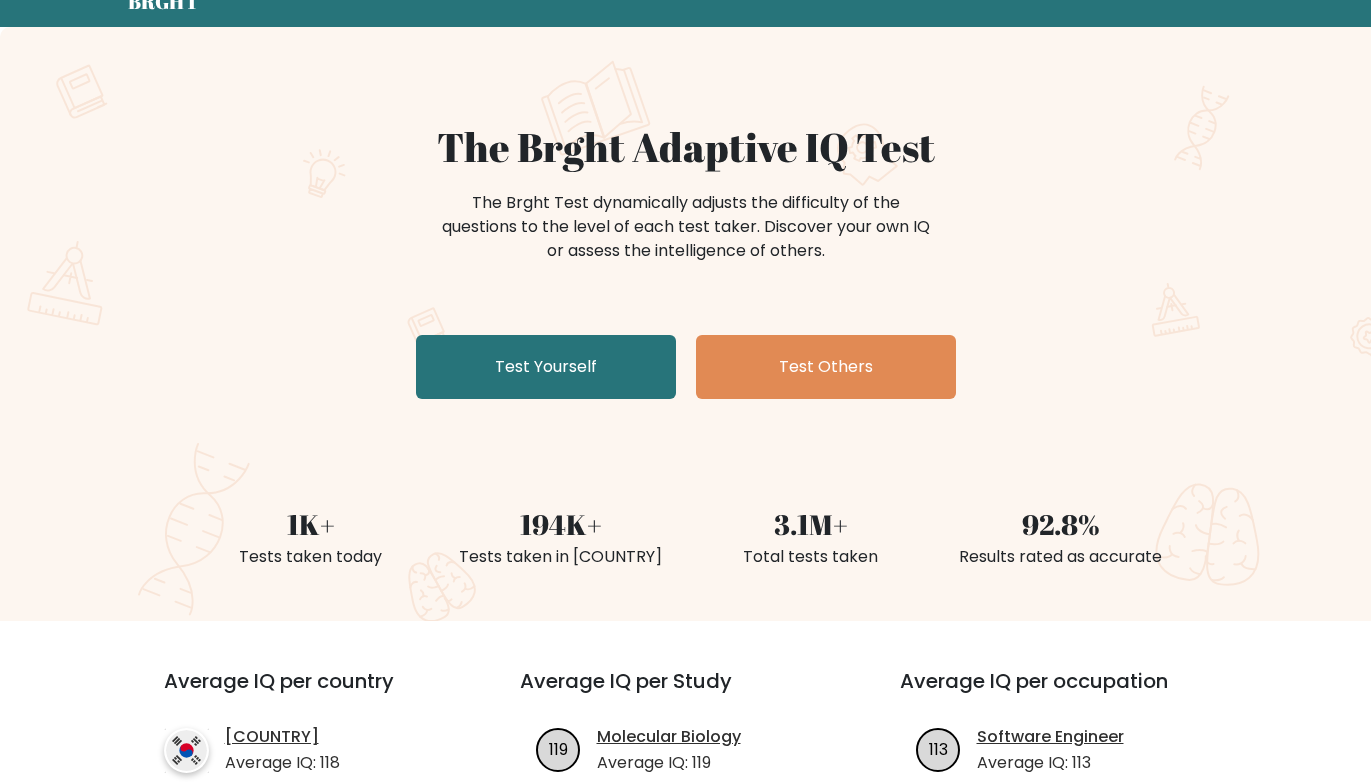 scroll, scrollTop: 125, scrollLeft: 0, axis: vertical 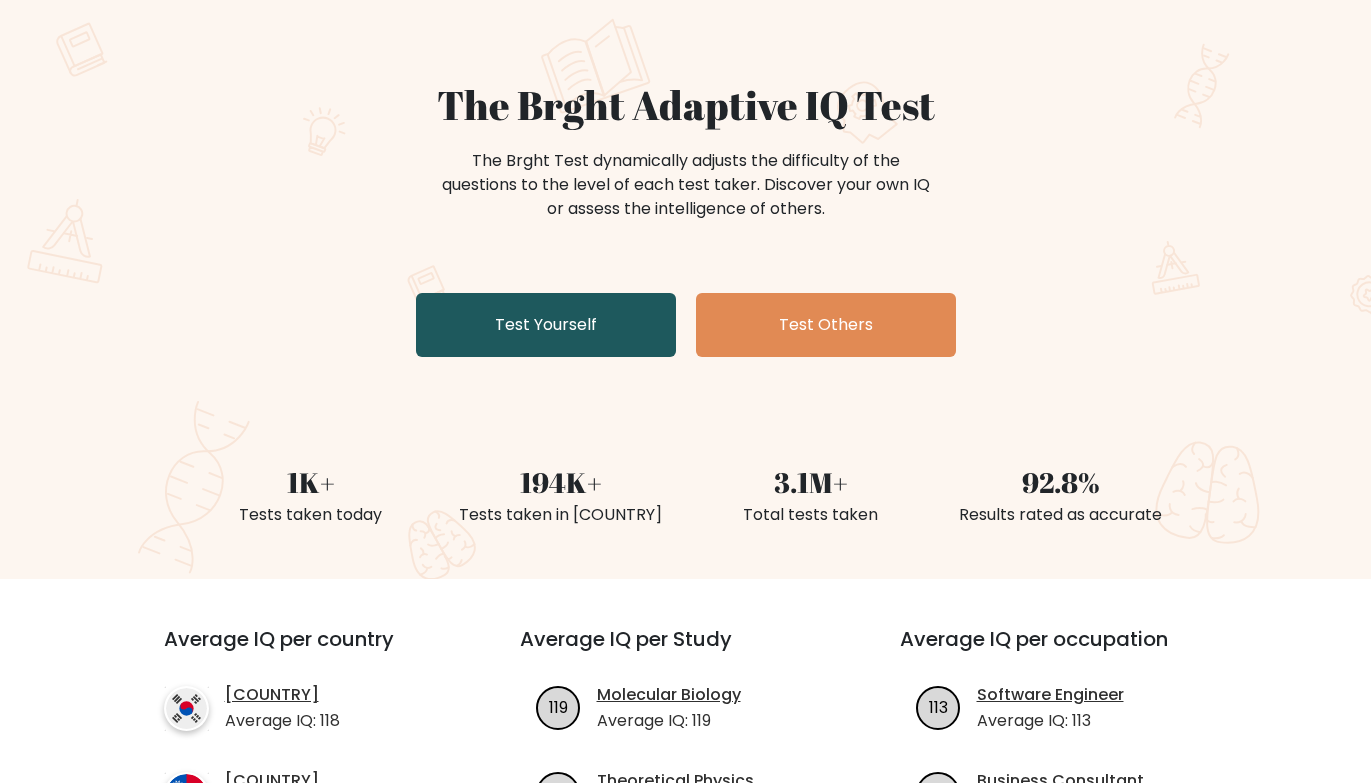 click on "Test Yourself" at bounding box center [546, 325] 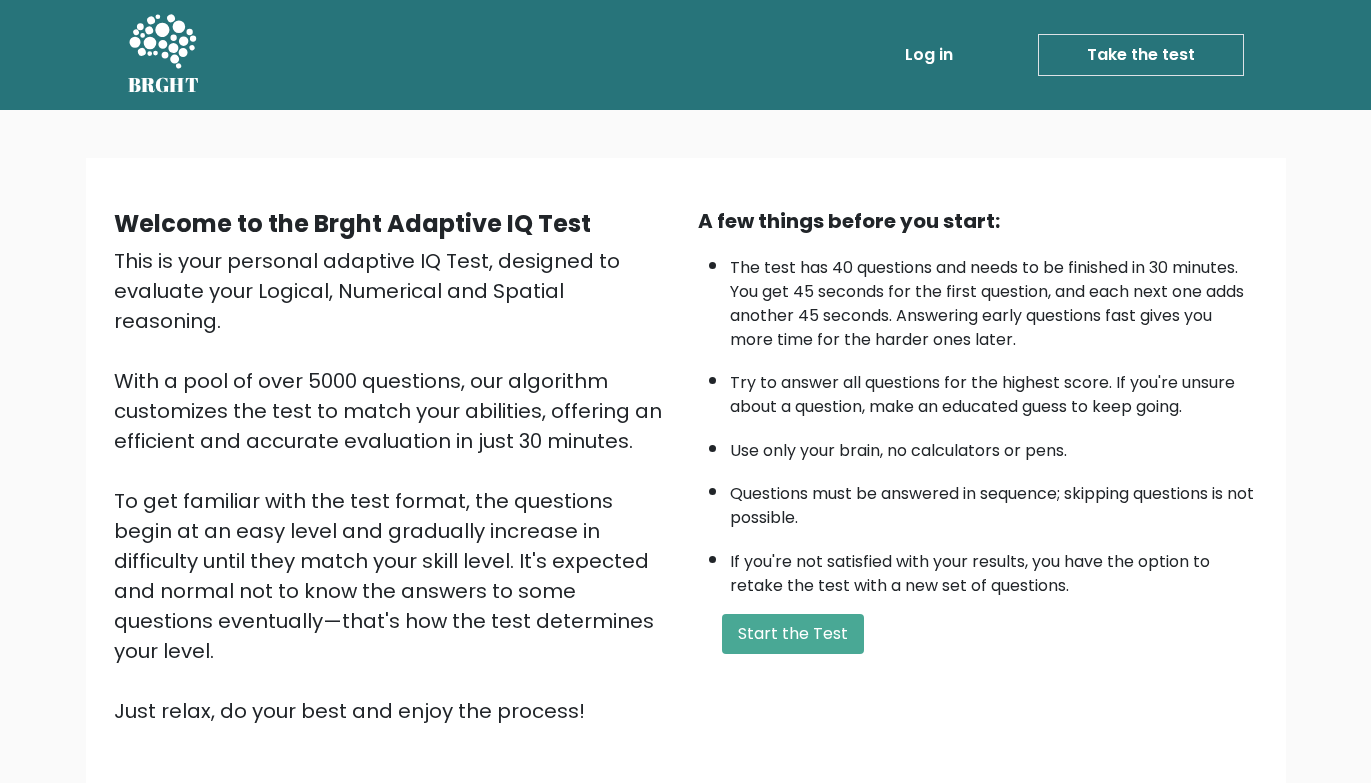 scroll, scrollTop: 133, scrollLeft: 0, axis: vertical 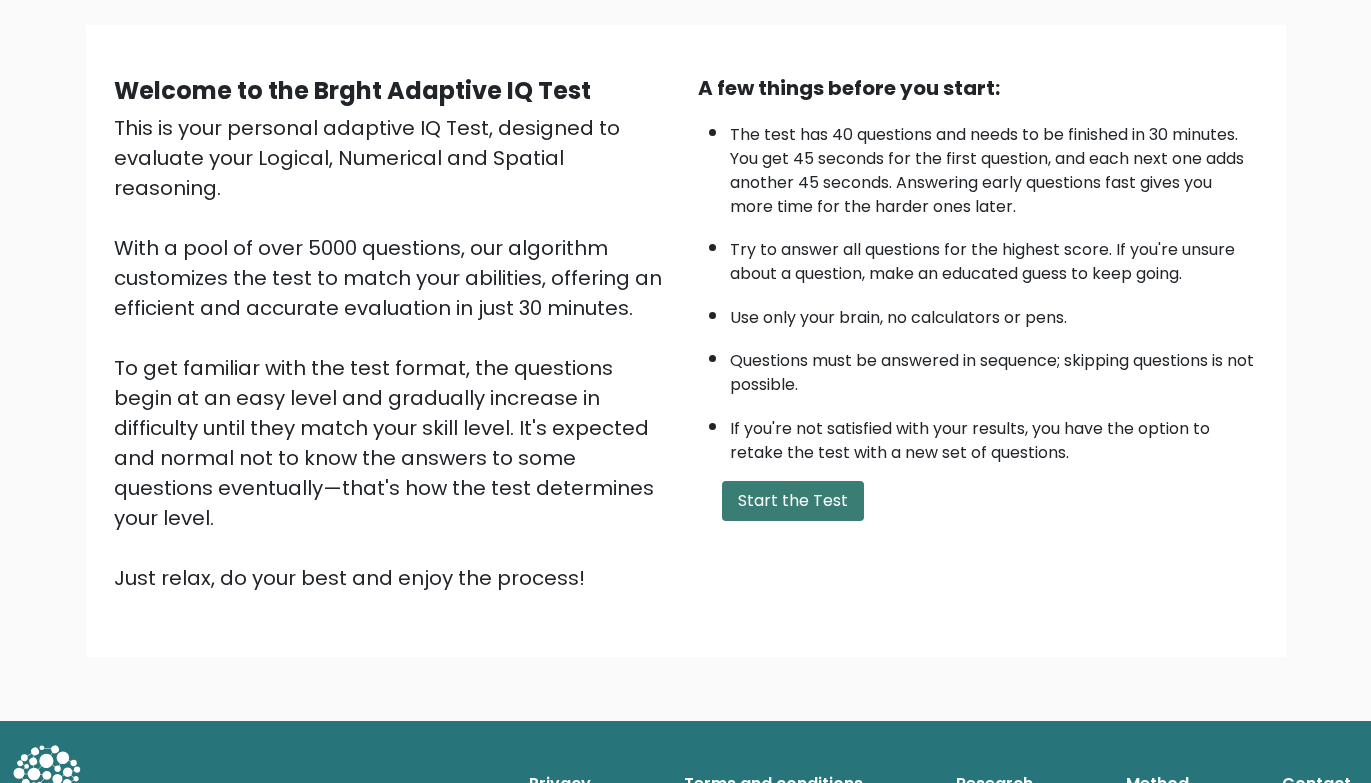 click on "Start the Test" at bounding box center [793, 501] 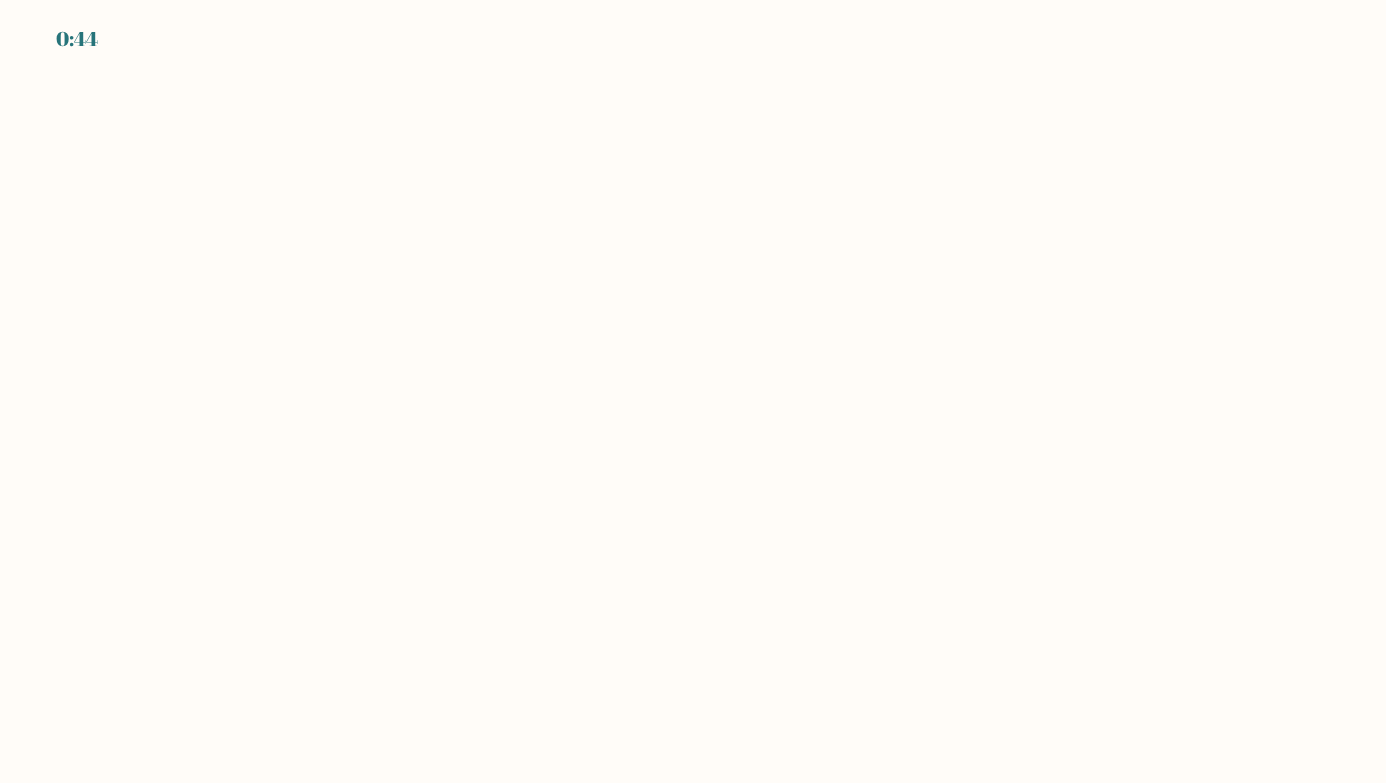 scroll, scrollTop: 0, scrollLeft: 0, axis: both 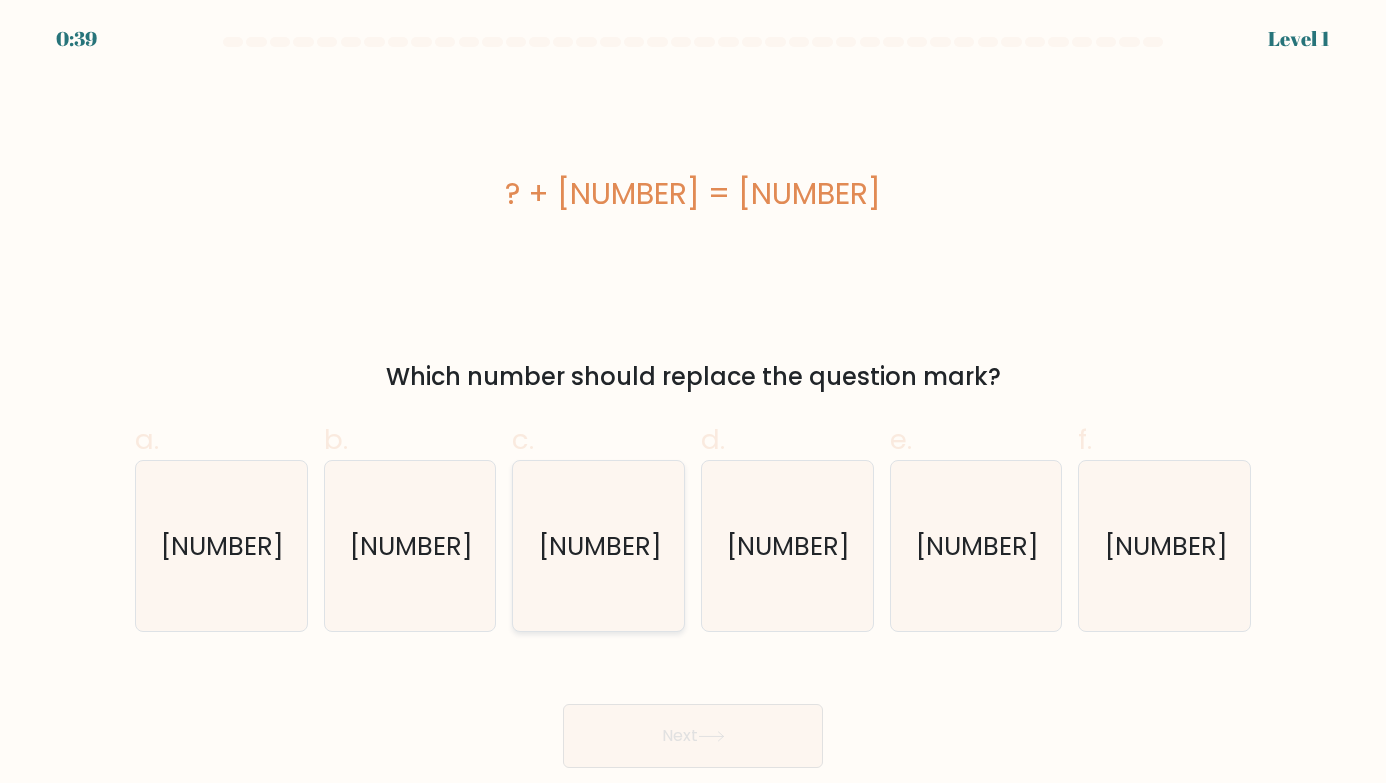 click on "-10" at bounding box center [599, 546] 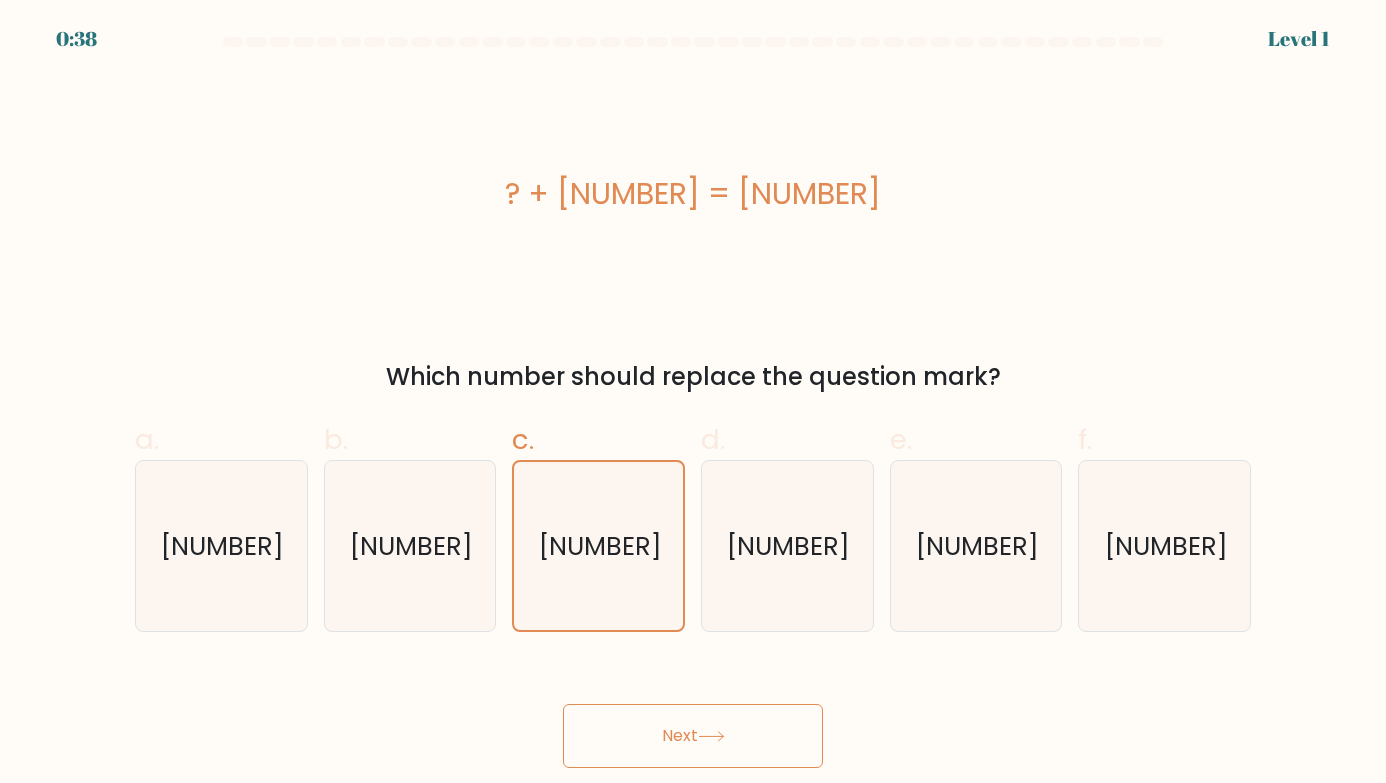 click on "Next" at bounding box center (693, 736) 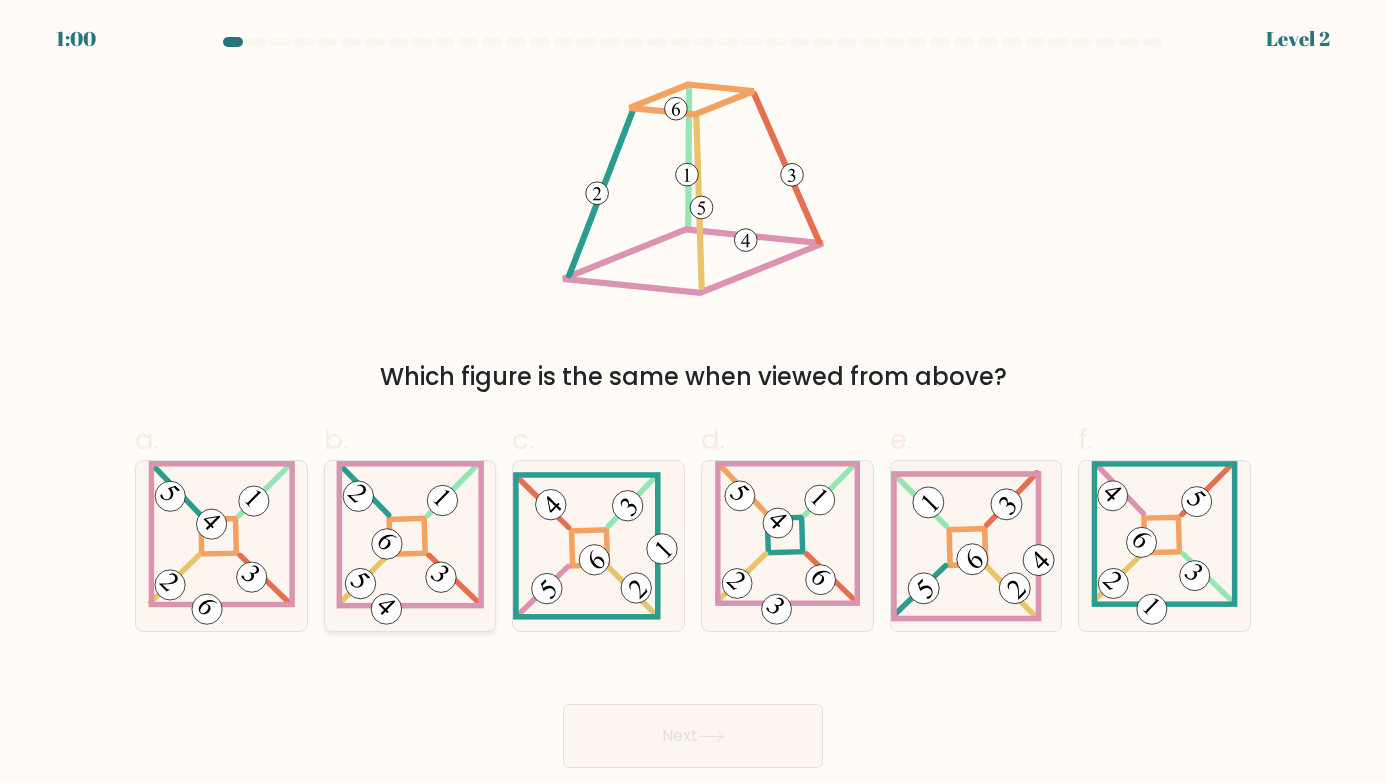 click at bounding box center [410, 546] 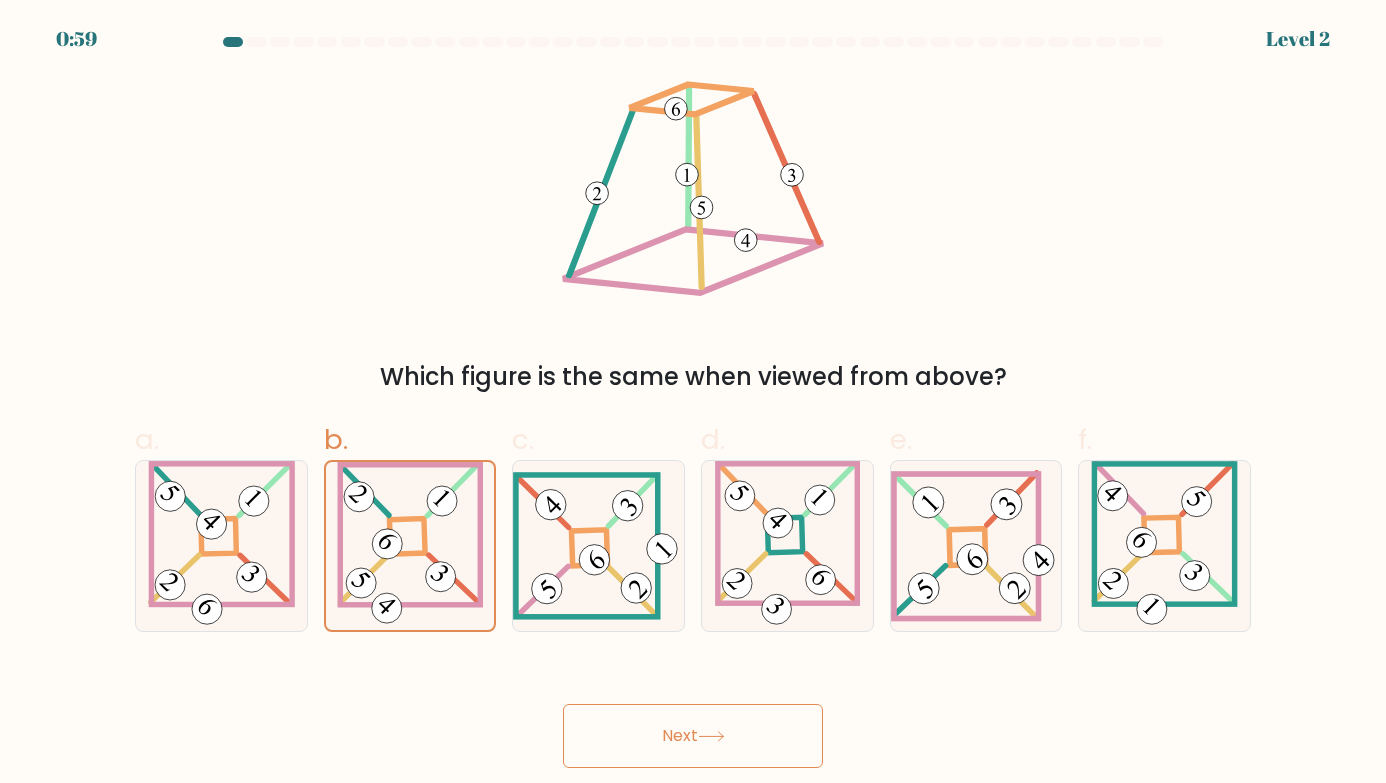 click on "Next" at bounding box center (693, 736) 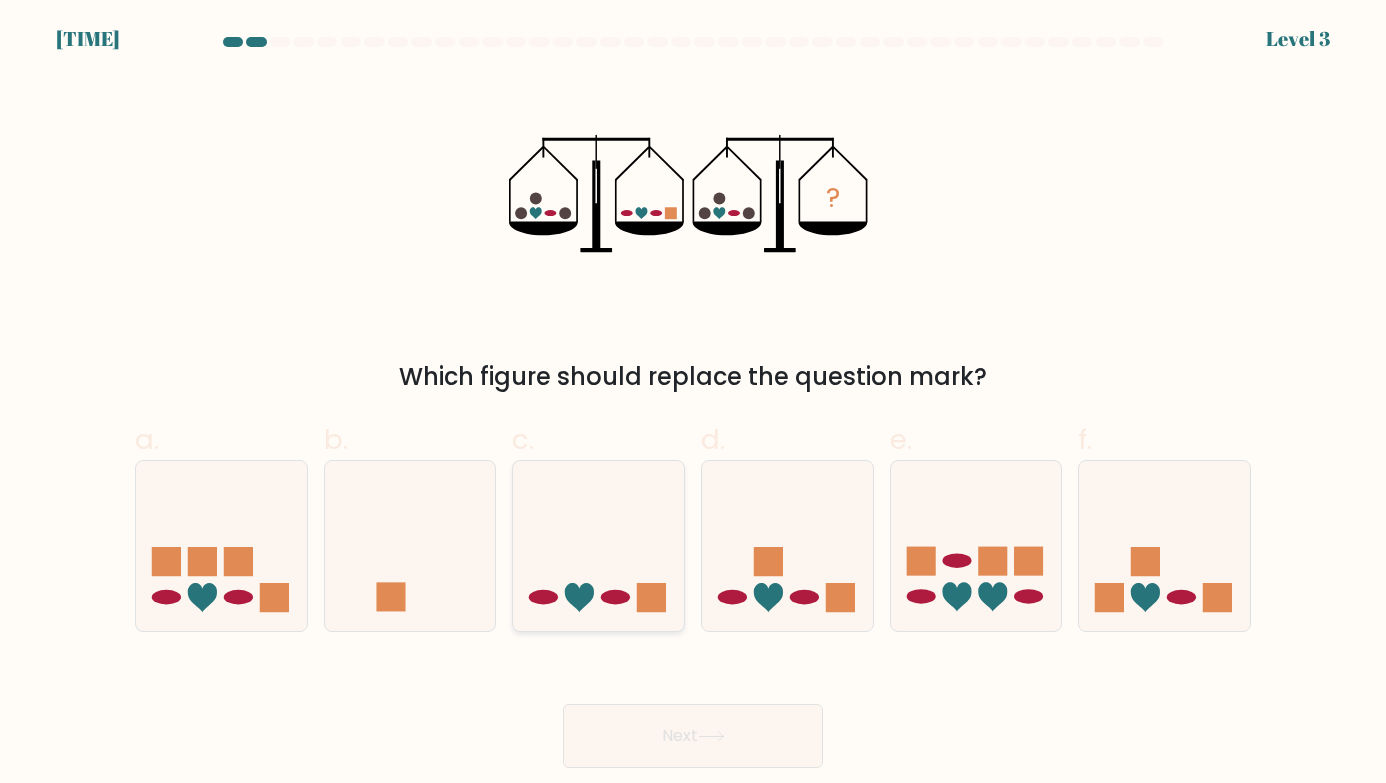 click at bounding box center [598, 545] 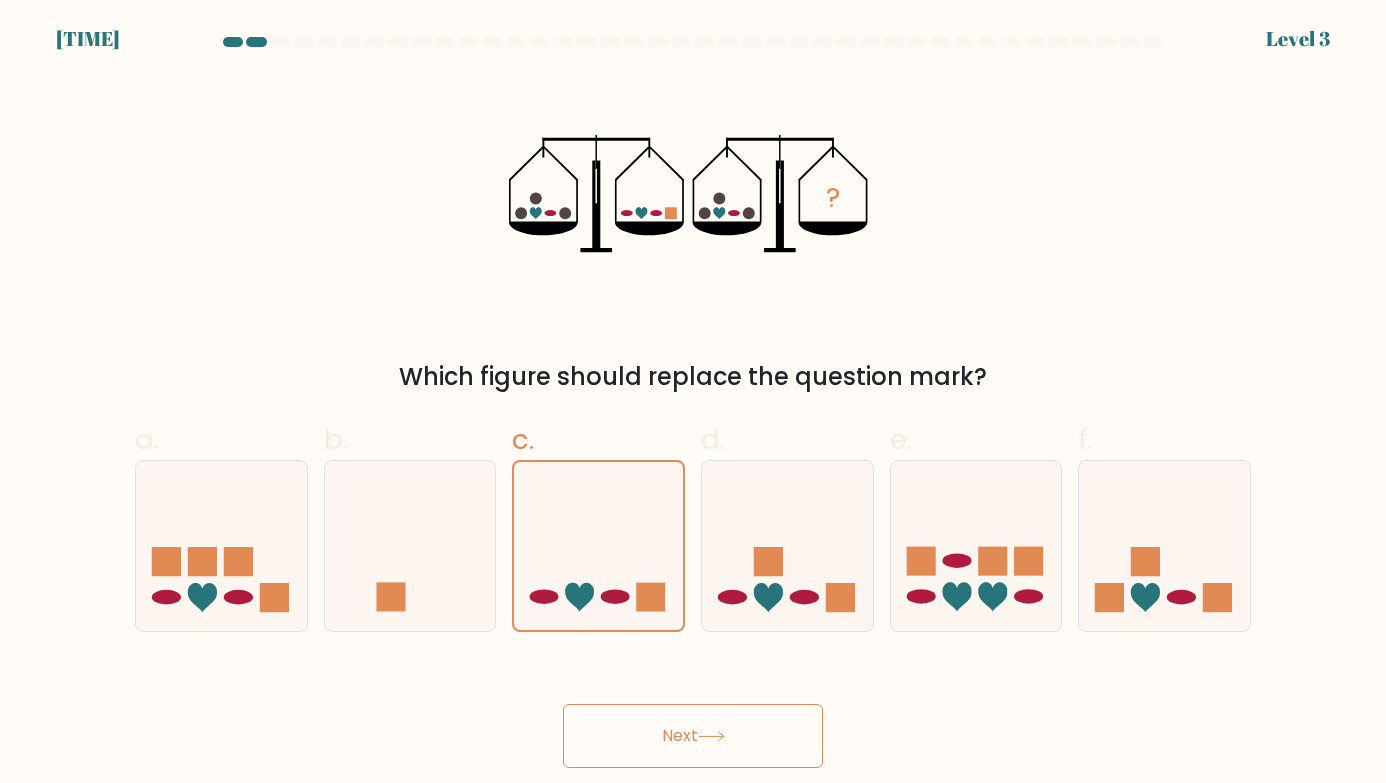 click on "Next" at bounding box center [693, 736] 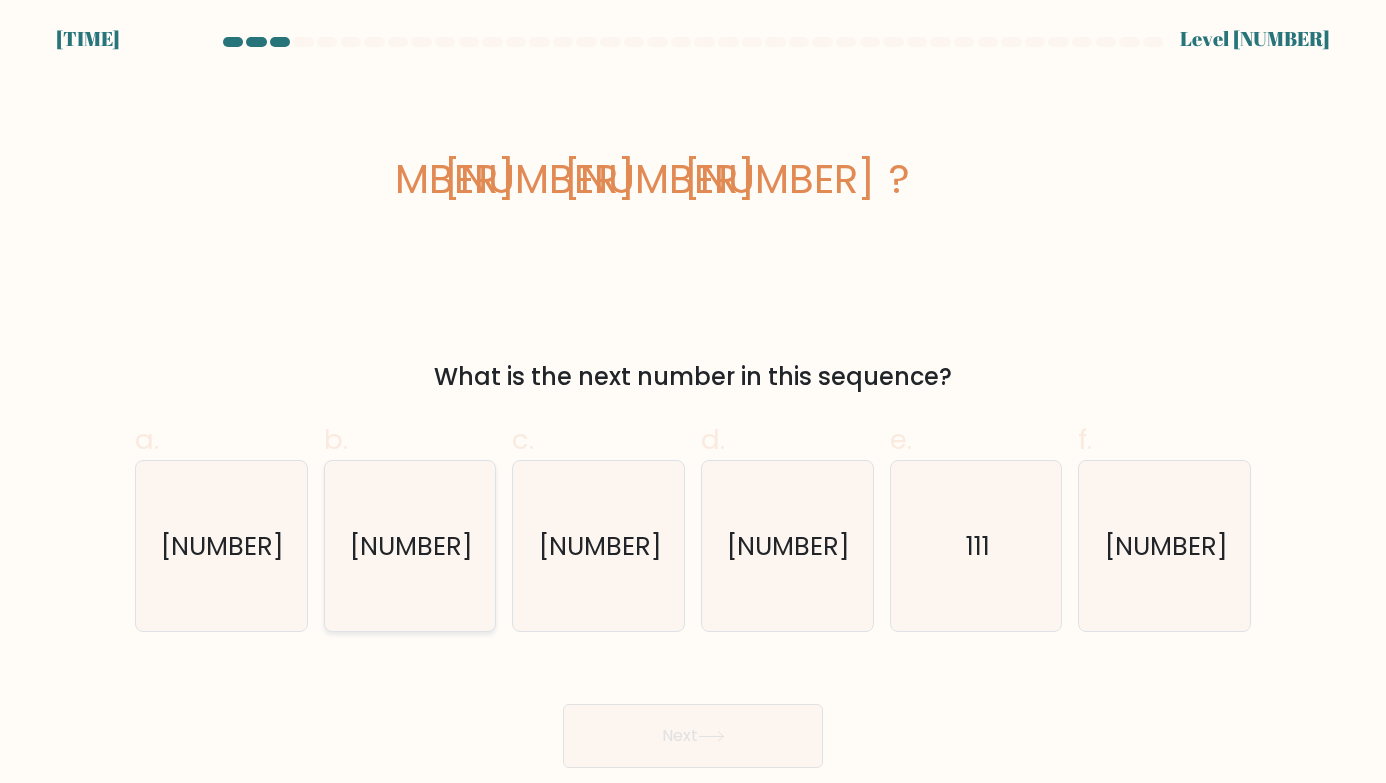 click on "57" at bounding box center [410, 546] 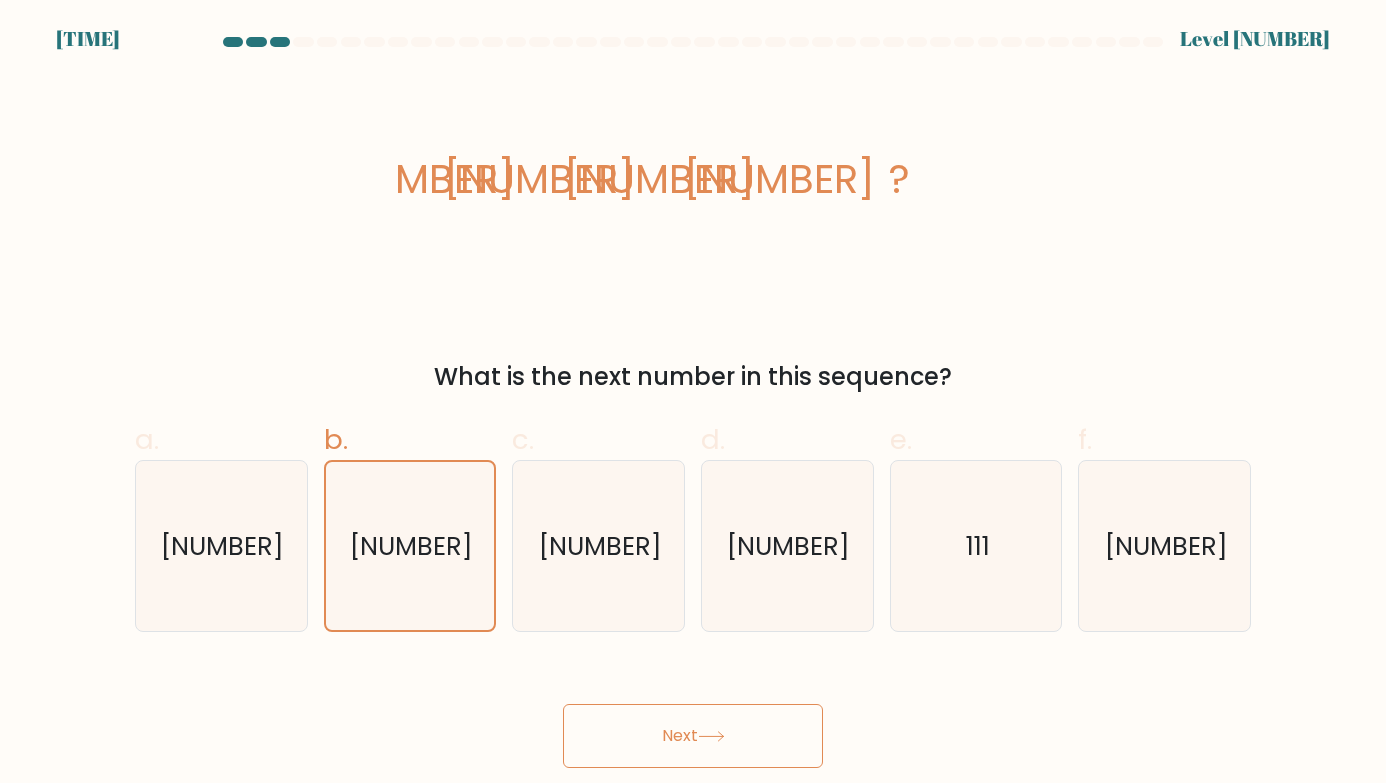 click on "Next" at bounding box center (693, 736) 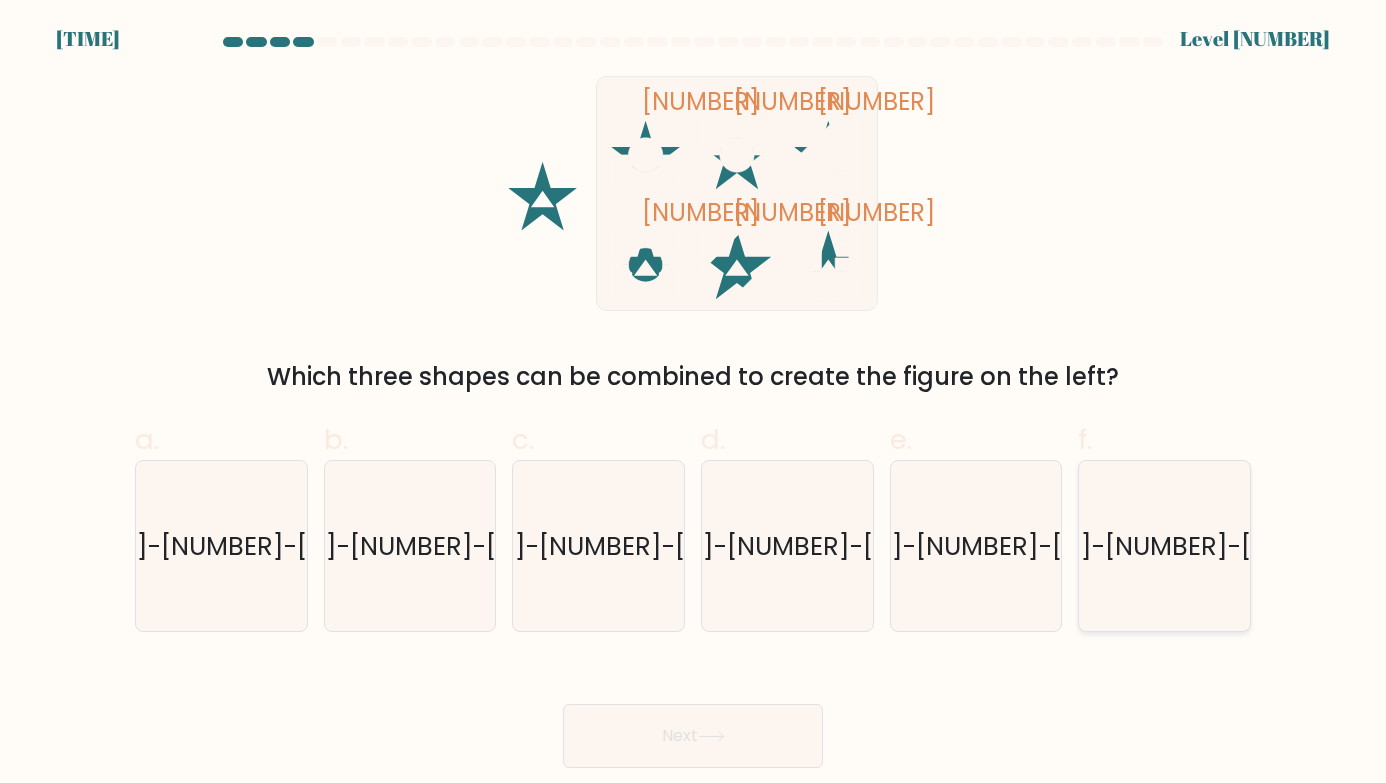 click on "1-2-4" at bounding box center [1166, 546] 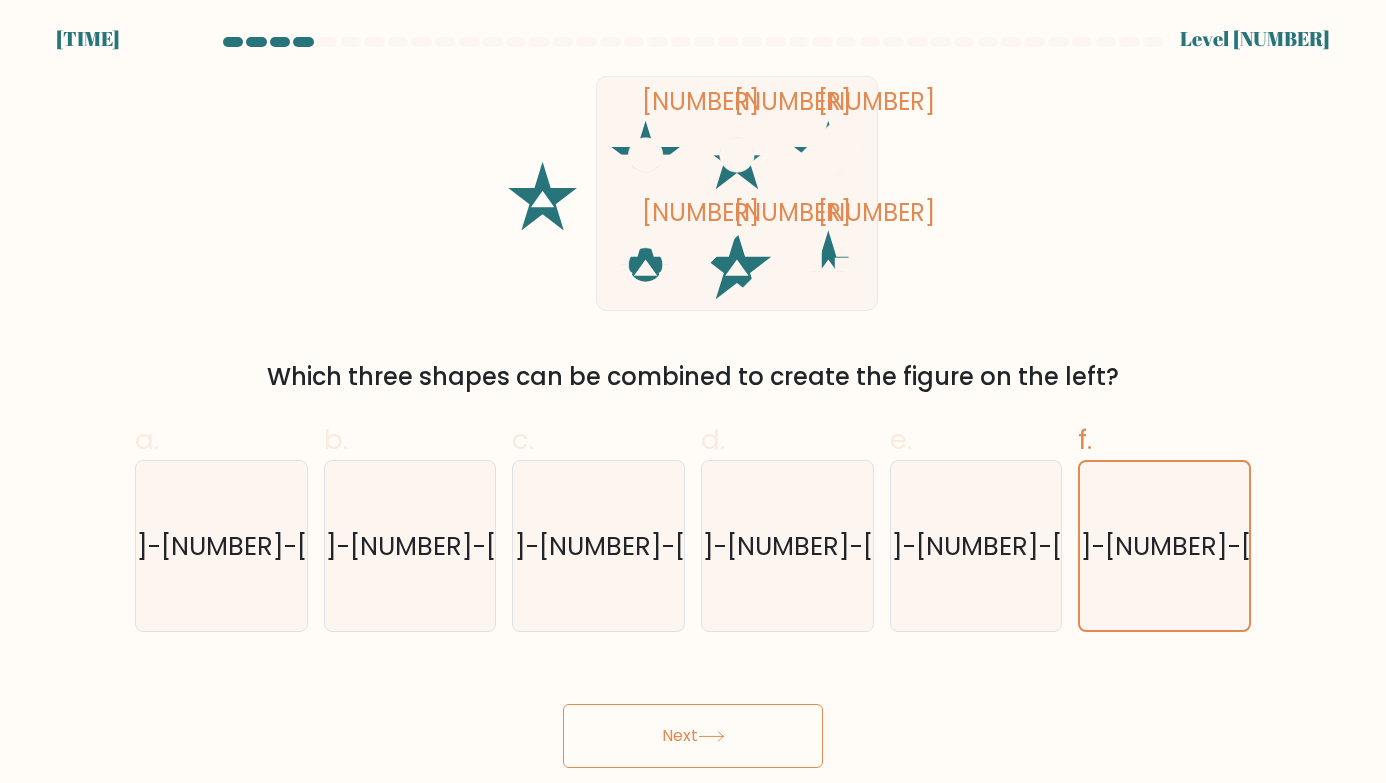 click on "Next" at bounding box center [693, 736] 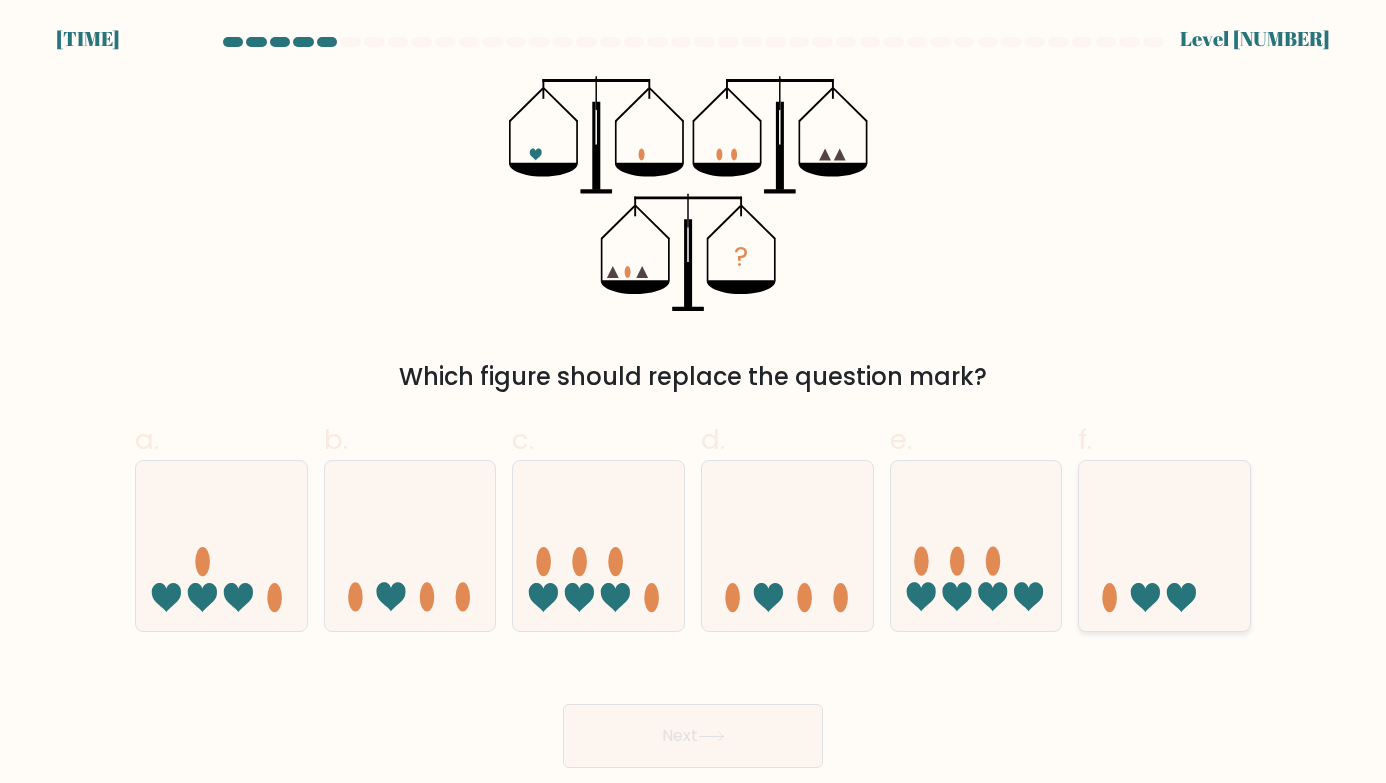 click at bounding box center [1164, 545] 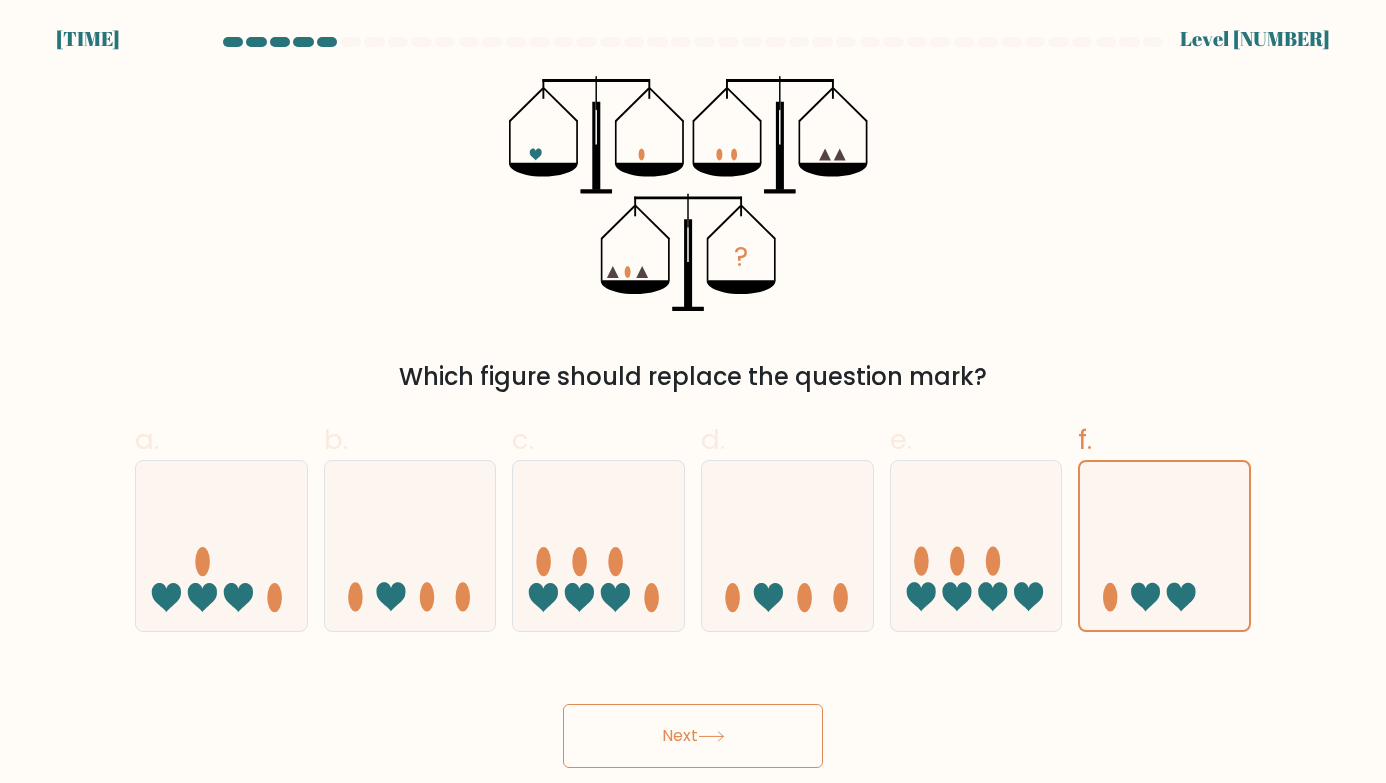 click on "Next" at bounding box center [693, 736] 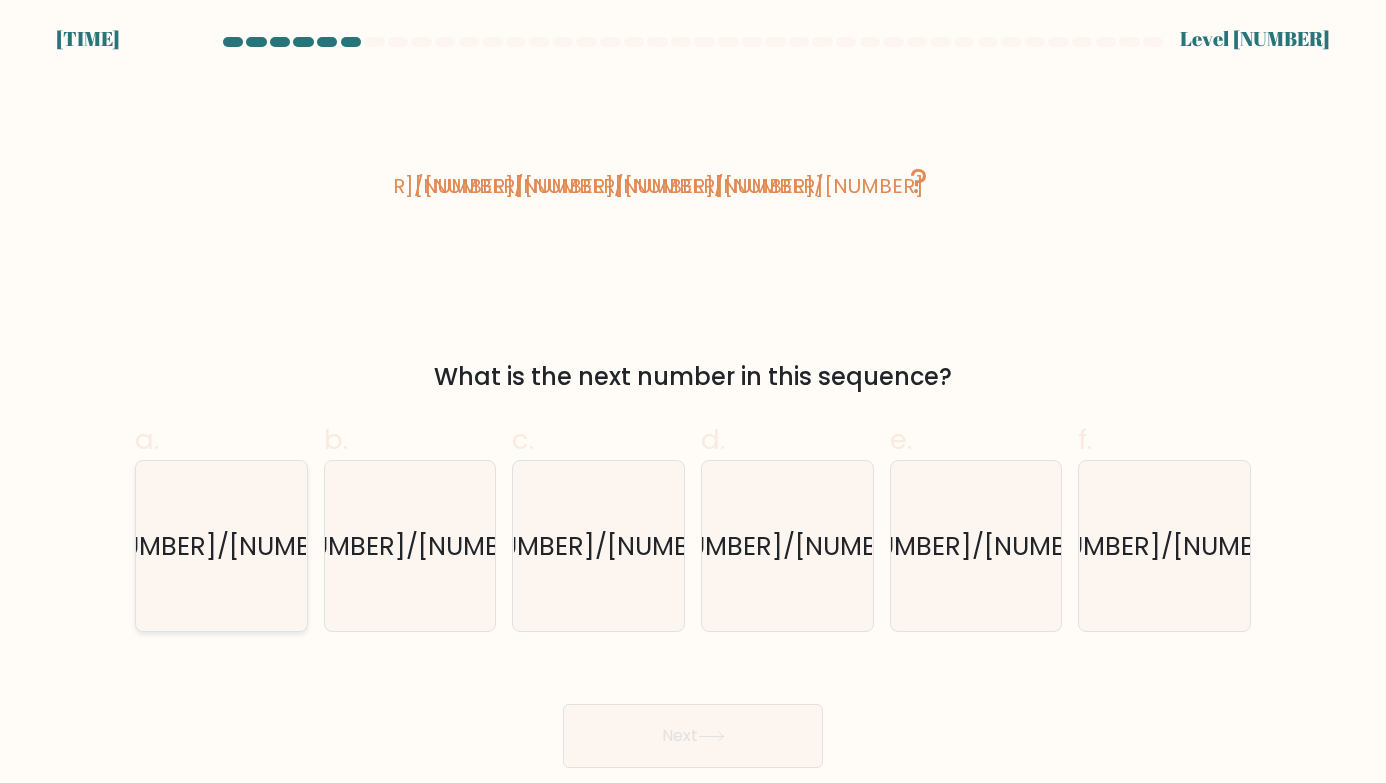 click on "43/48" at bounding box center (221, 546) 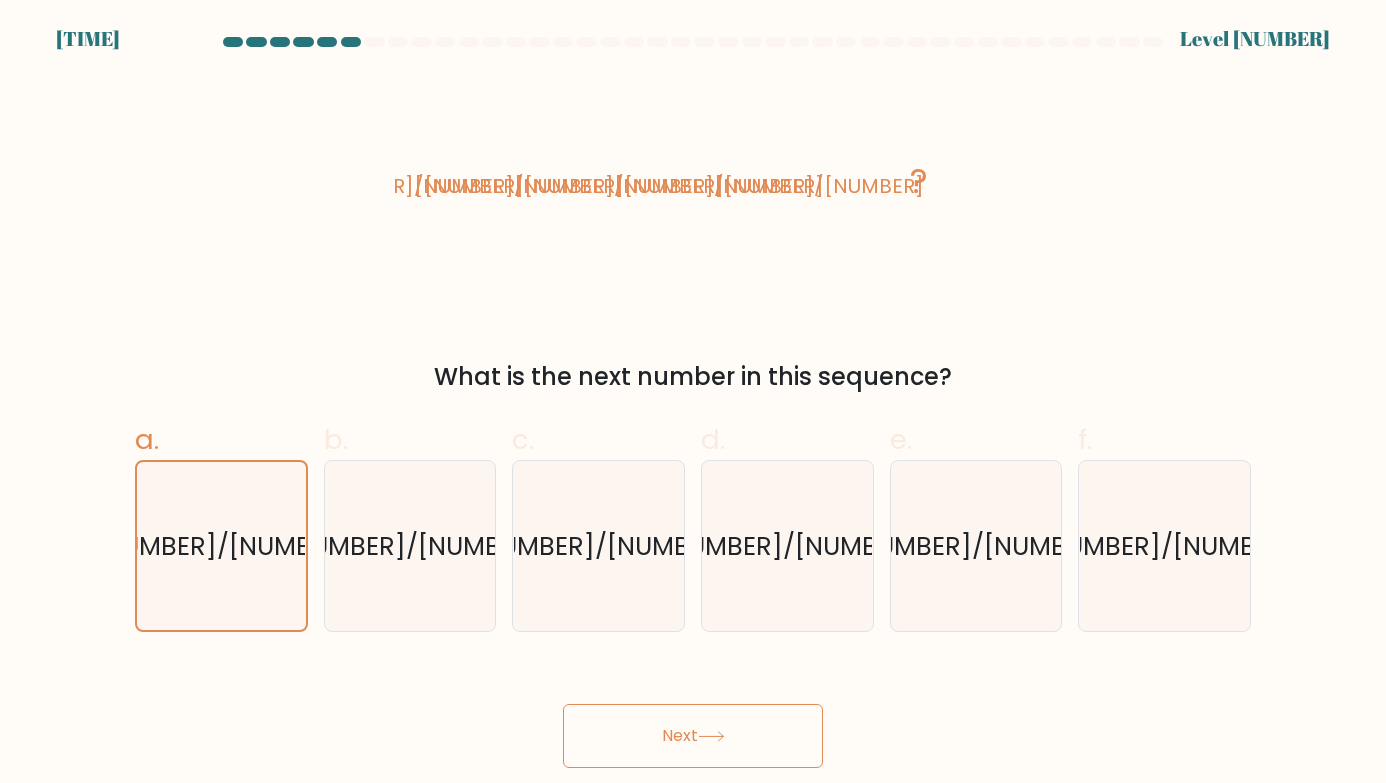 click at bounding box center (711, 736) 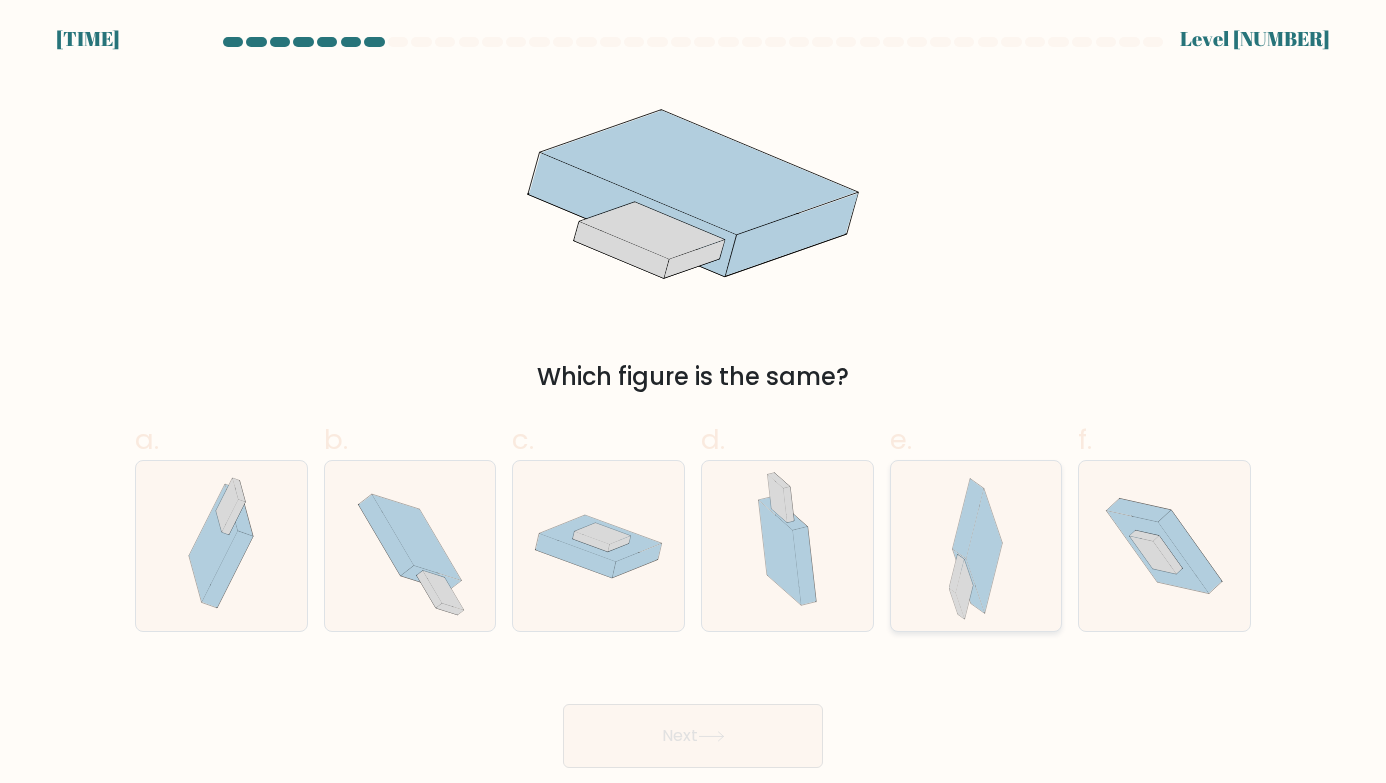 click at bounding box center [964, 589] 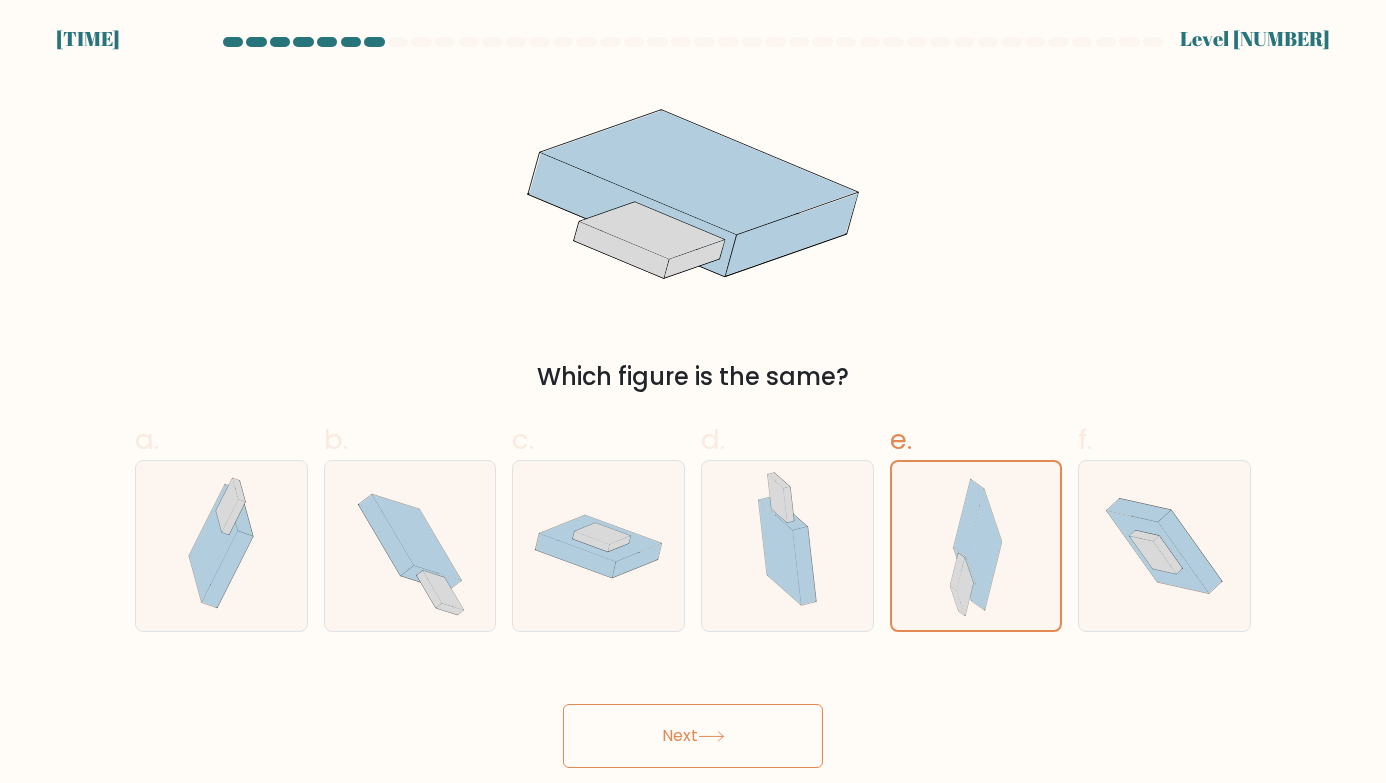 click on "Next" at bounding box center (693, 736) 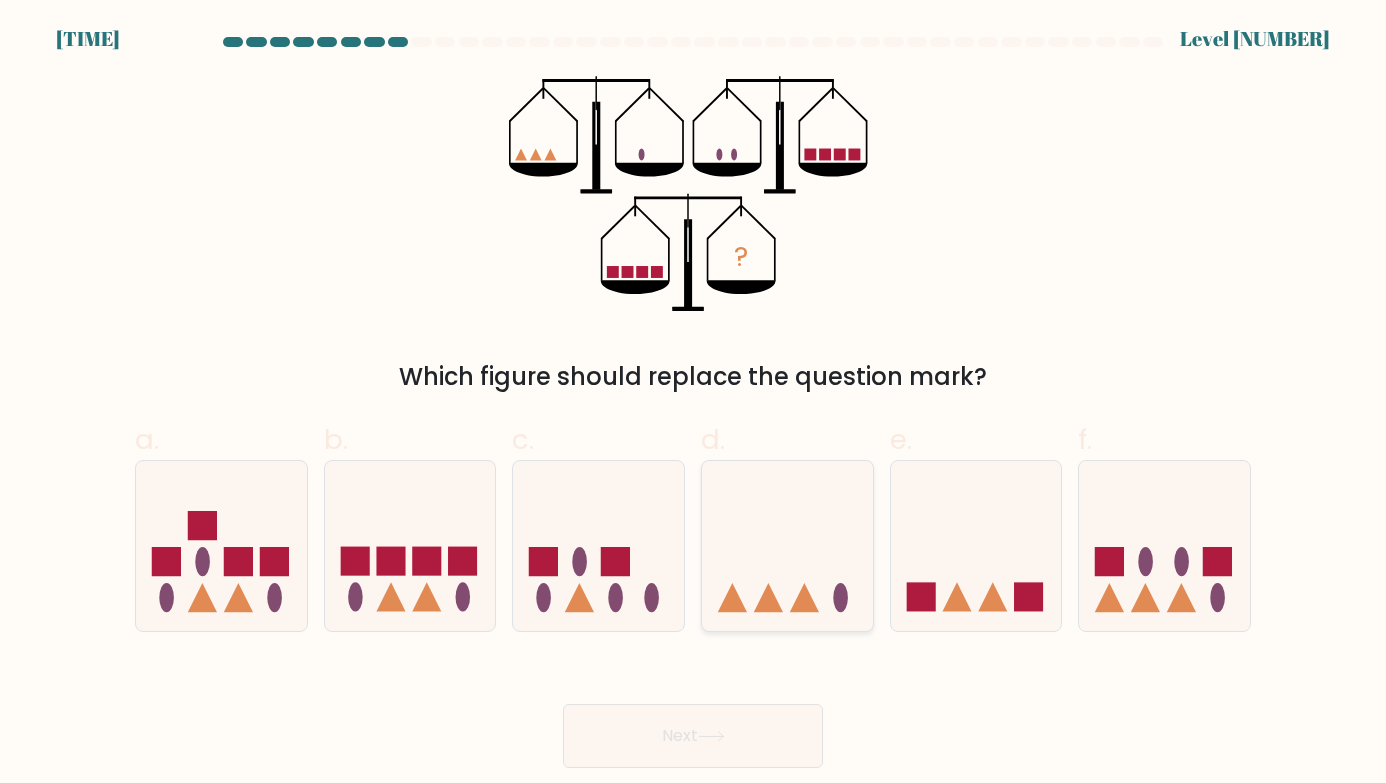 click at bounding box center [768, 597] 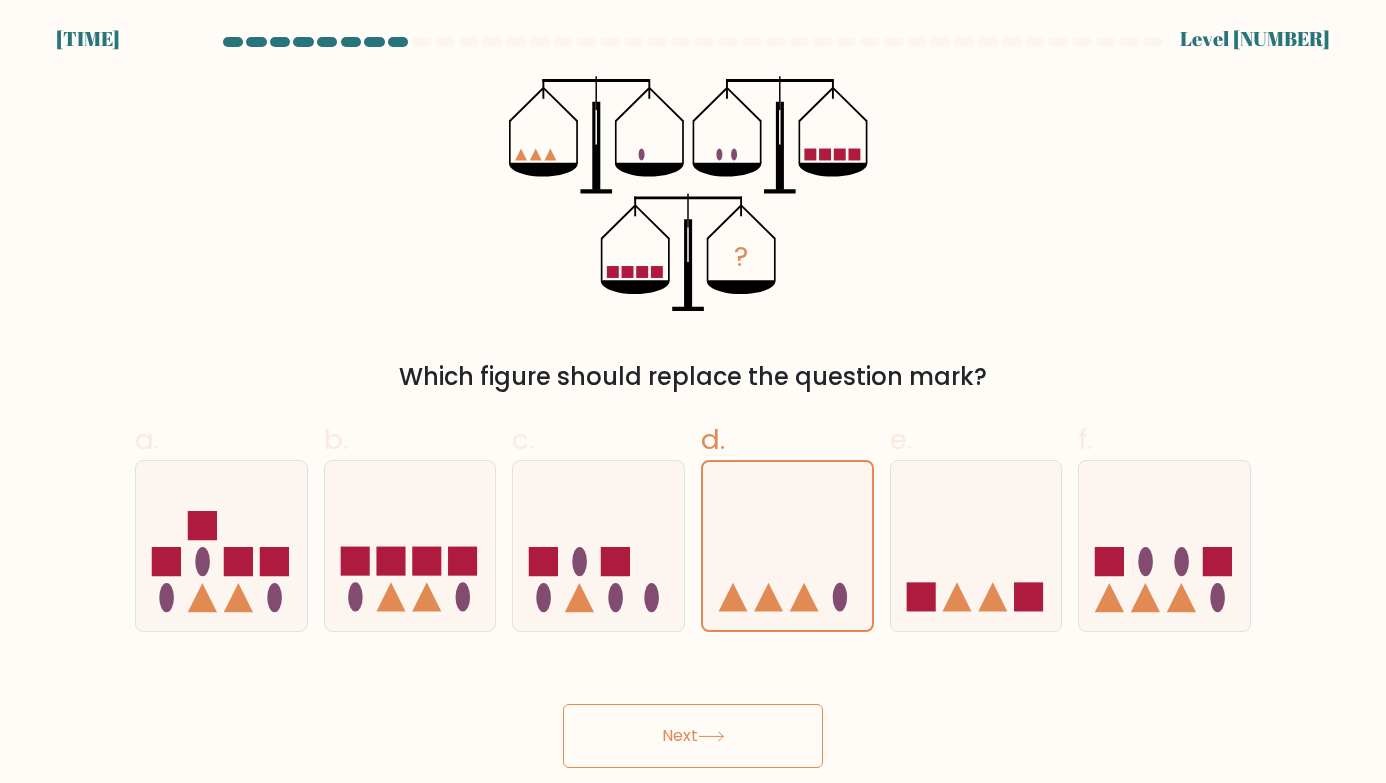 click on "Next" at bounding box center (693, 712) 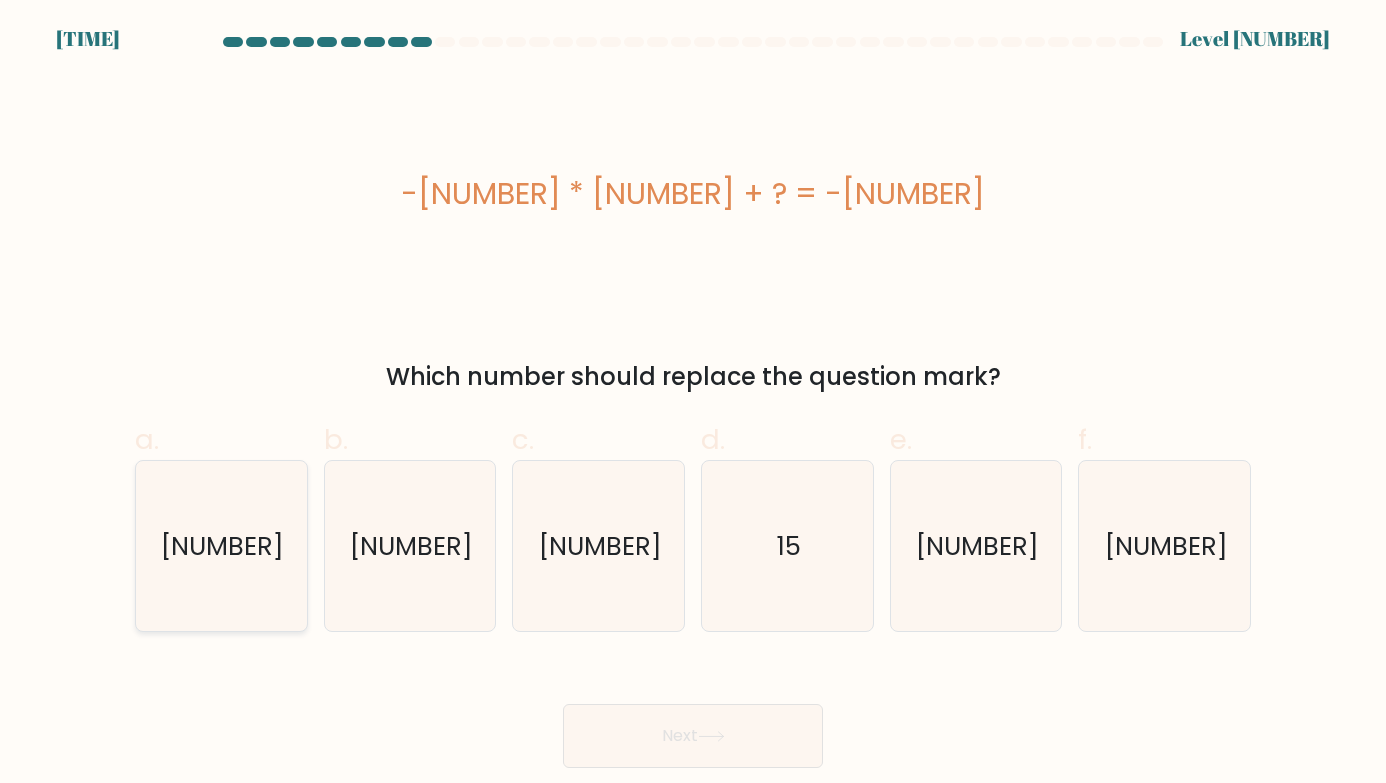 click on "19" at bounding box center [221, 546] 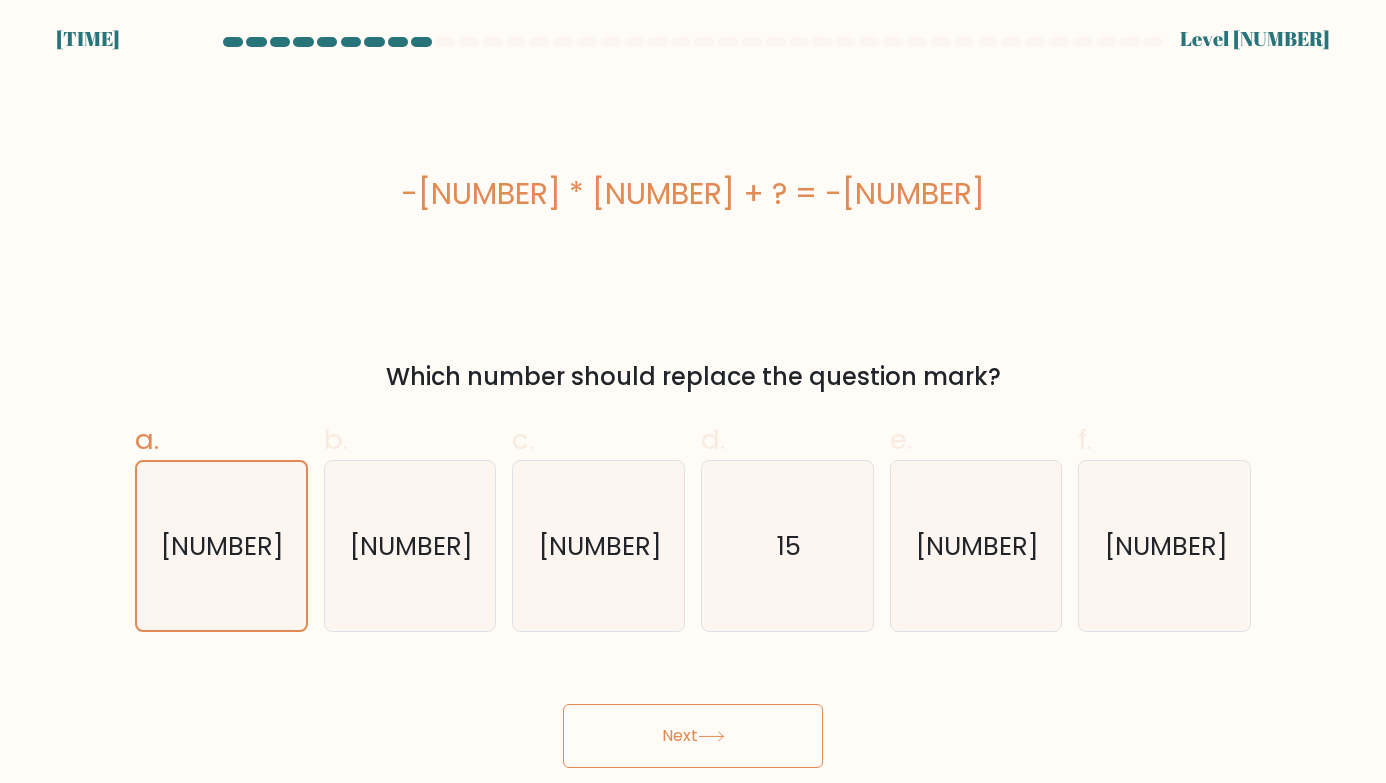 click on "4:05
Level 10" at bounding box center (693, 391) 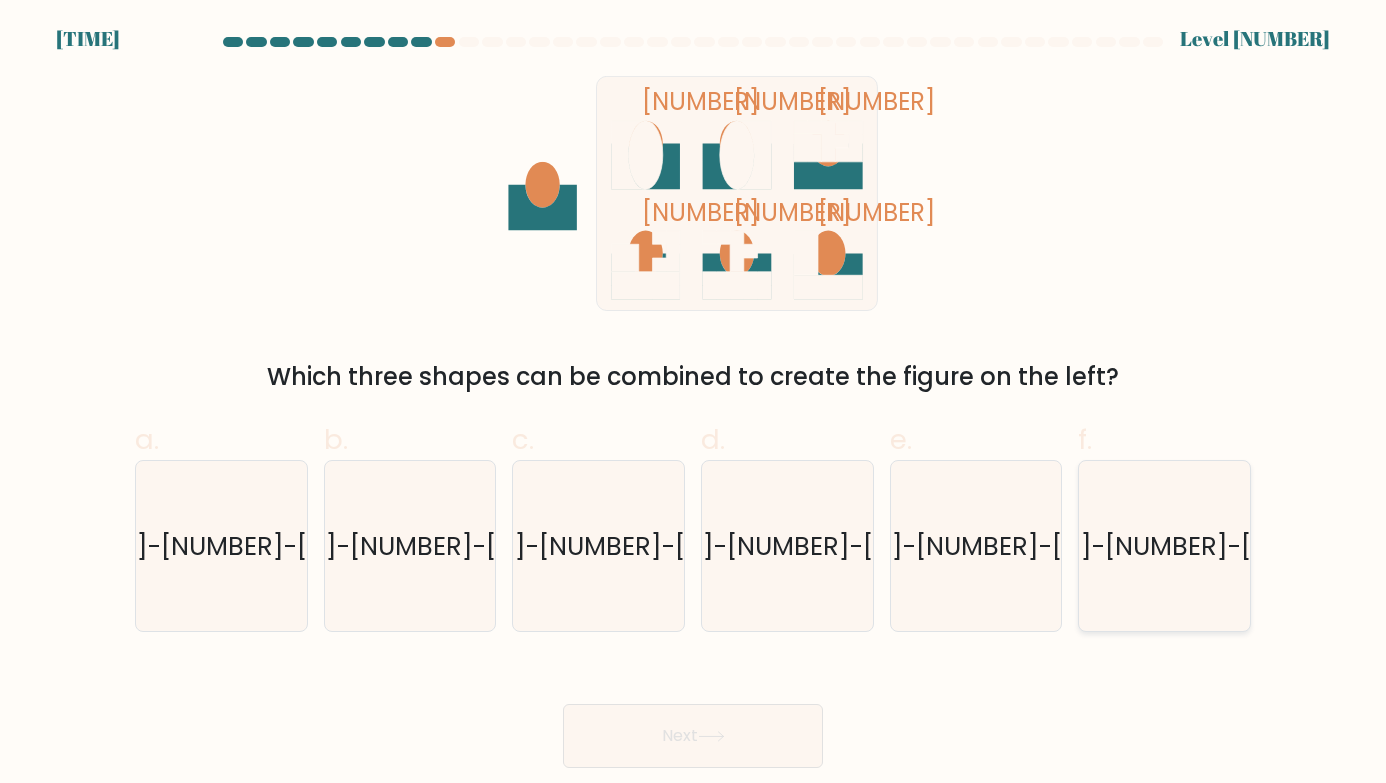click on "3-4-5" at bounding box center (1164, 546) 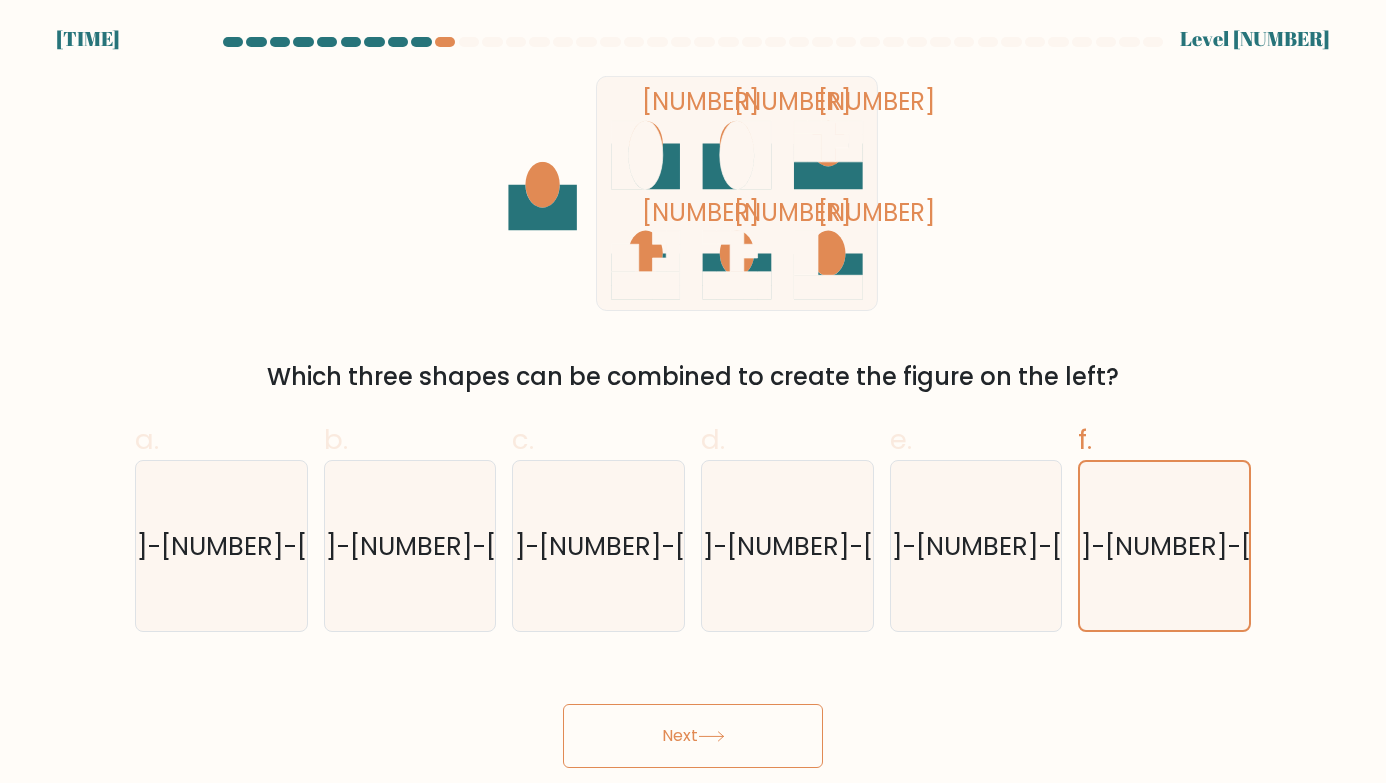 click on "Next" at bounding box center (693, 736) 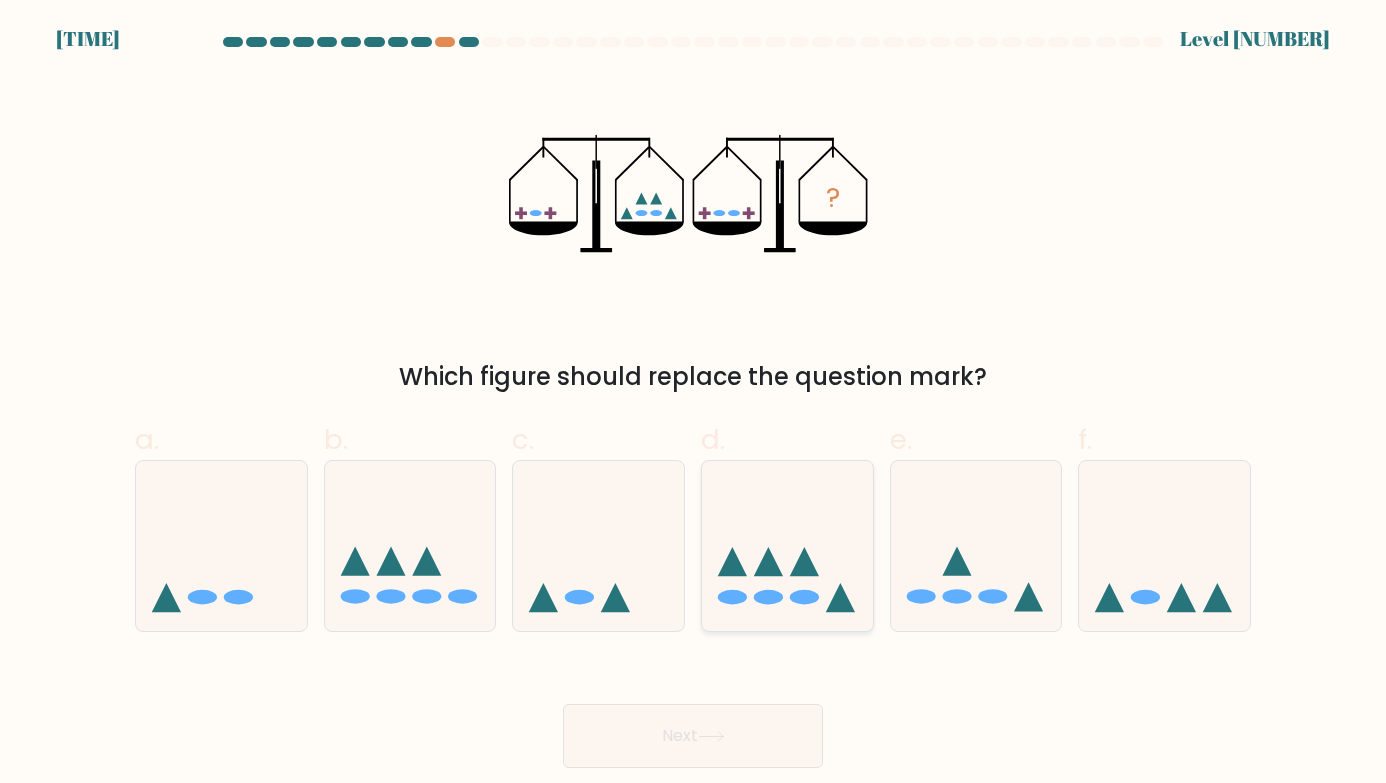 click at bounding box center (787, 545) 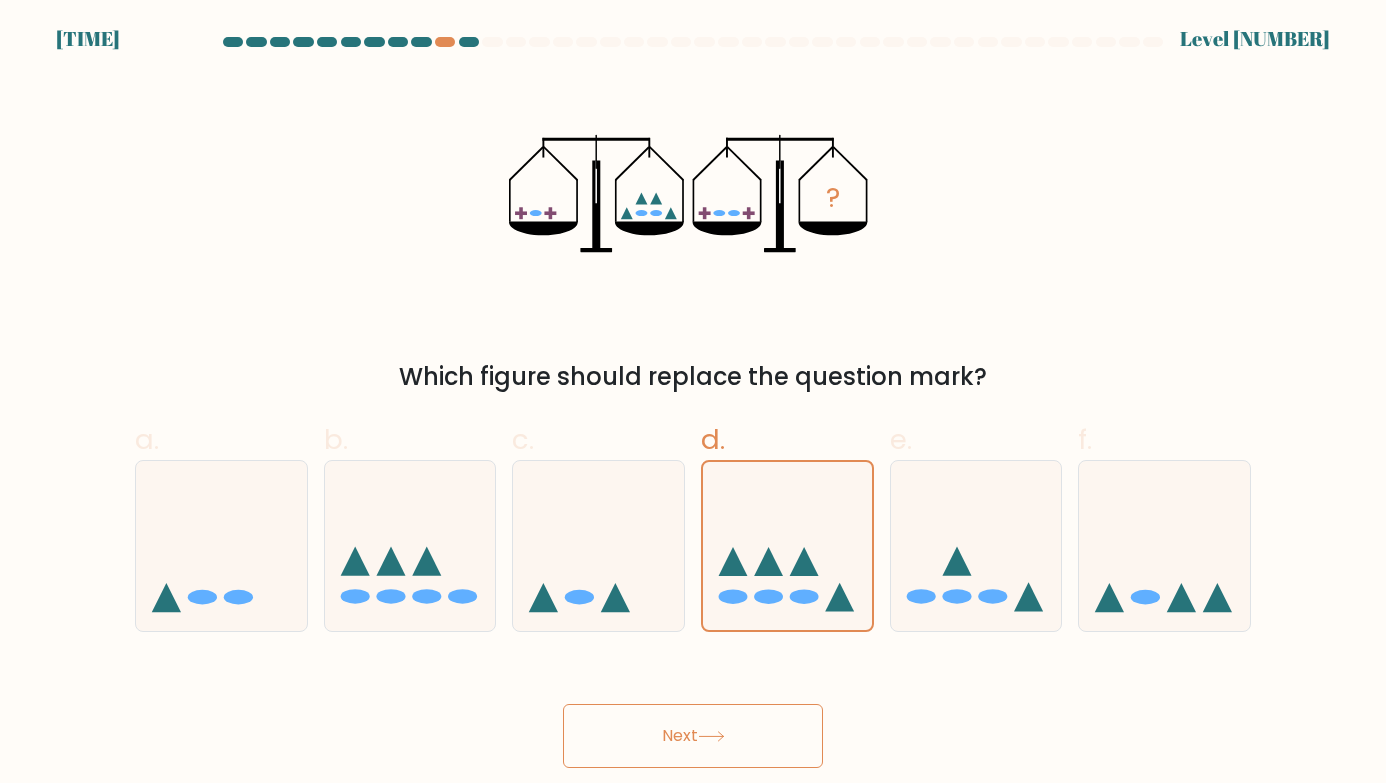 click on "Next" at bounding box center (693, 736) 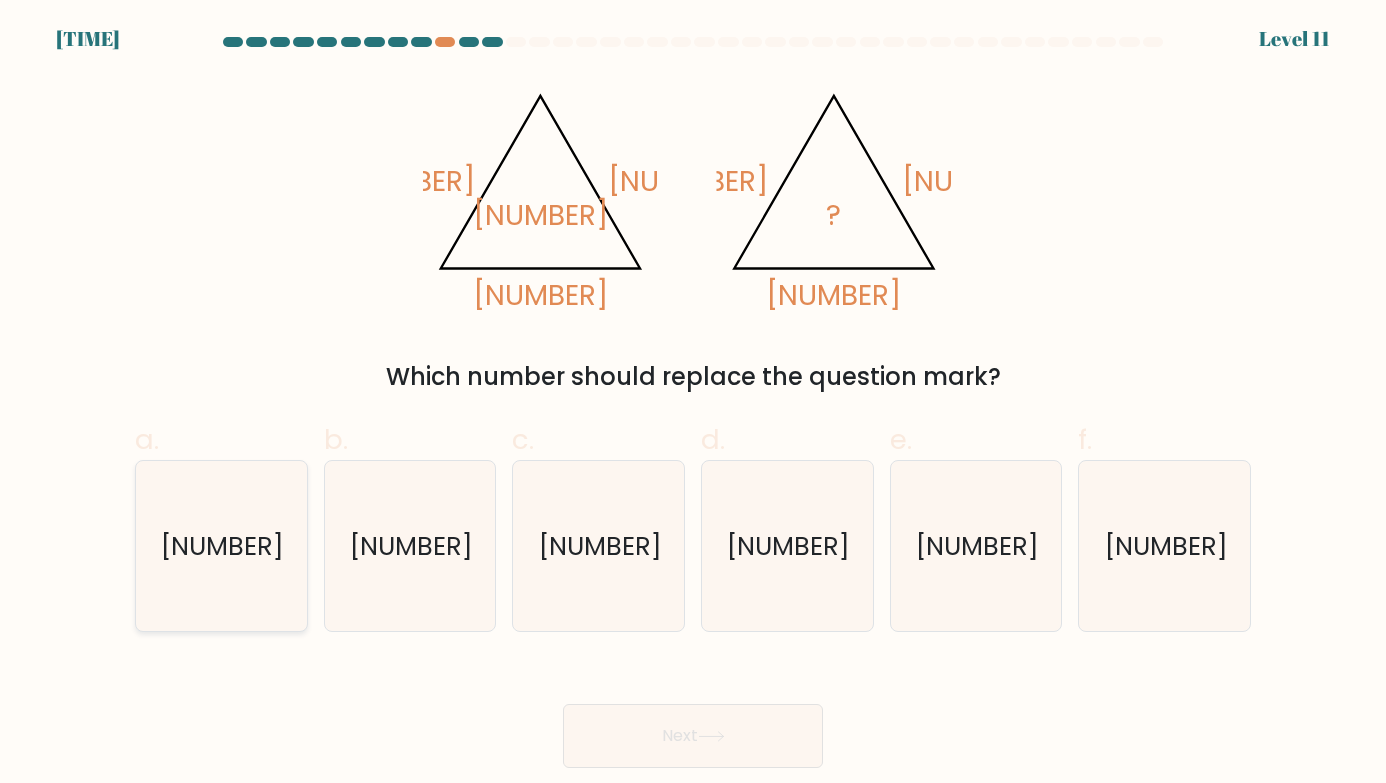 click on "1" at bounding box center (221, 546) 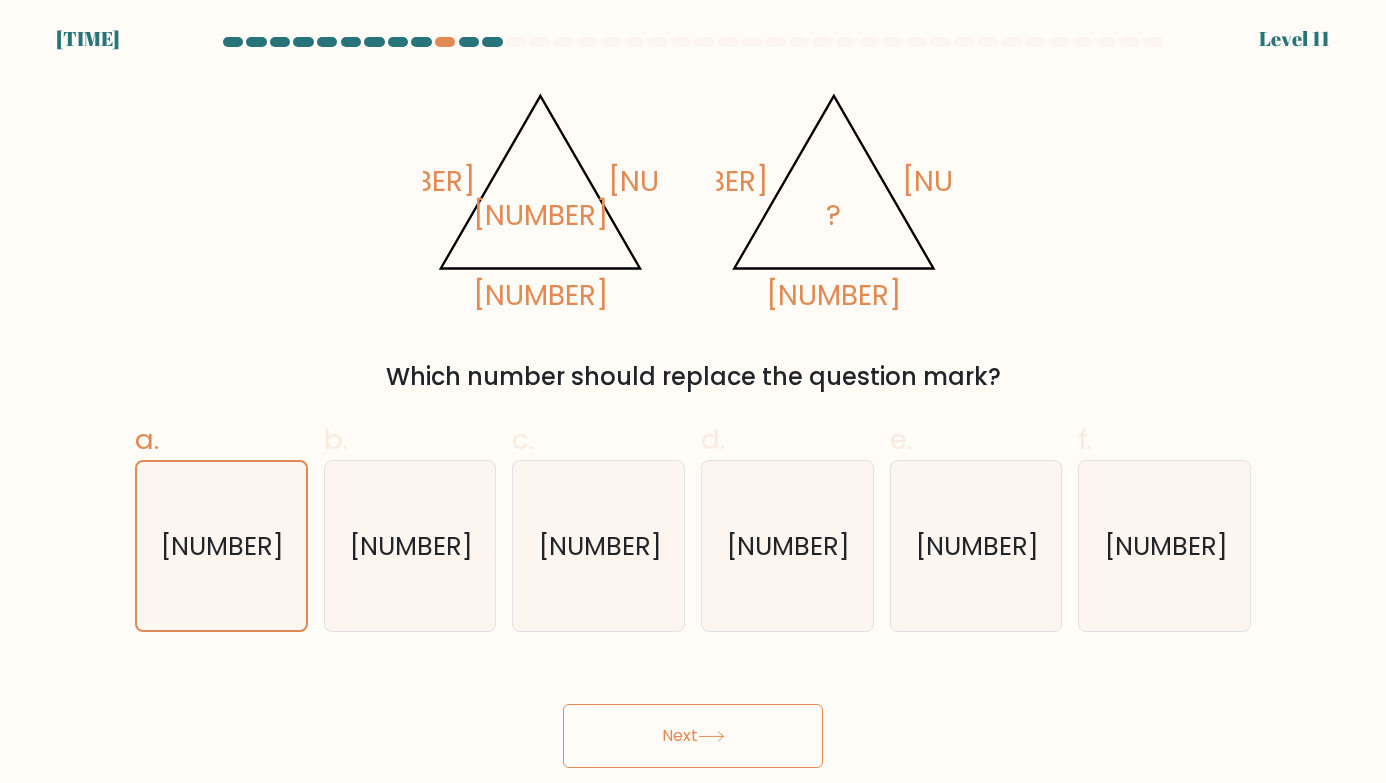 click on "Next" at bounding box center [693, 736] 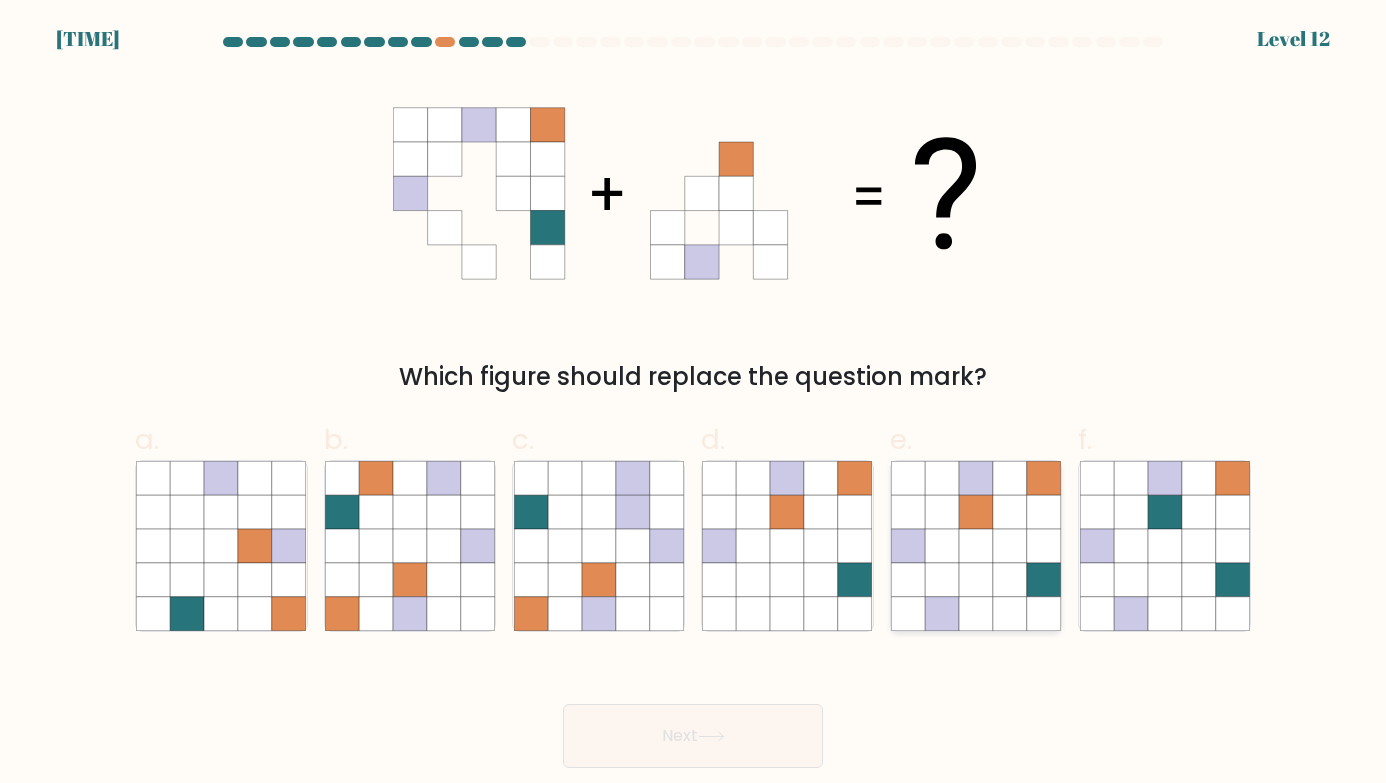 click at bounding box center (1010, 580) 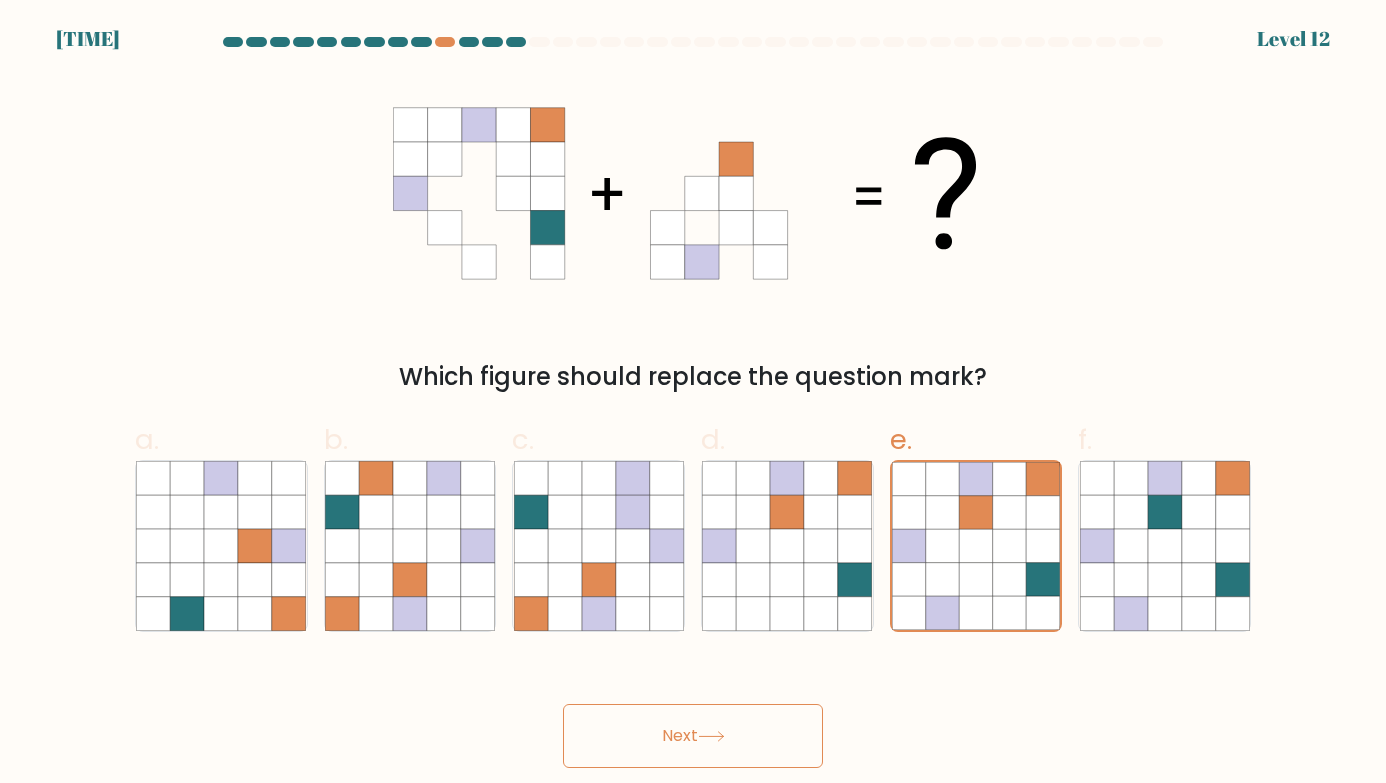click on "Next" at bounding box center (693, 736) 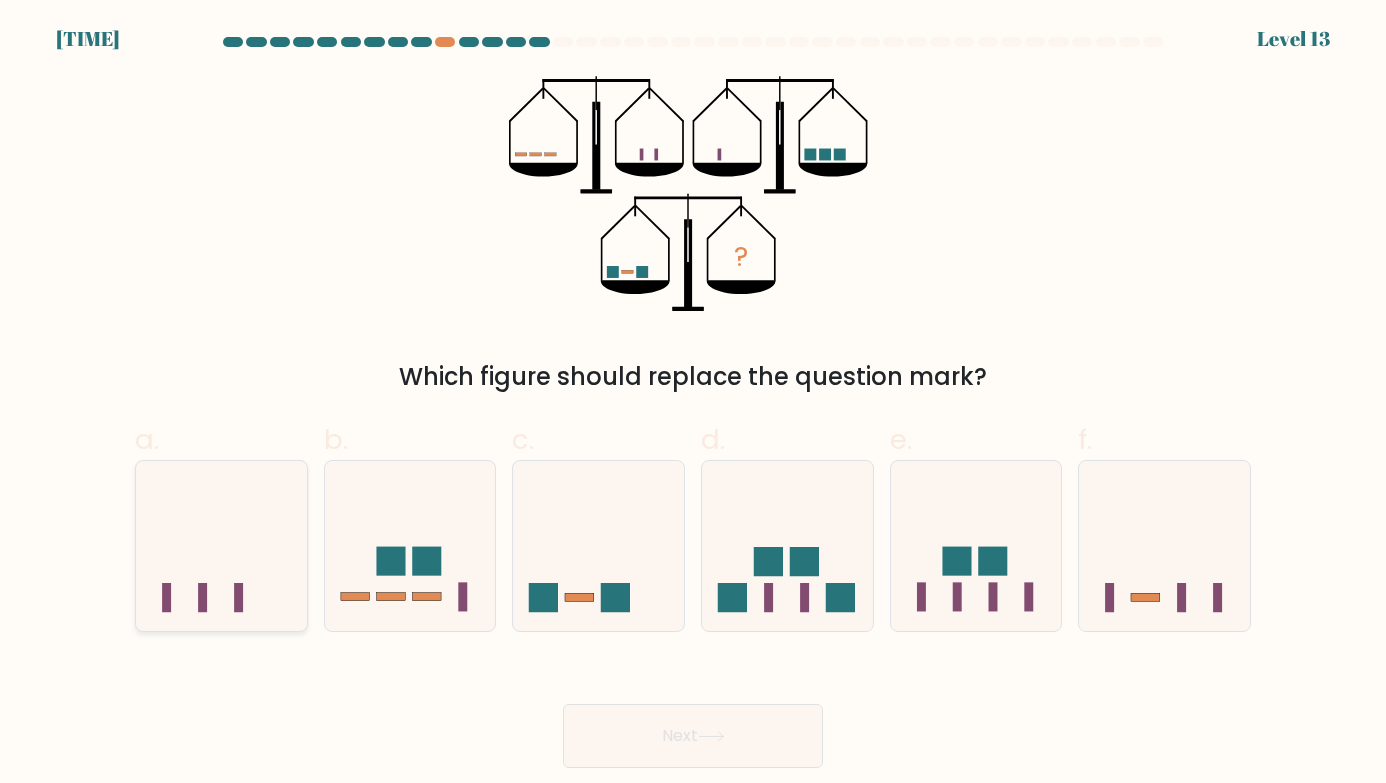 click at bounding box center [221, 545] 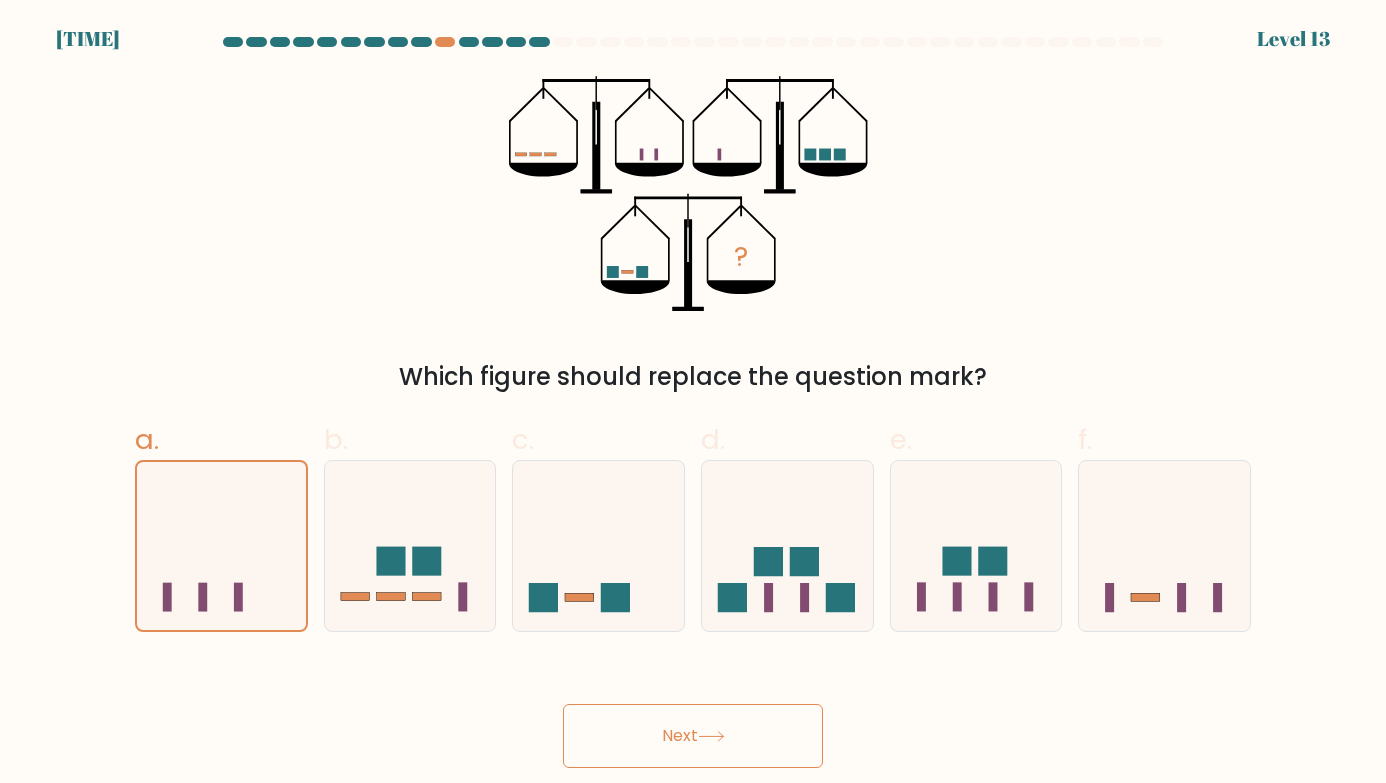 click on "Next" at bounding box center (693, 736) 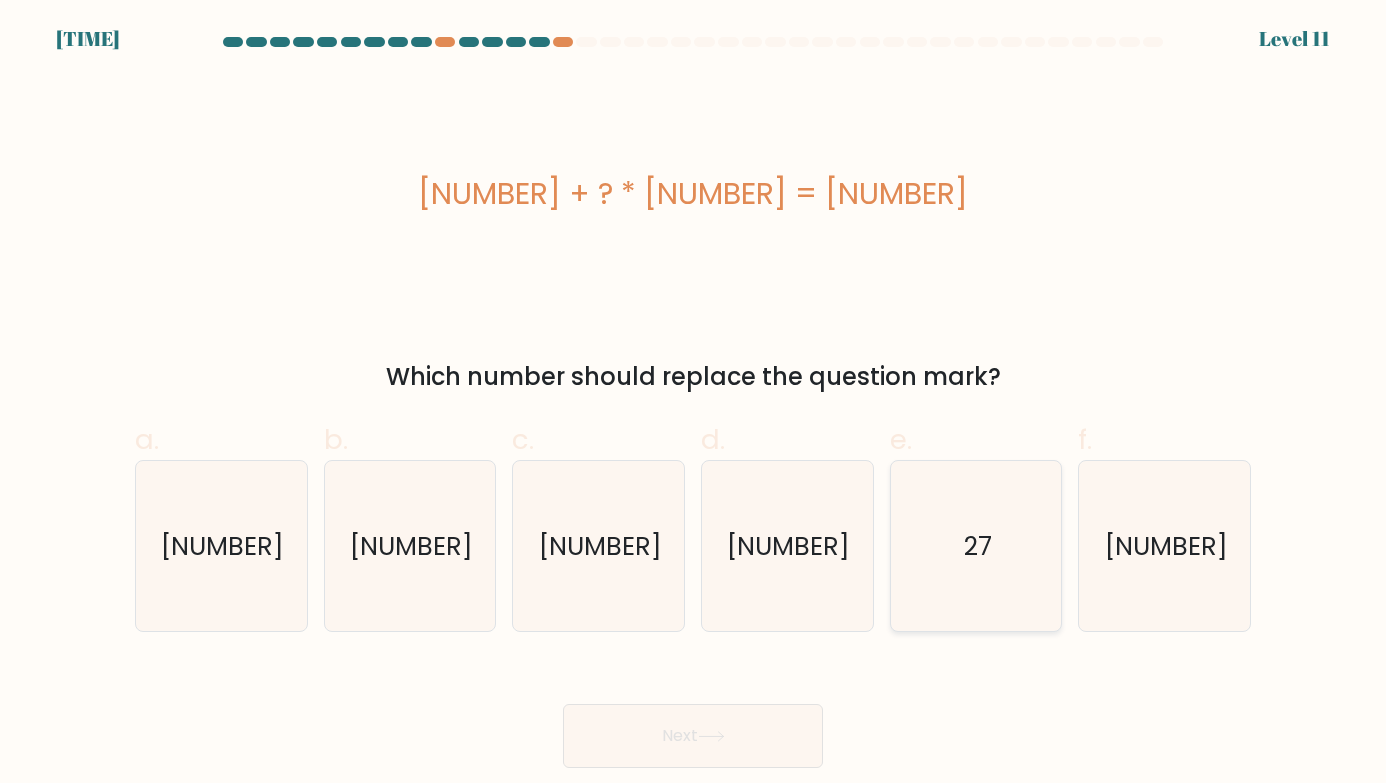 click on "27" at bounding box center (978, 546) 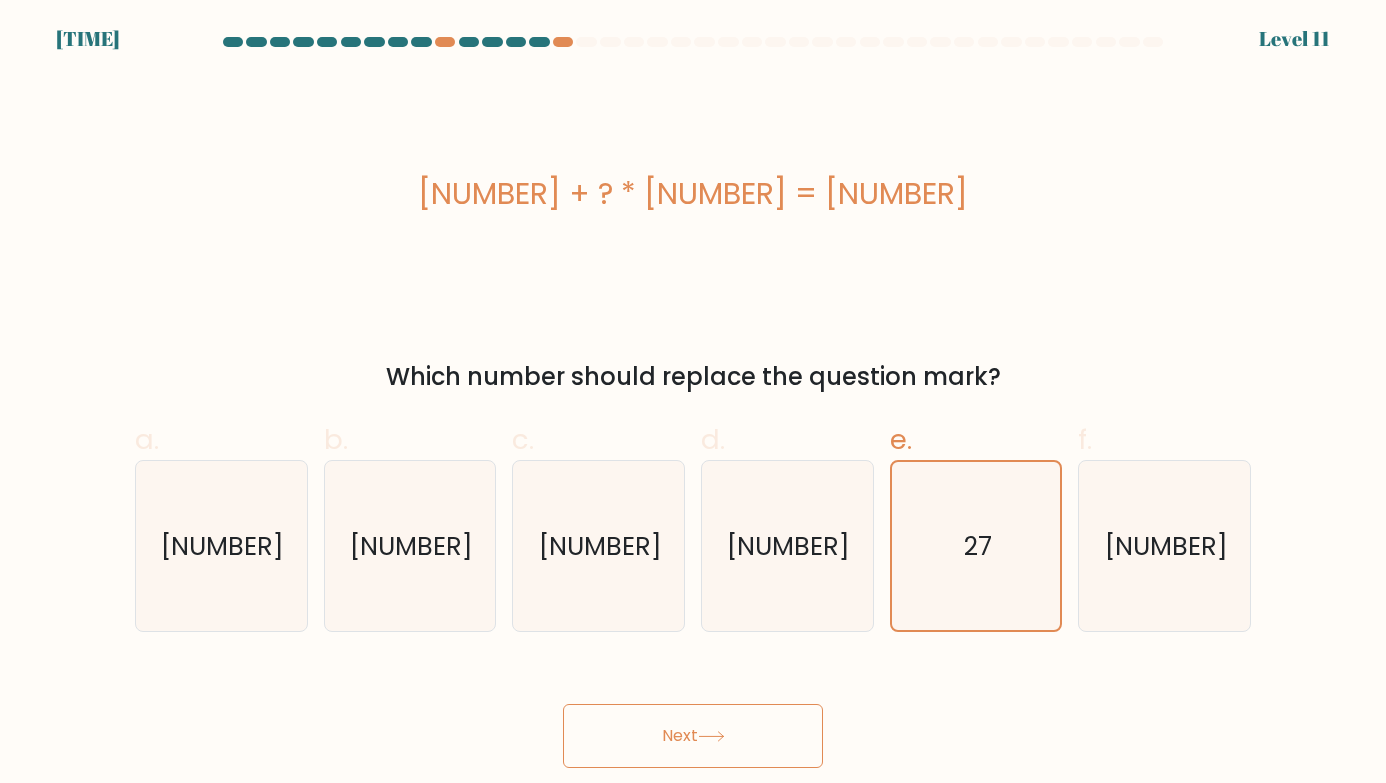 click on "Next" at bounding box center (693, 736) 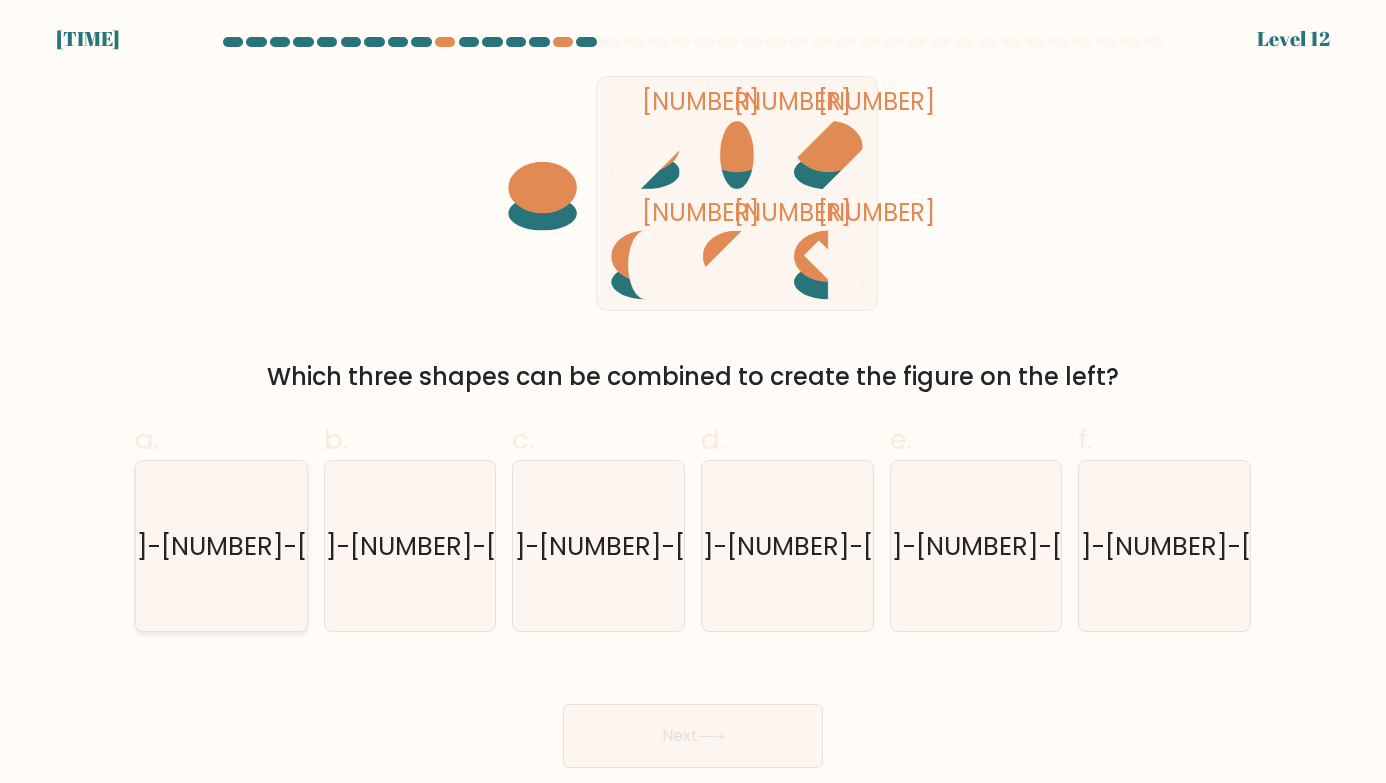 click on "1-3-5" at bounding box center (221, 546) 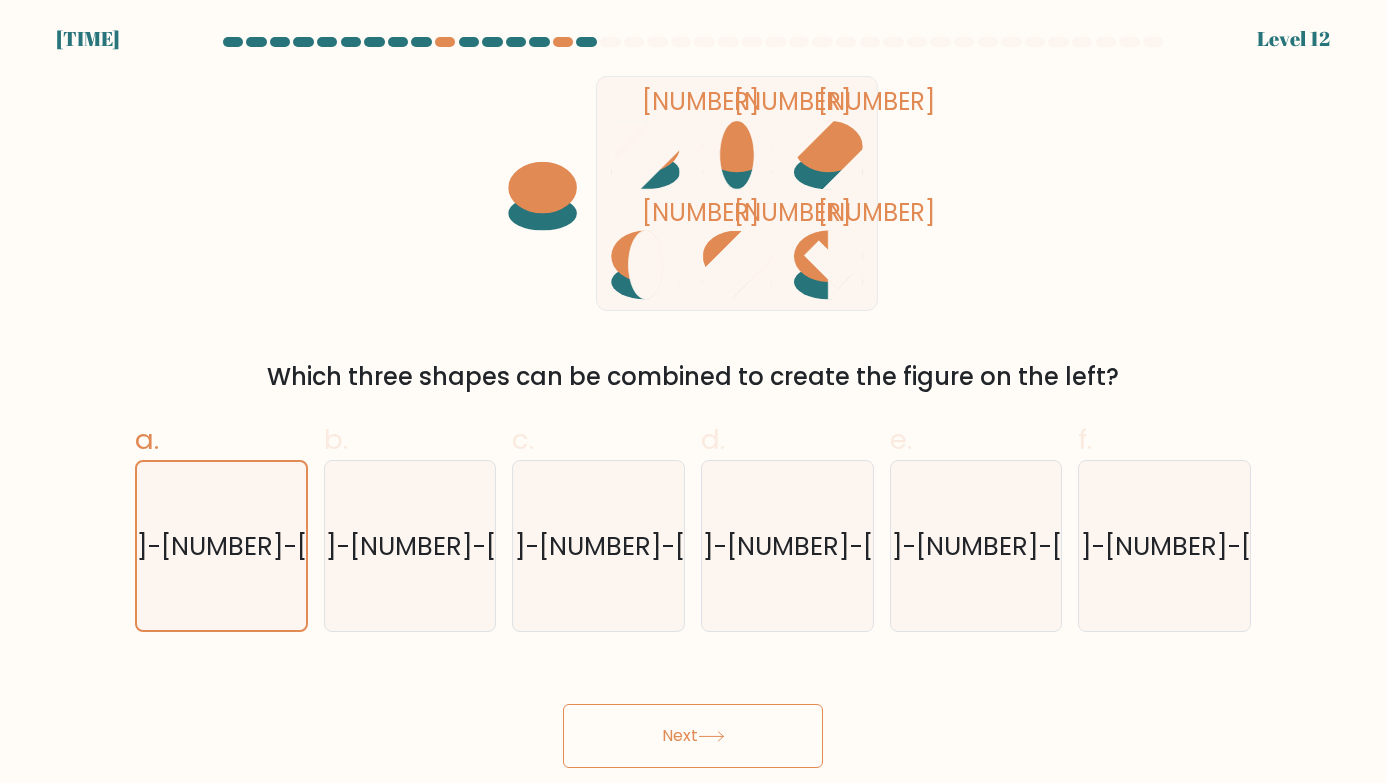 click on "Next" at bounding box center [693, 736] 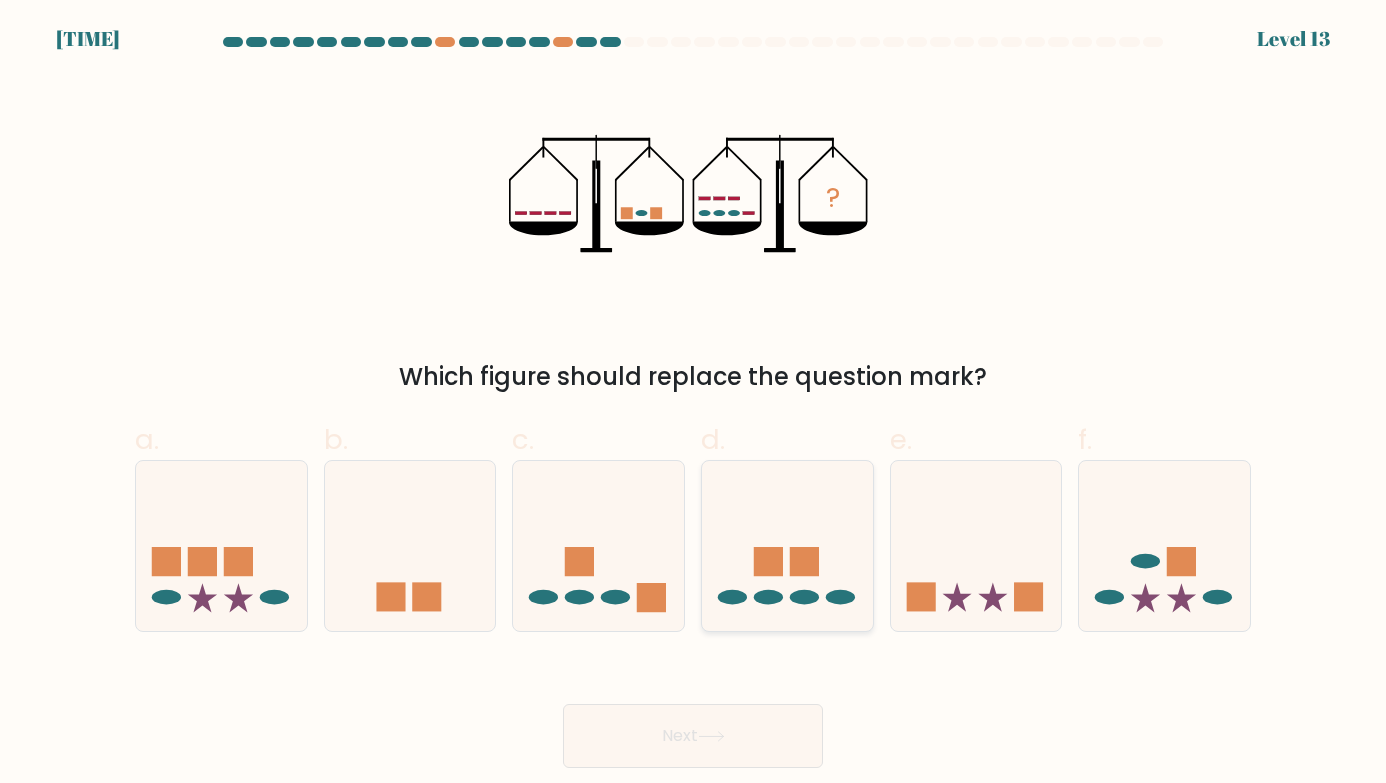 click at bounding box center (787, 546) 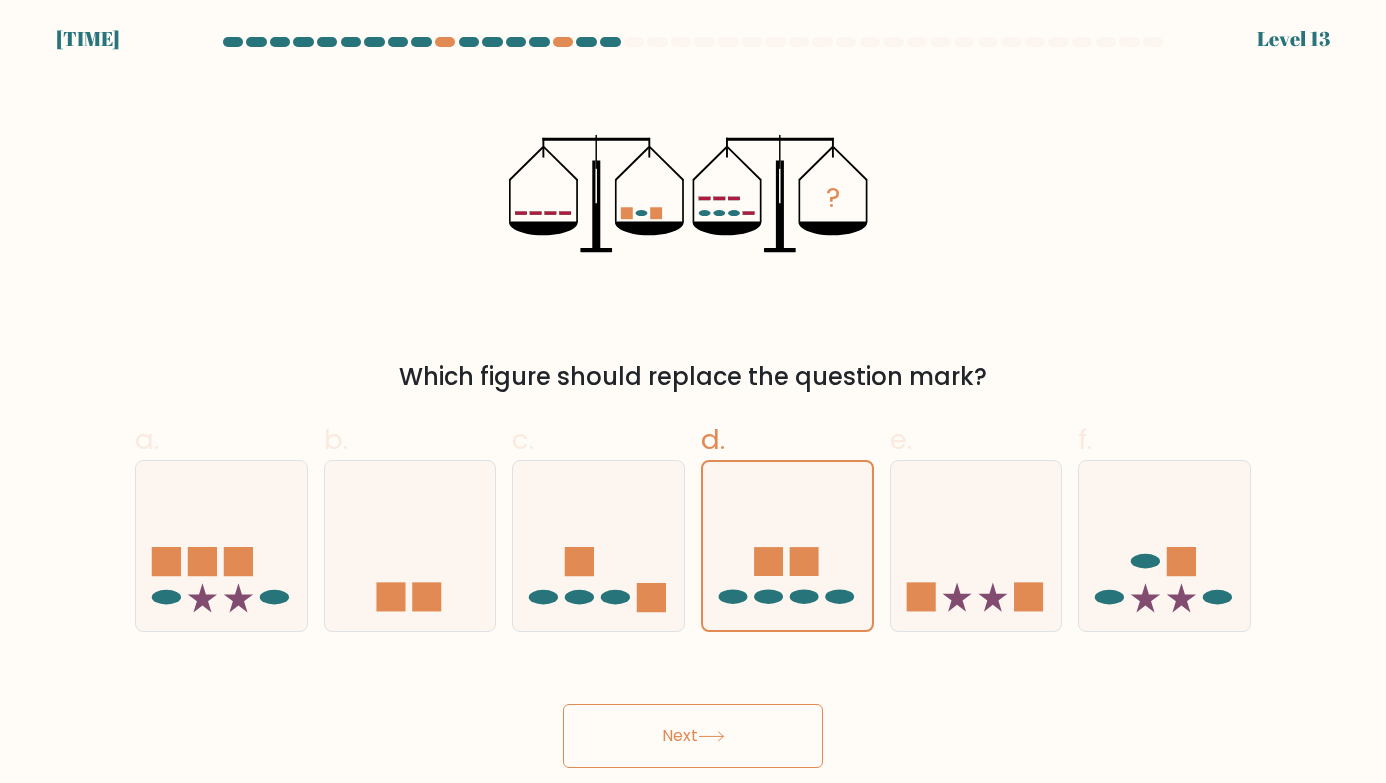 click on "Next" at bounding box center (693, 736) 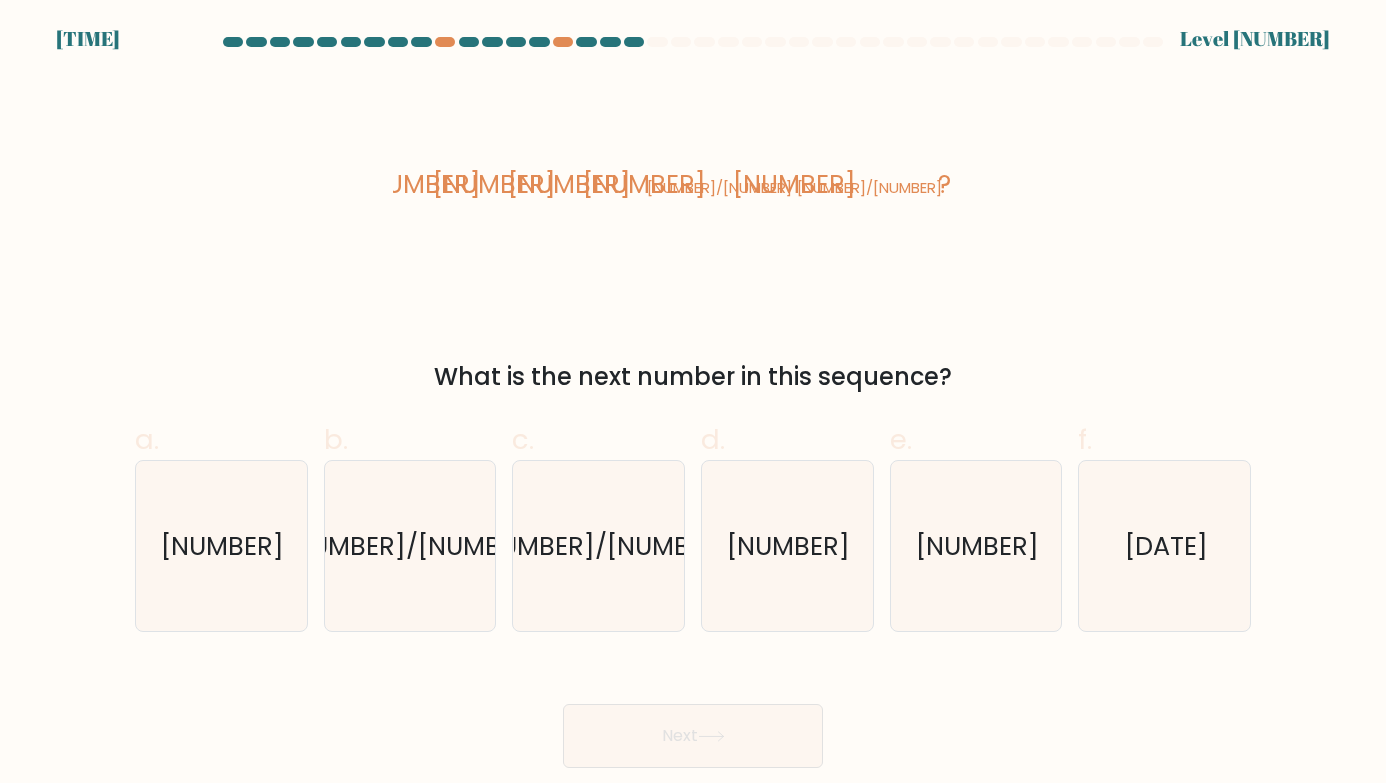 click on "a.
17
b.
23/2
c. -1/4" at bounding box center [693, 517] 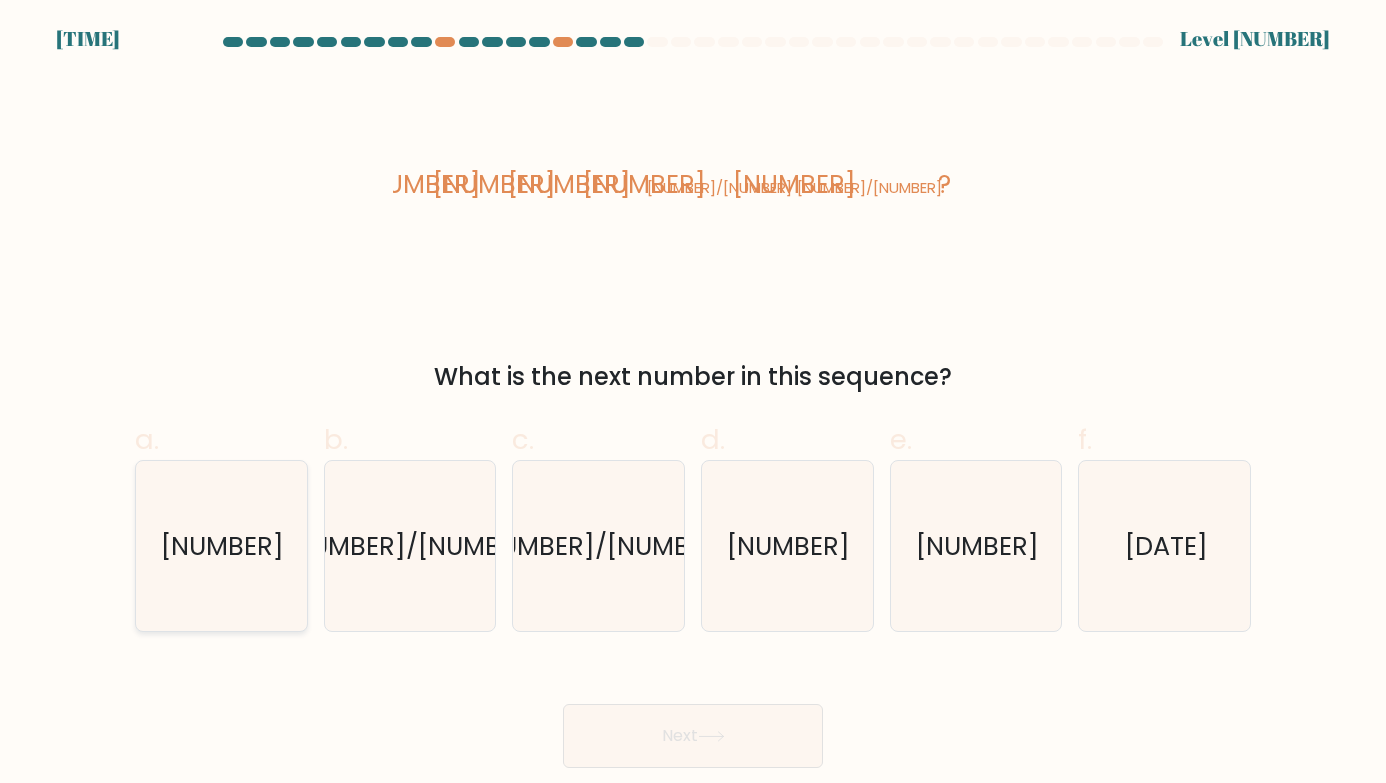 click on "17" at bounding box center [221, 546] 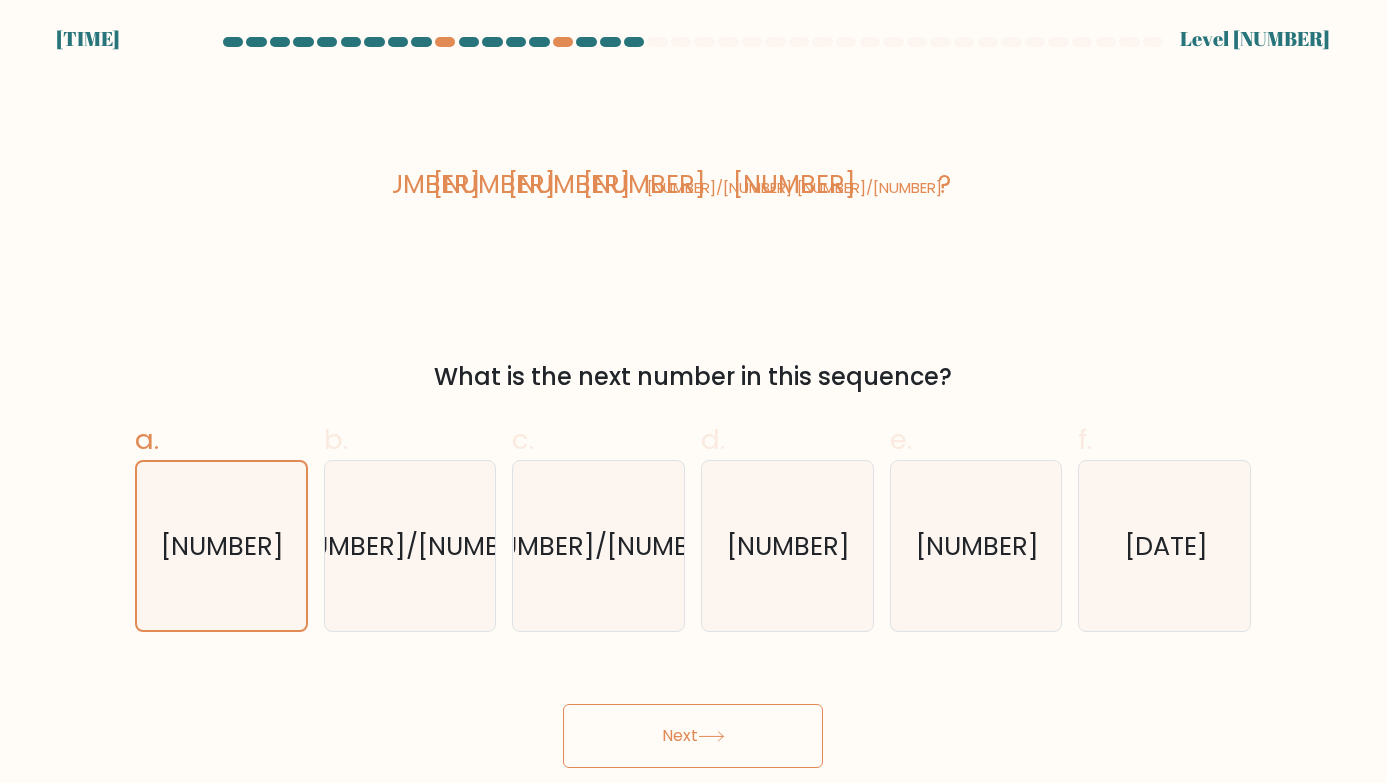 click on "Next" at bounding box center [693, 736] 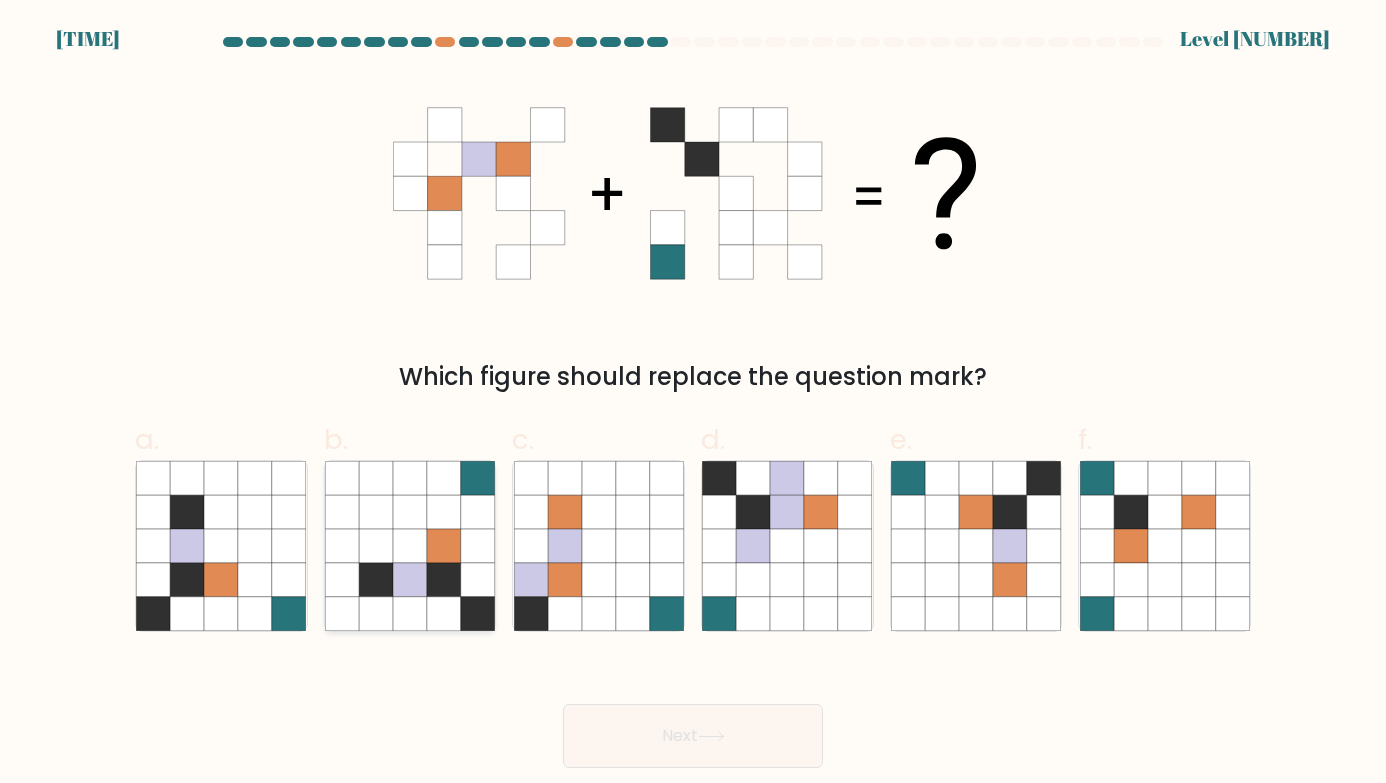 click at bounding box center (478, 580) 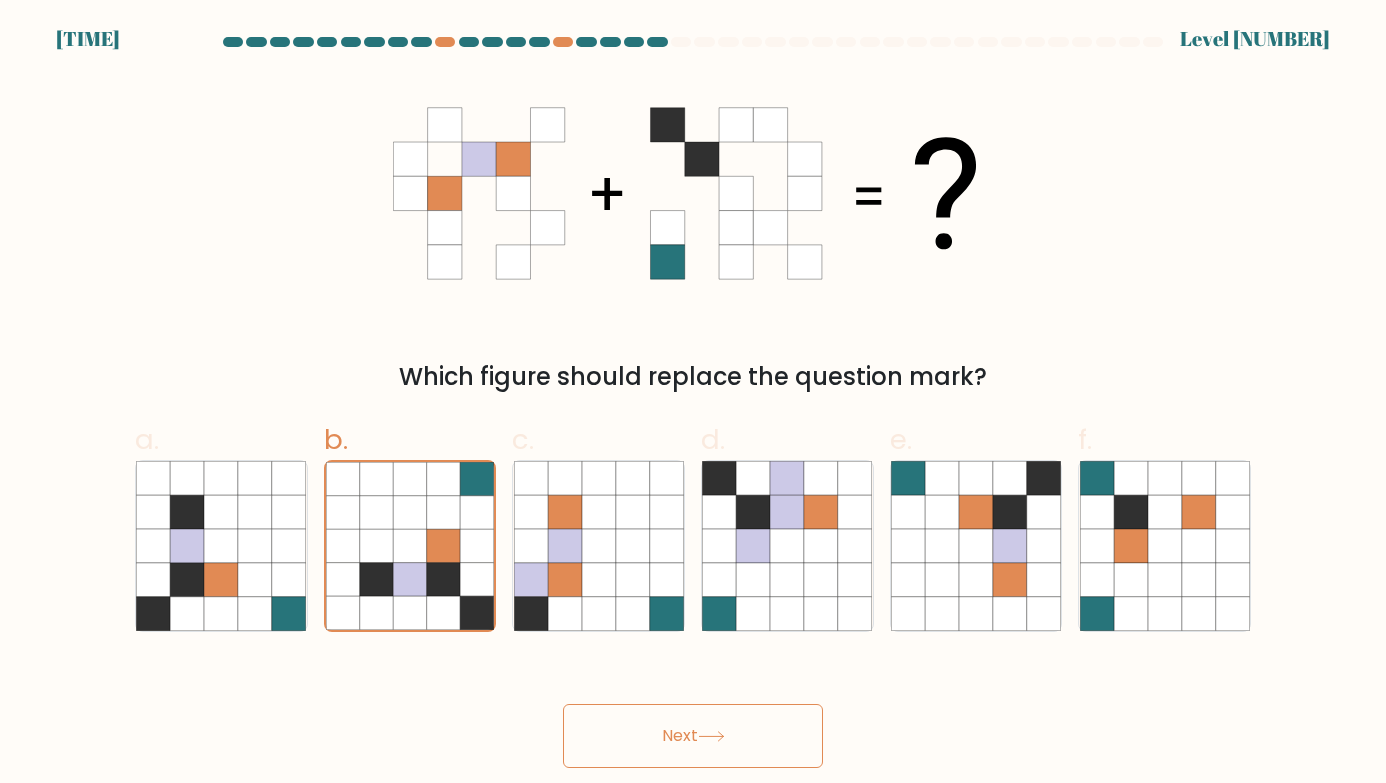 click on "Next" at bounding box center (693, 736) 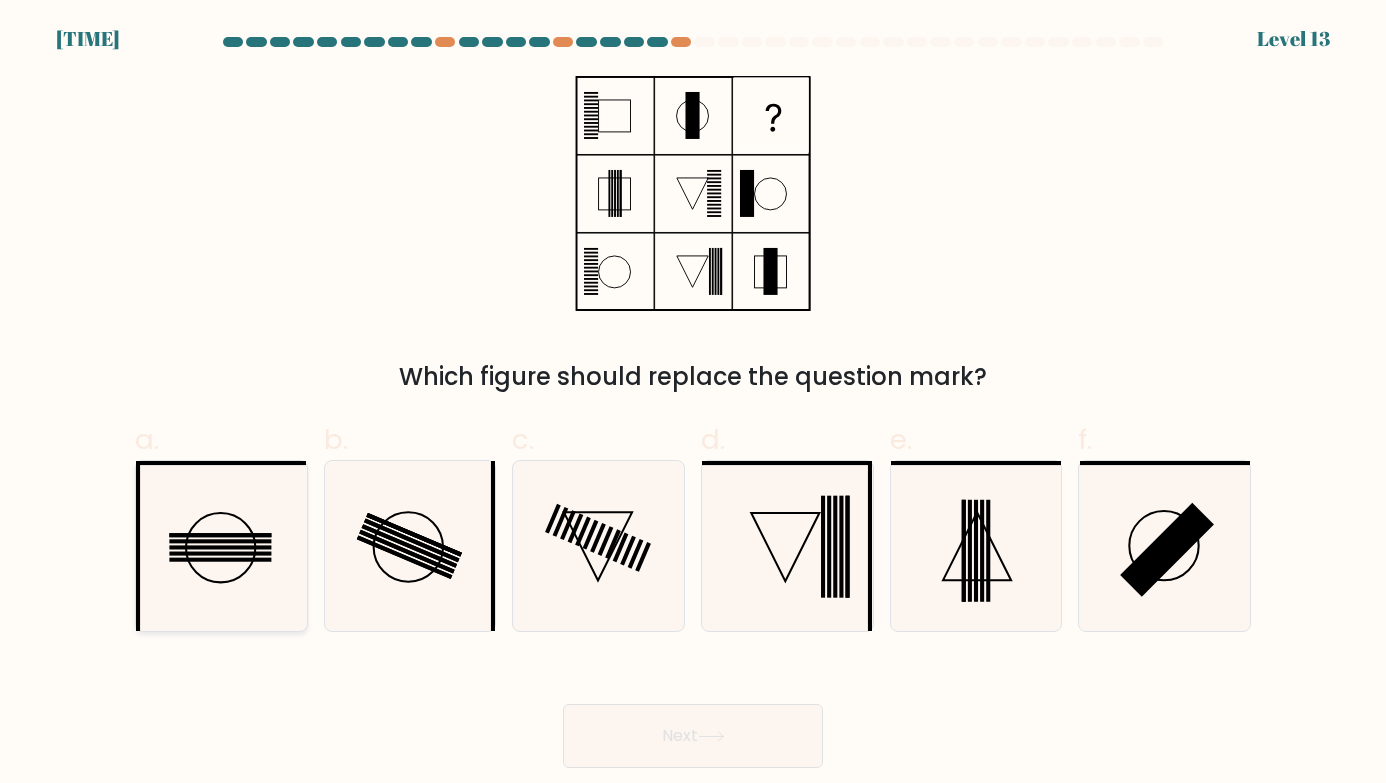 click at bounding box center (221, 560) 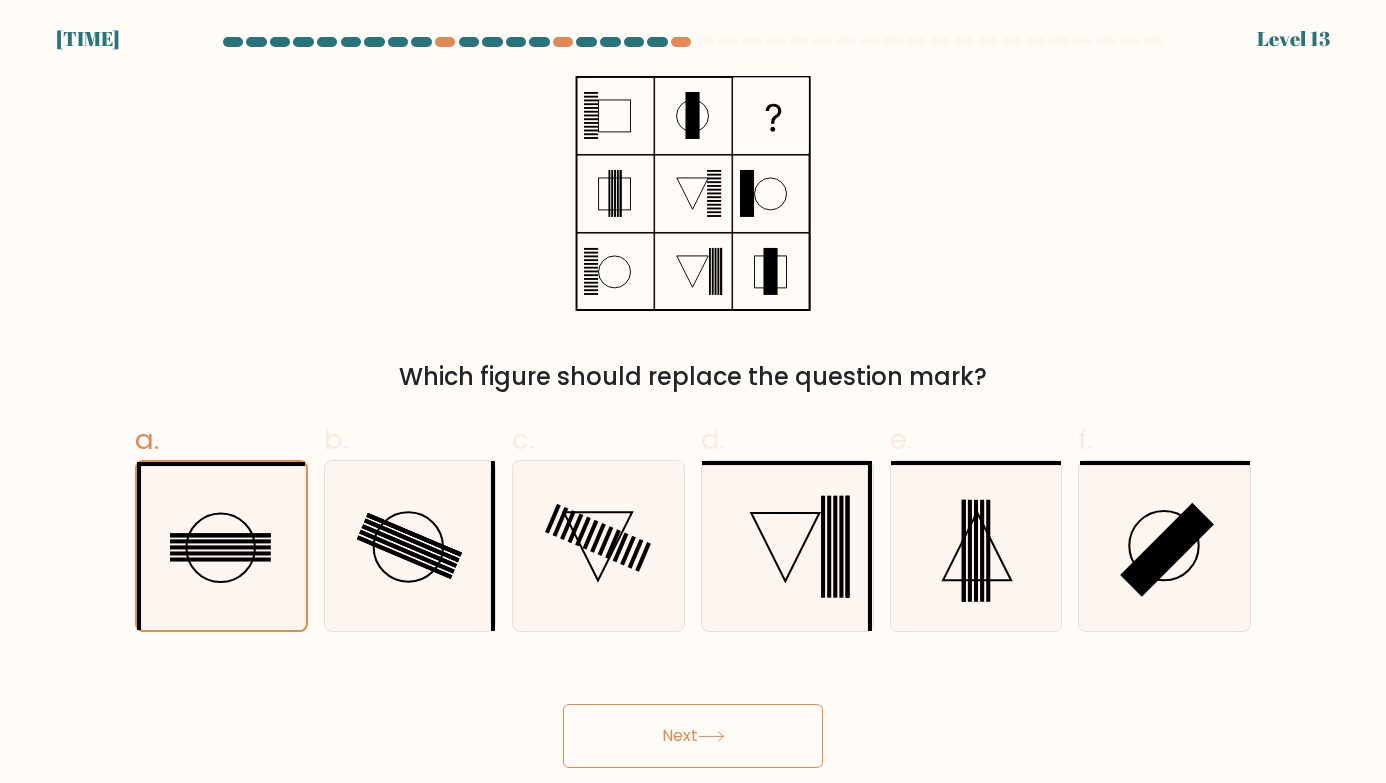 drag, startPoint x: 669, startPoint y: 742, endPoint x: 560, endPoint y: 679, distance: 125.89678 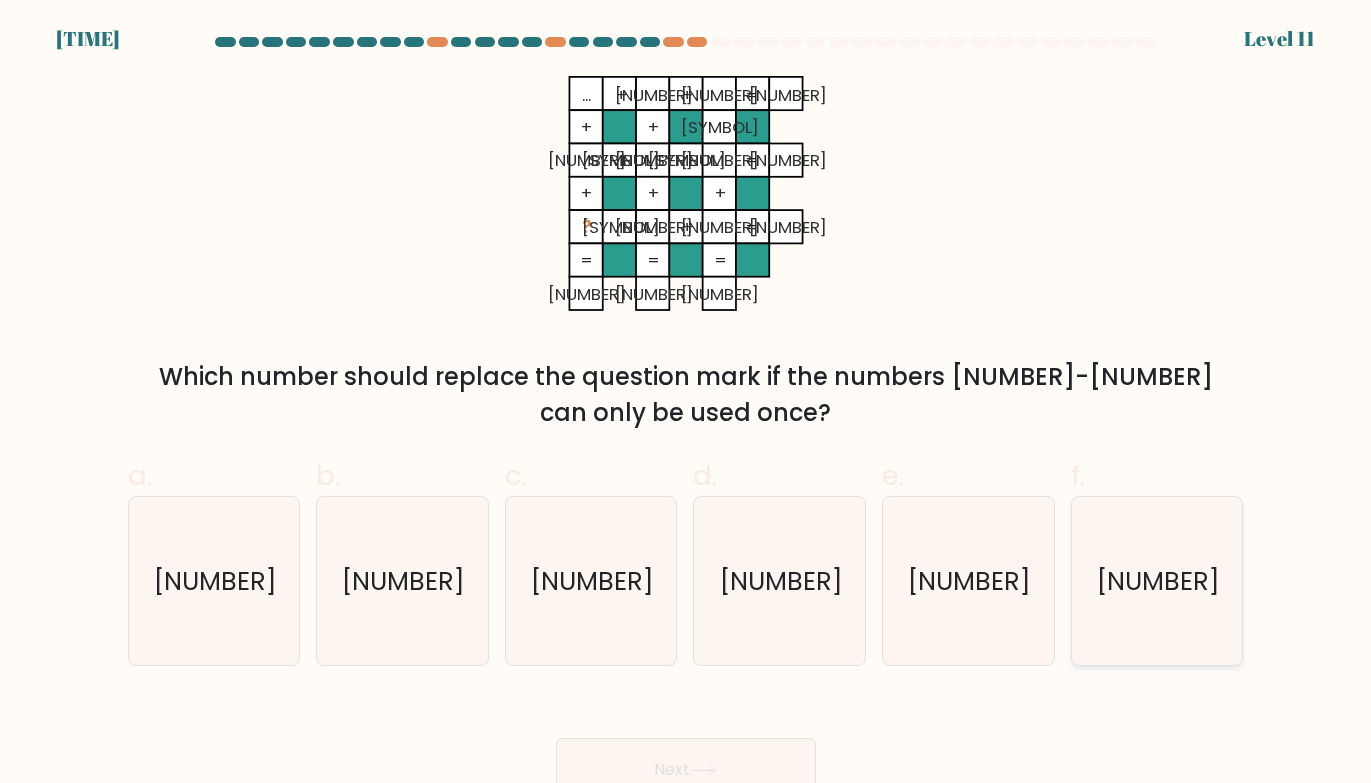 click on "5" at bounding box center (1157, 581) 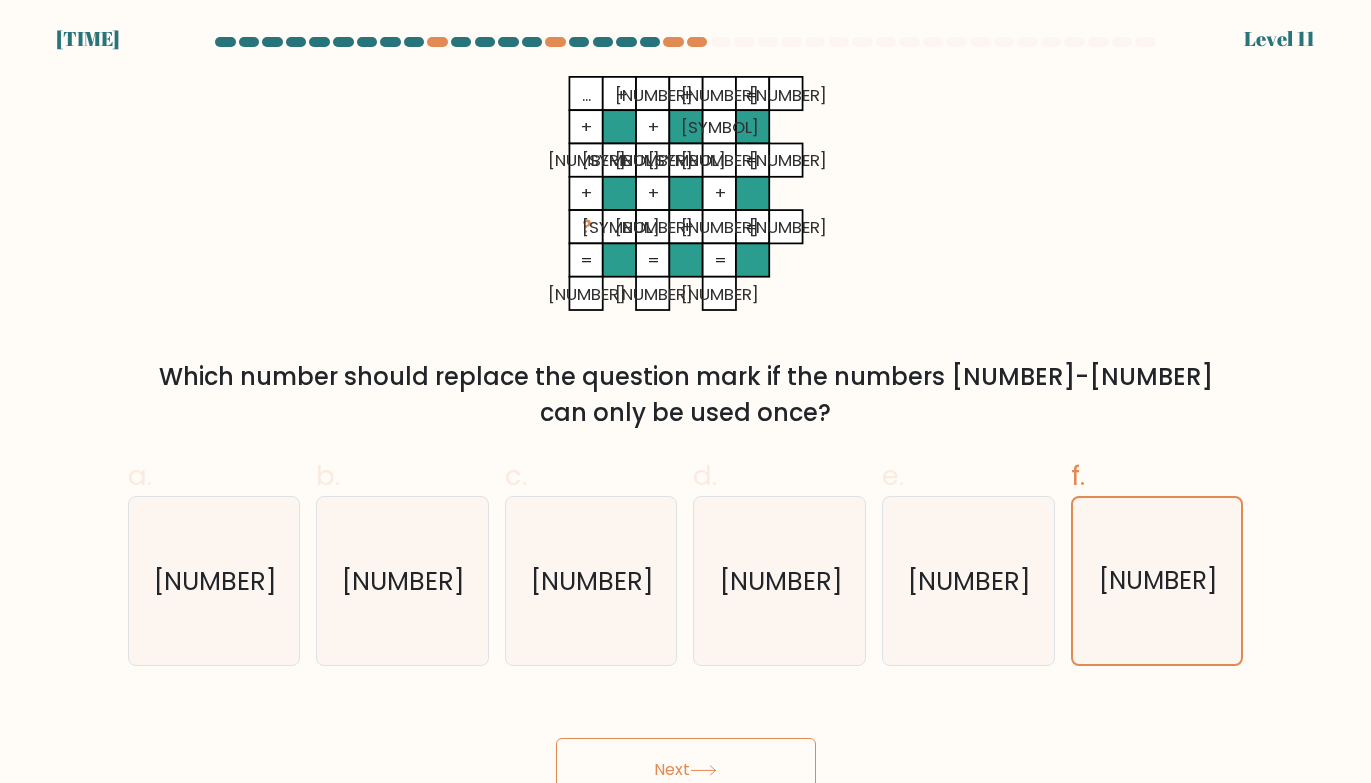 click on "Next" at bounding box center (686, 770) 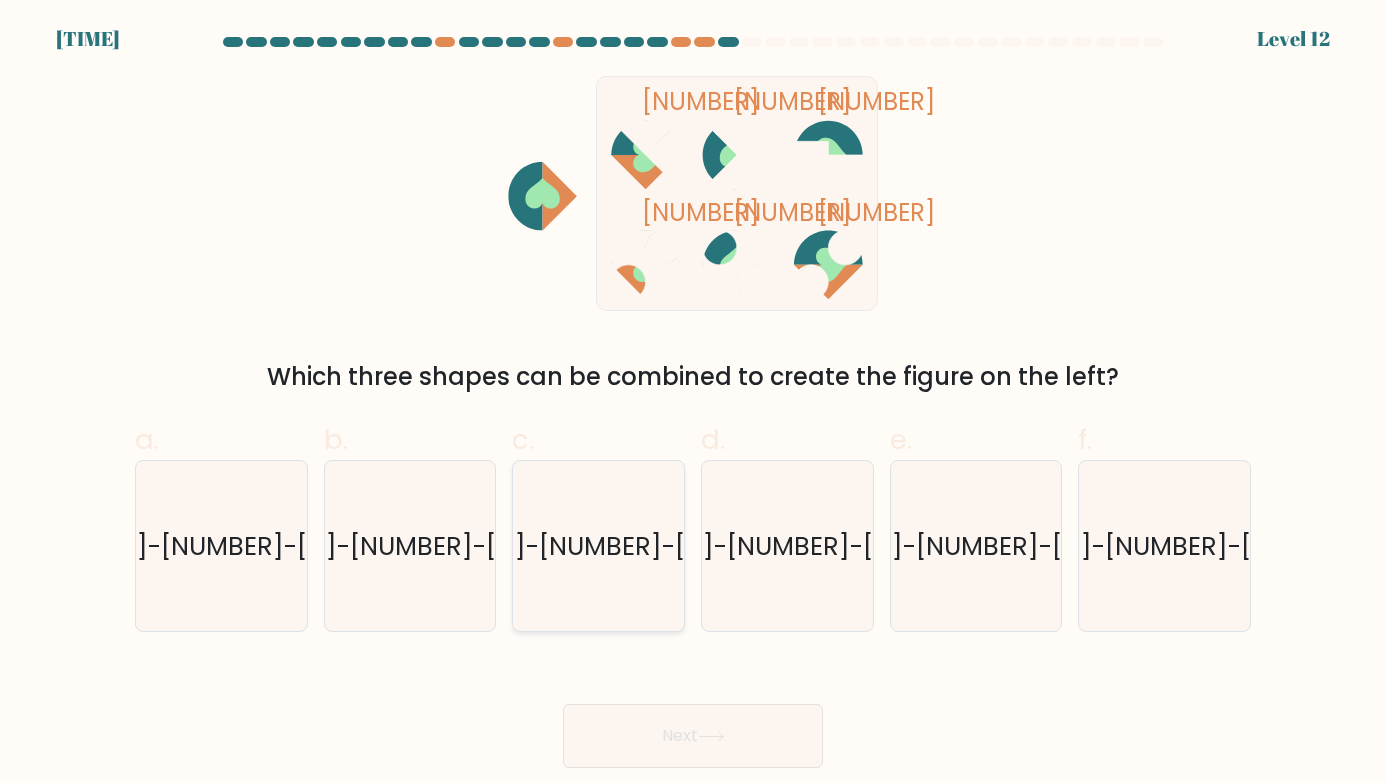 click on "4-5-6" at bounding box center [599, 546] 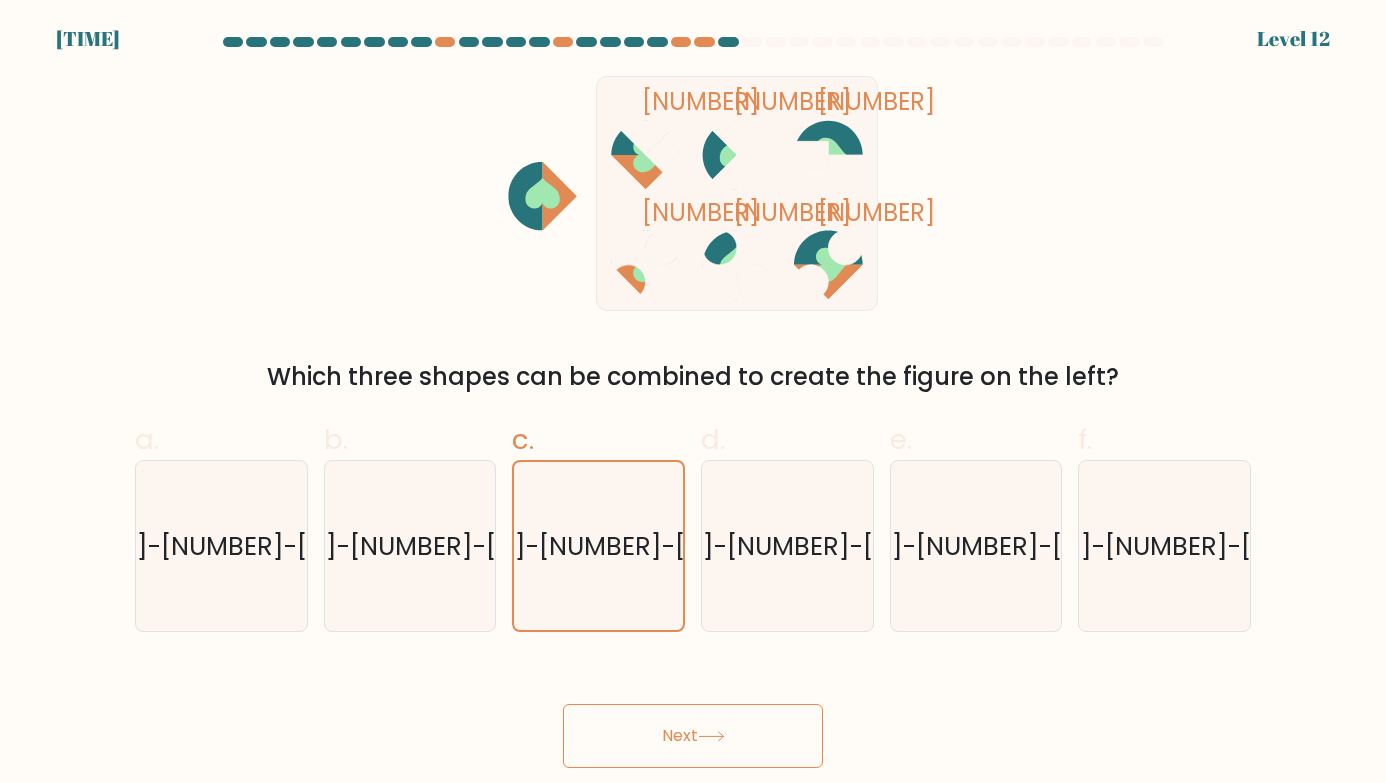 click on "Next" at bounding box center (693, 736) 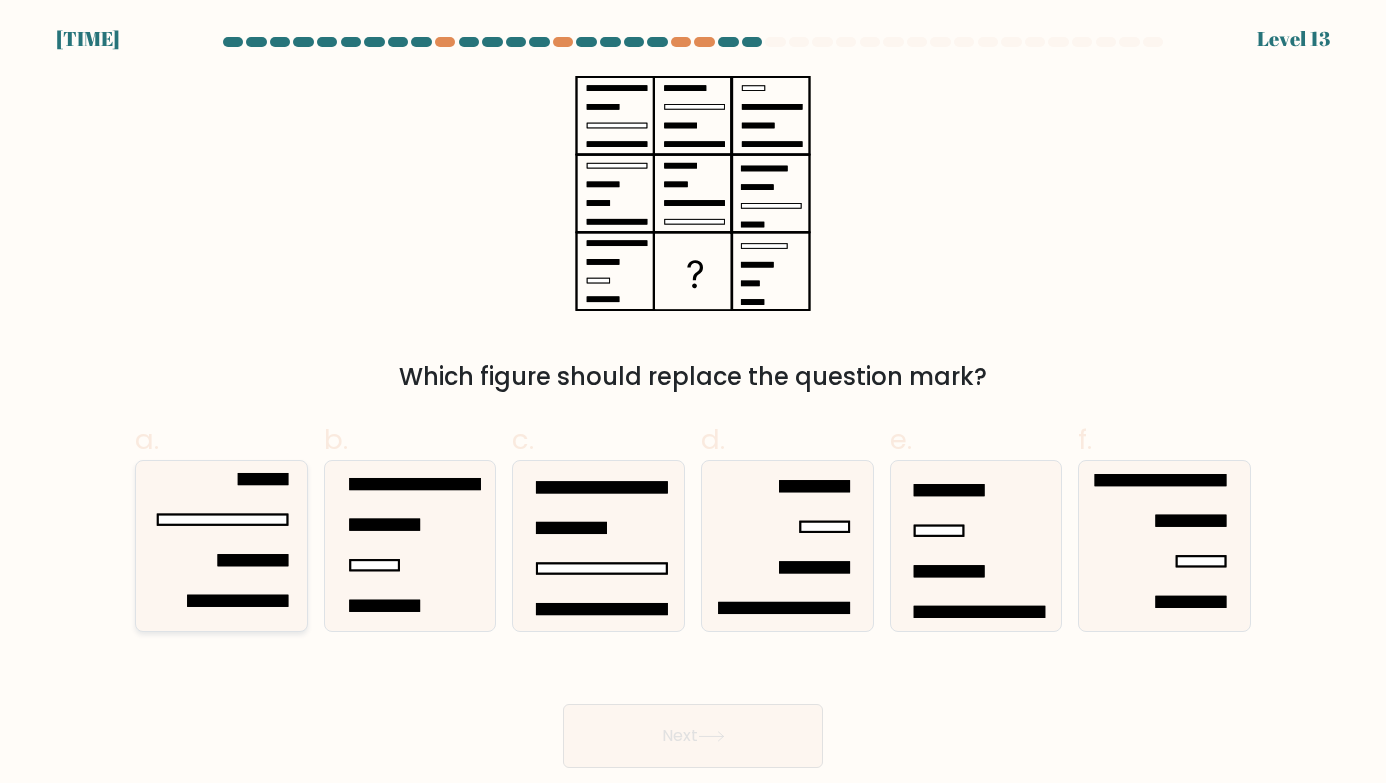 click at bounding box center (253, 560) 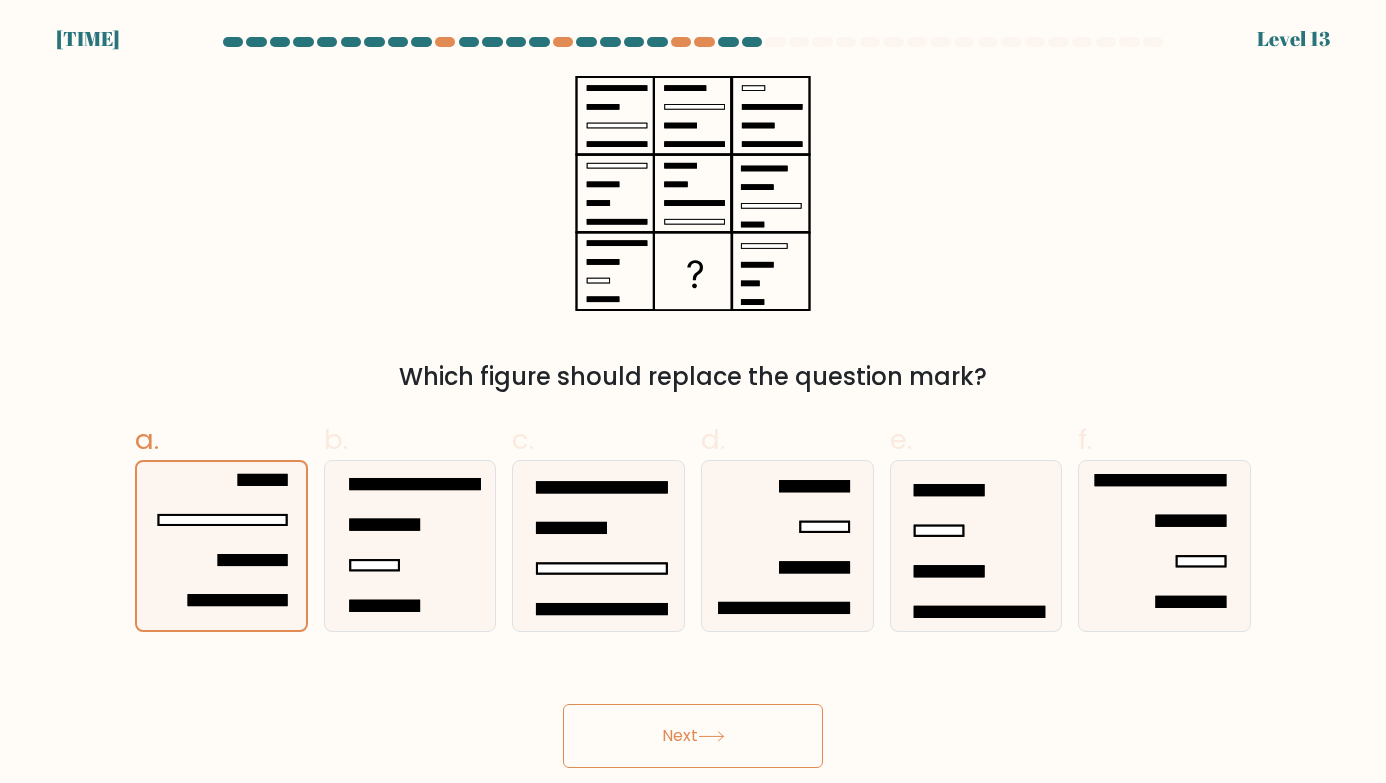 click at bounding box center [711, 736] 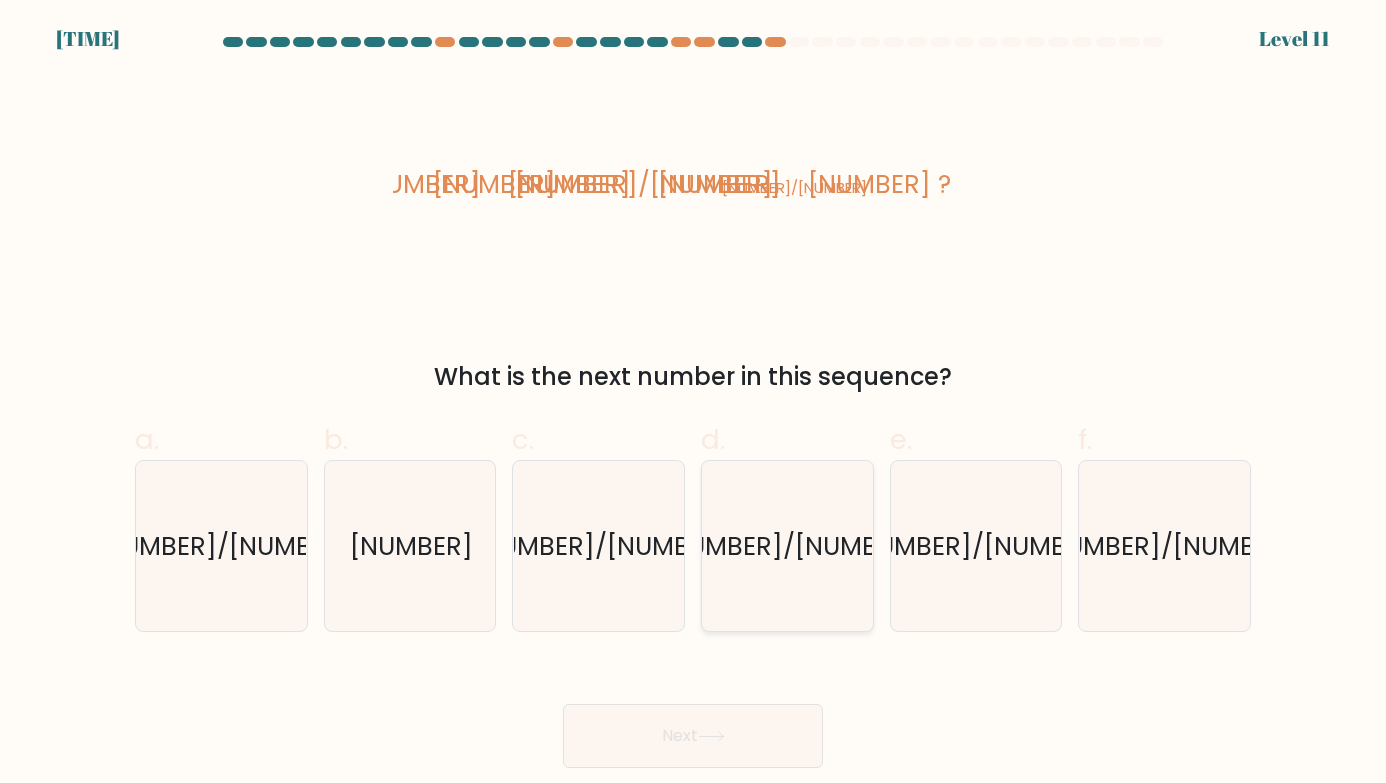 click on "2/125" at bounding box center (789, 546) 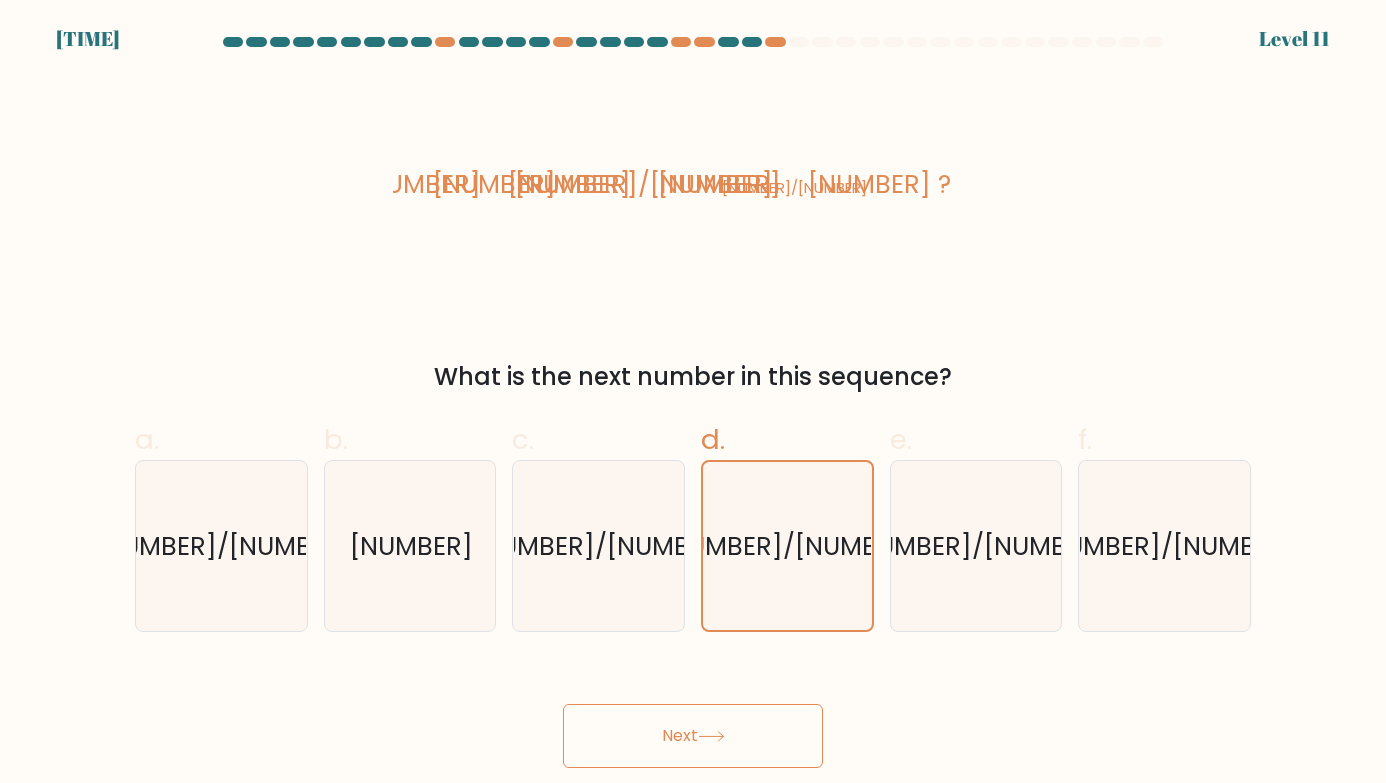 click on "Next" at bounding box center [693, 736] 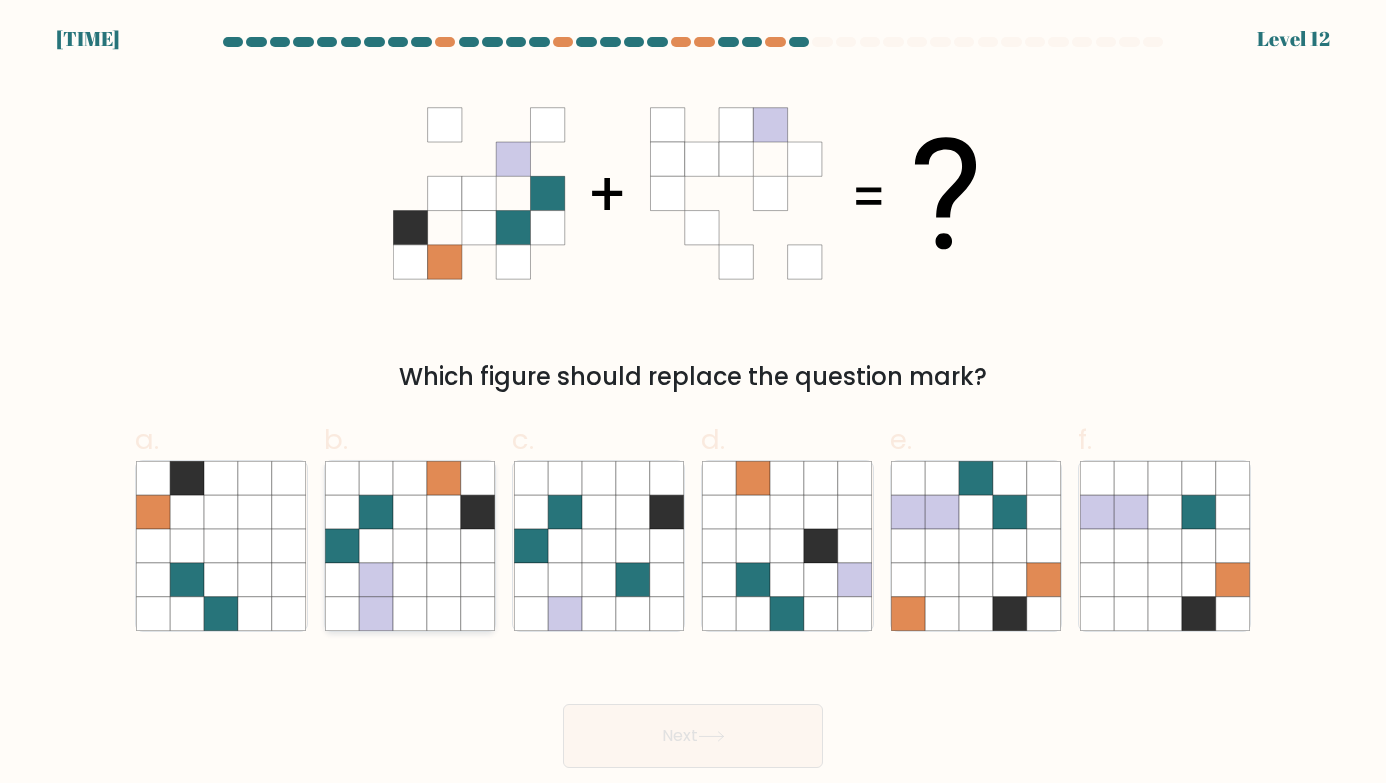 click at bounding box center (376, 512) 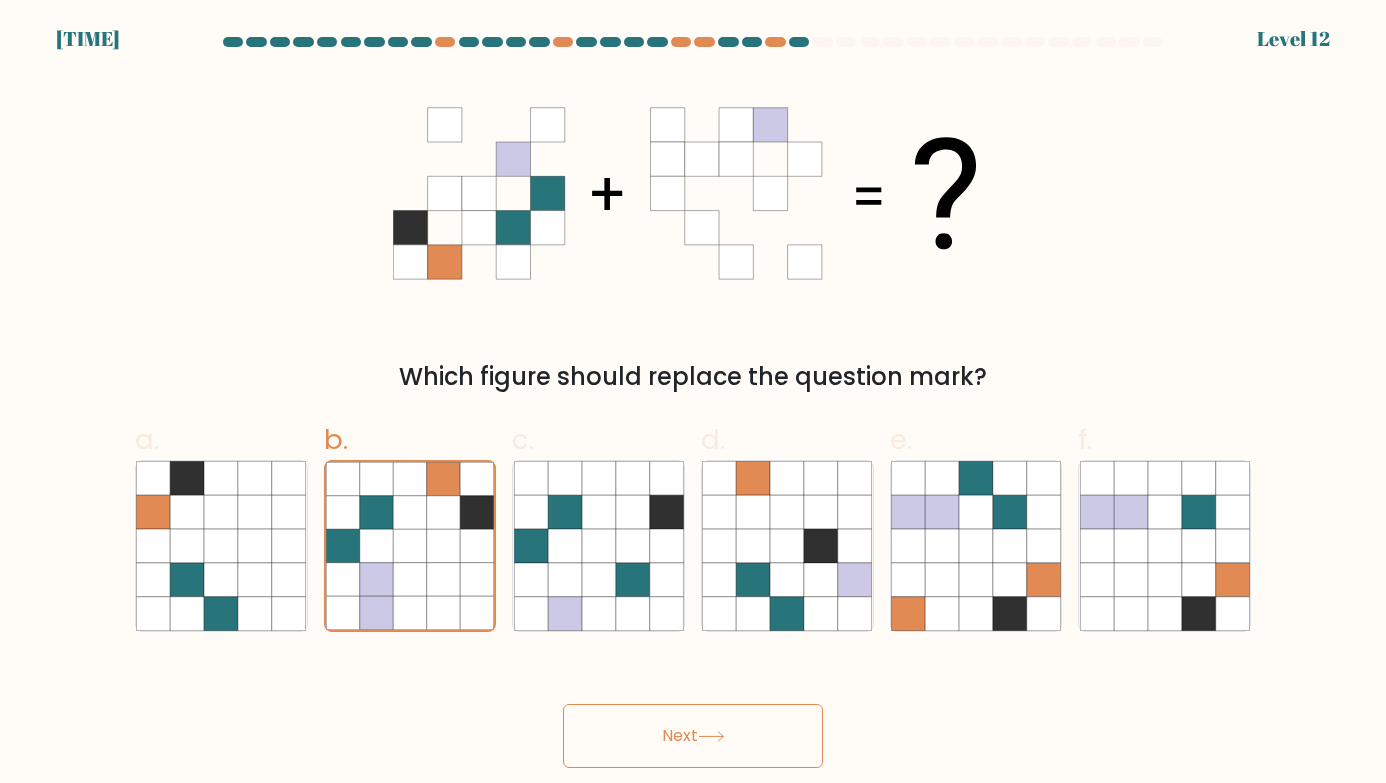 click on "Next" at bounding box center [693, 736] 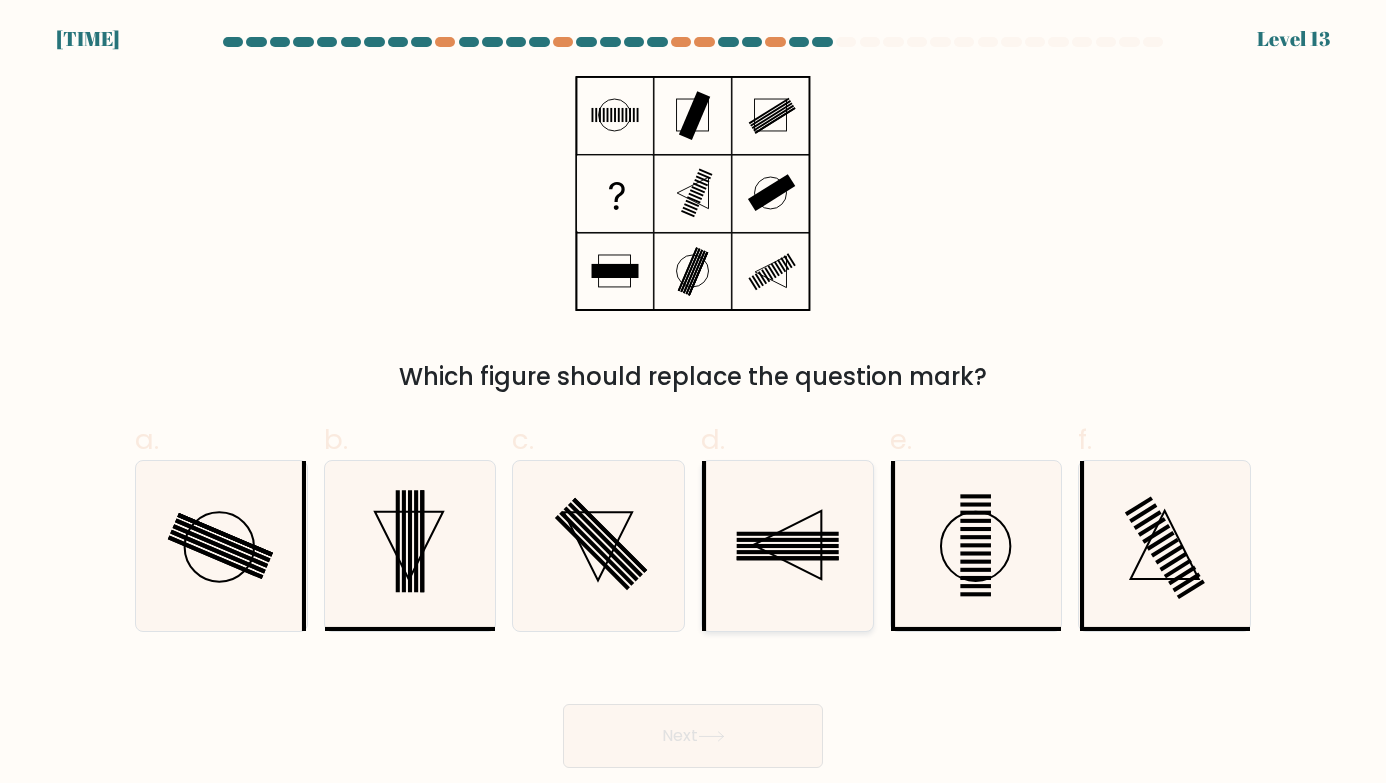 click at bounding box center [788, 546] 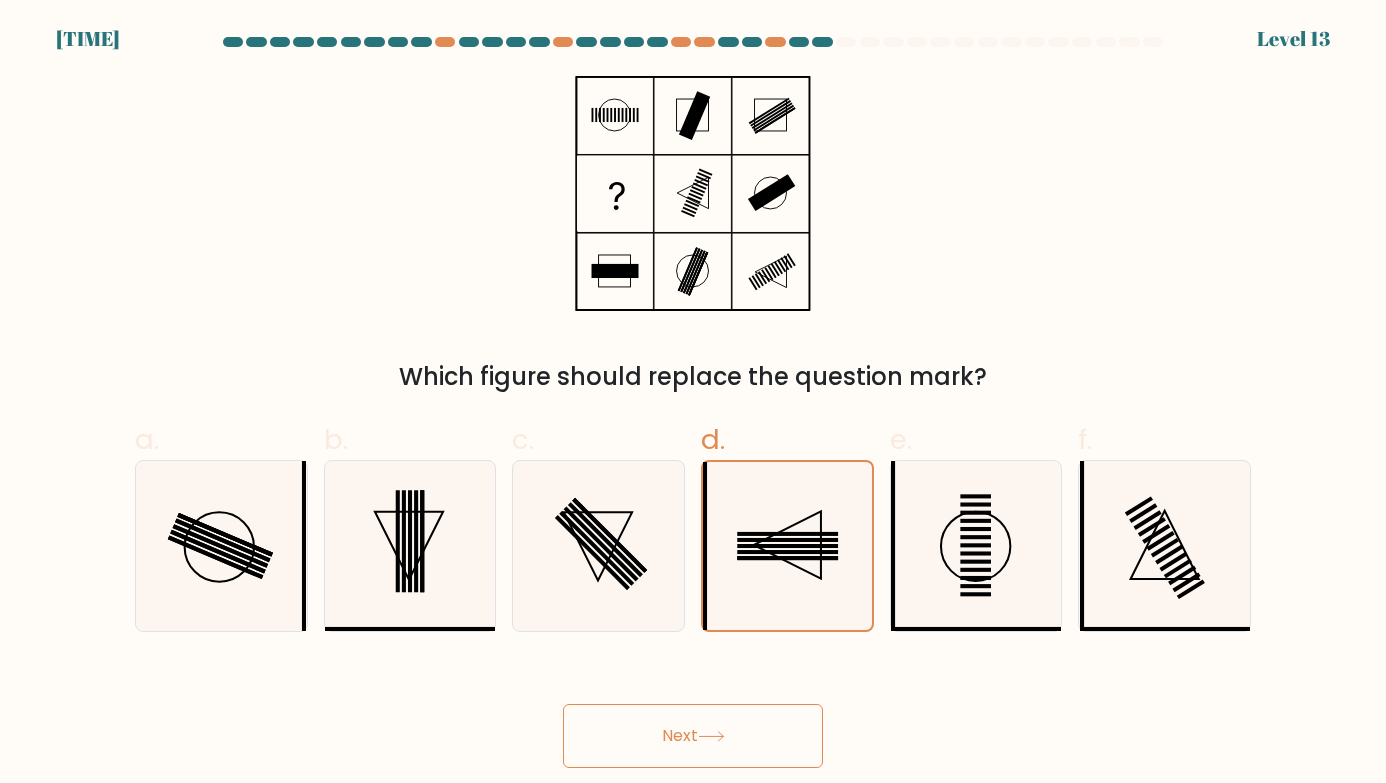 click on "Next" at bounding box center [693, 736] 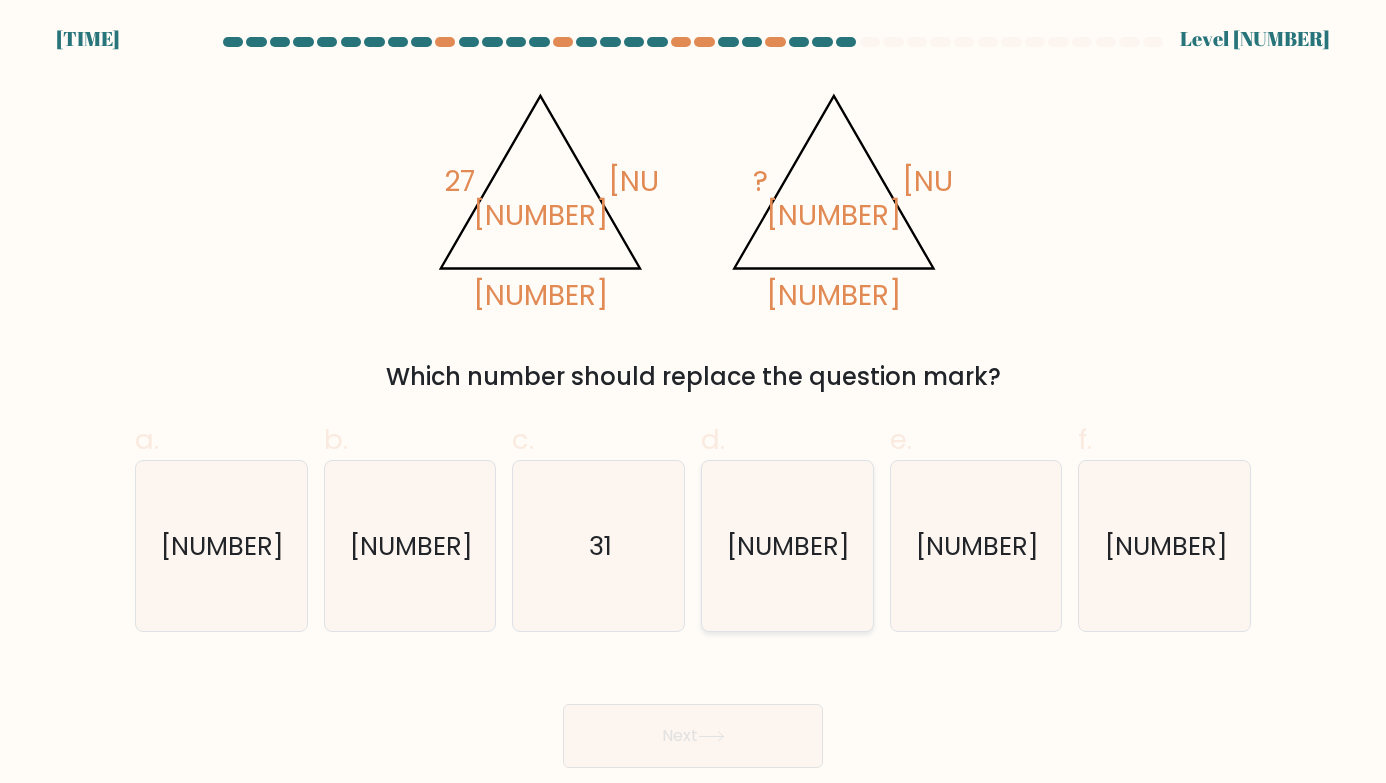 click on "38" at bounding box center (787, 546) 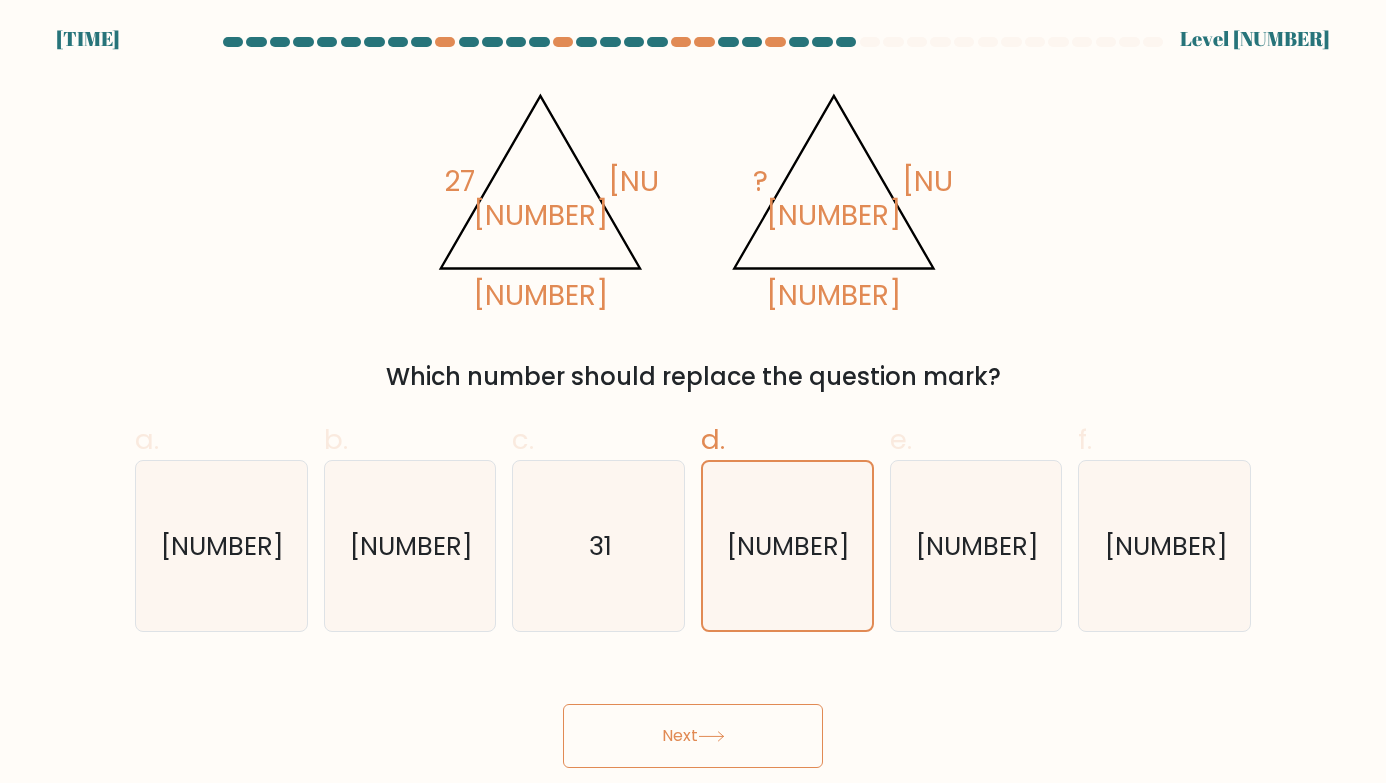 click on "Next" at bounding box center (693, 736) 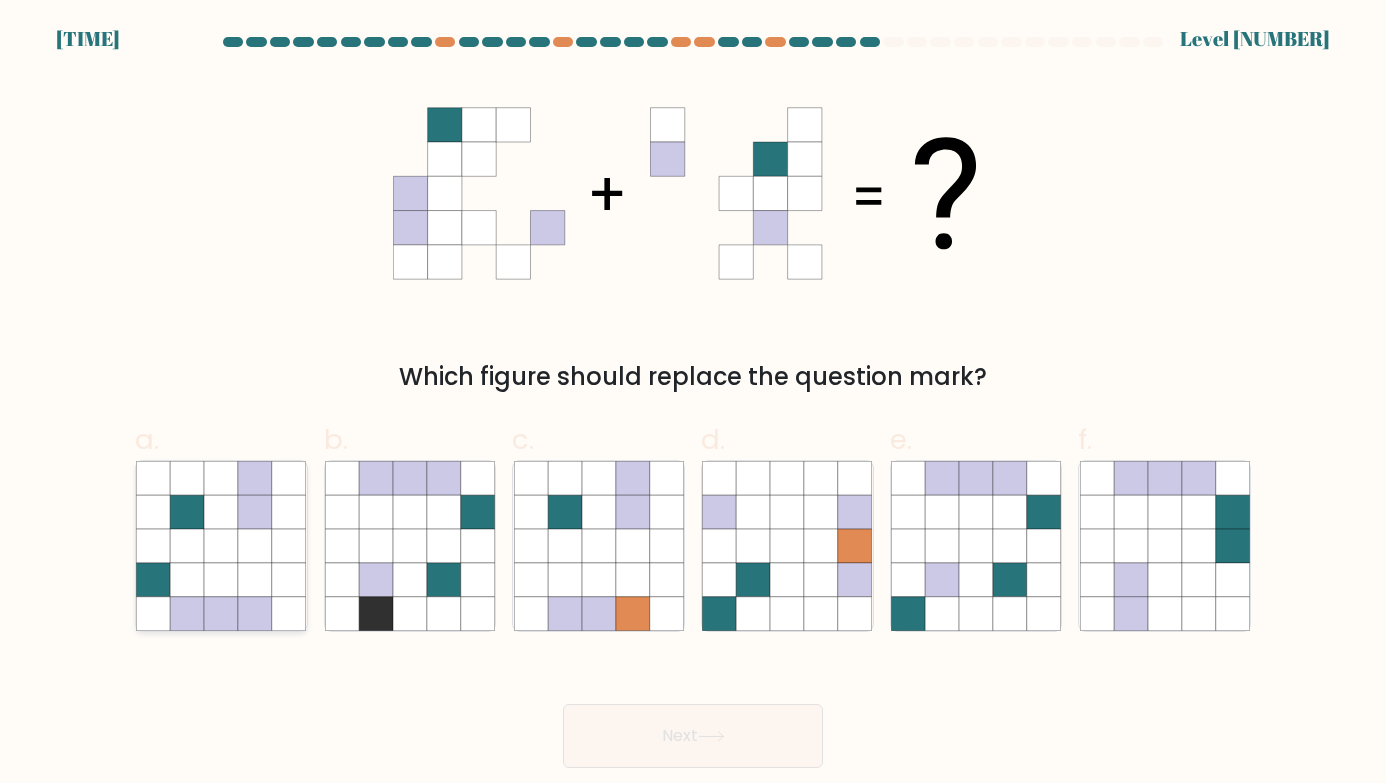 click at bounding box center [255, 580] 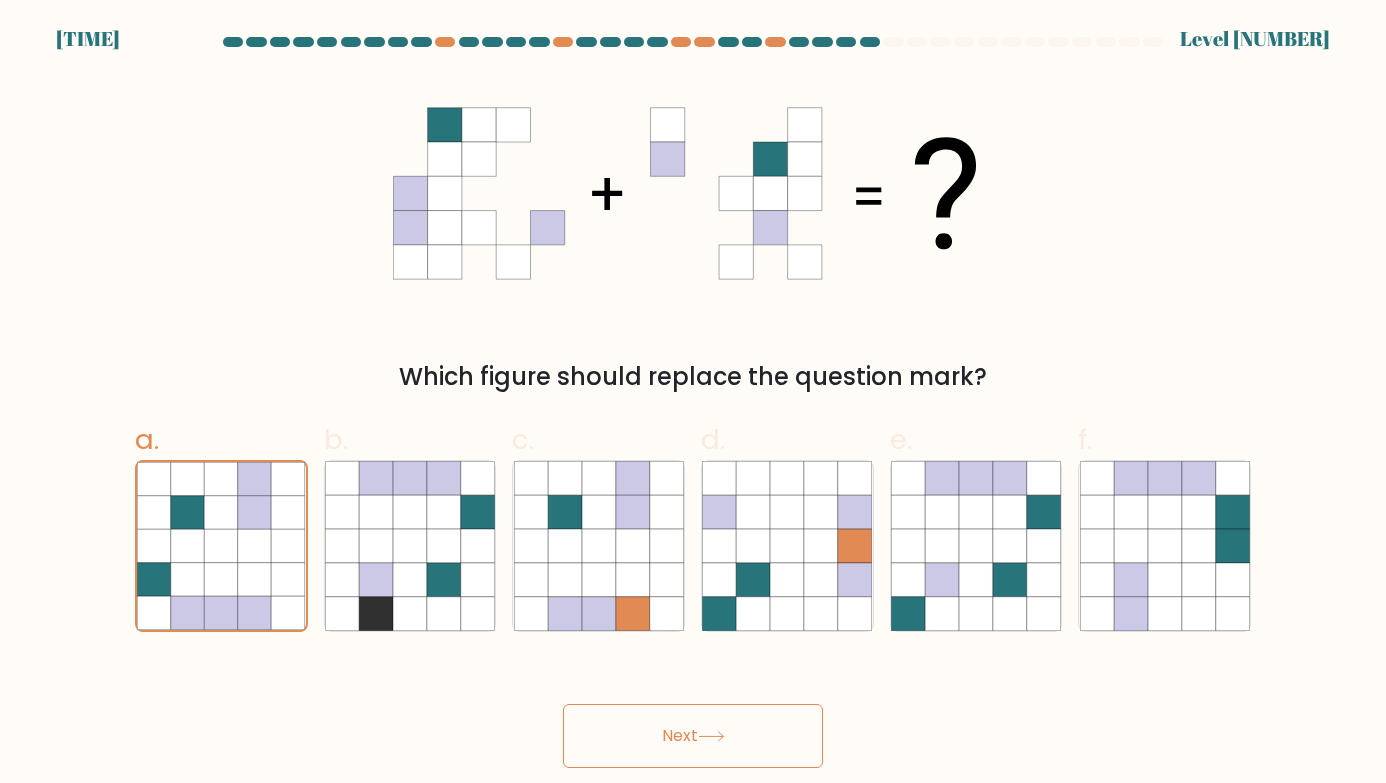 click on "Next" at bounding box center (693, 736) 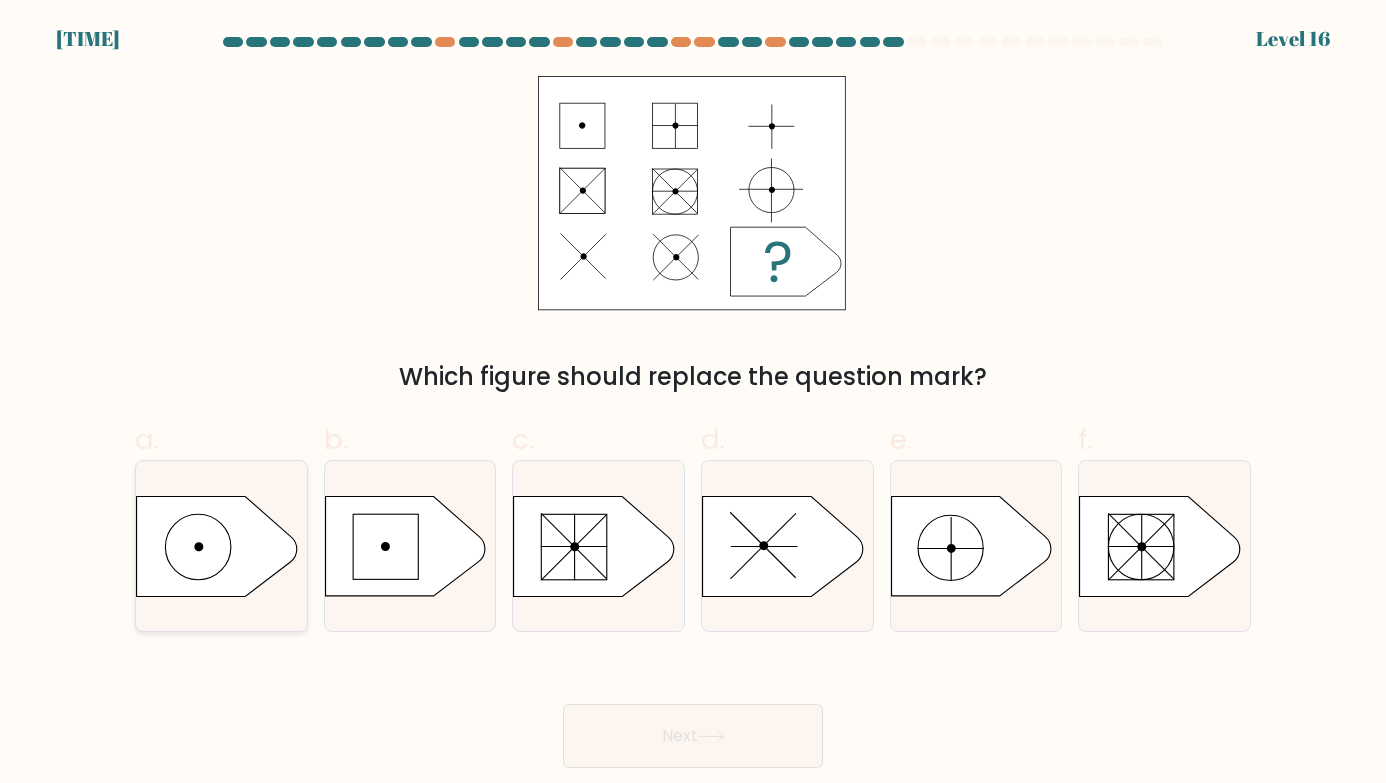click at bounding box center (217, 546) 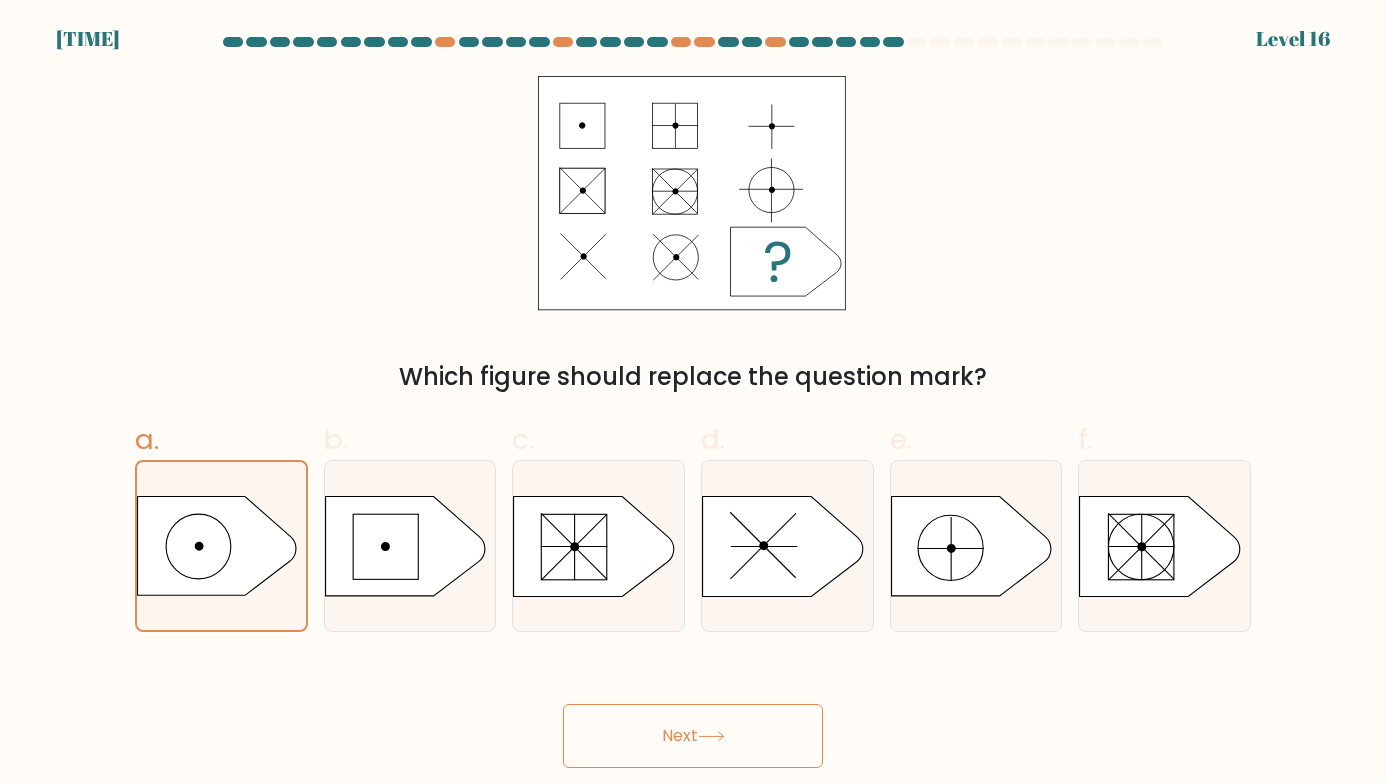 click on "Next" at bounding box center [693, 736] 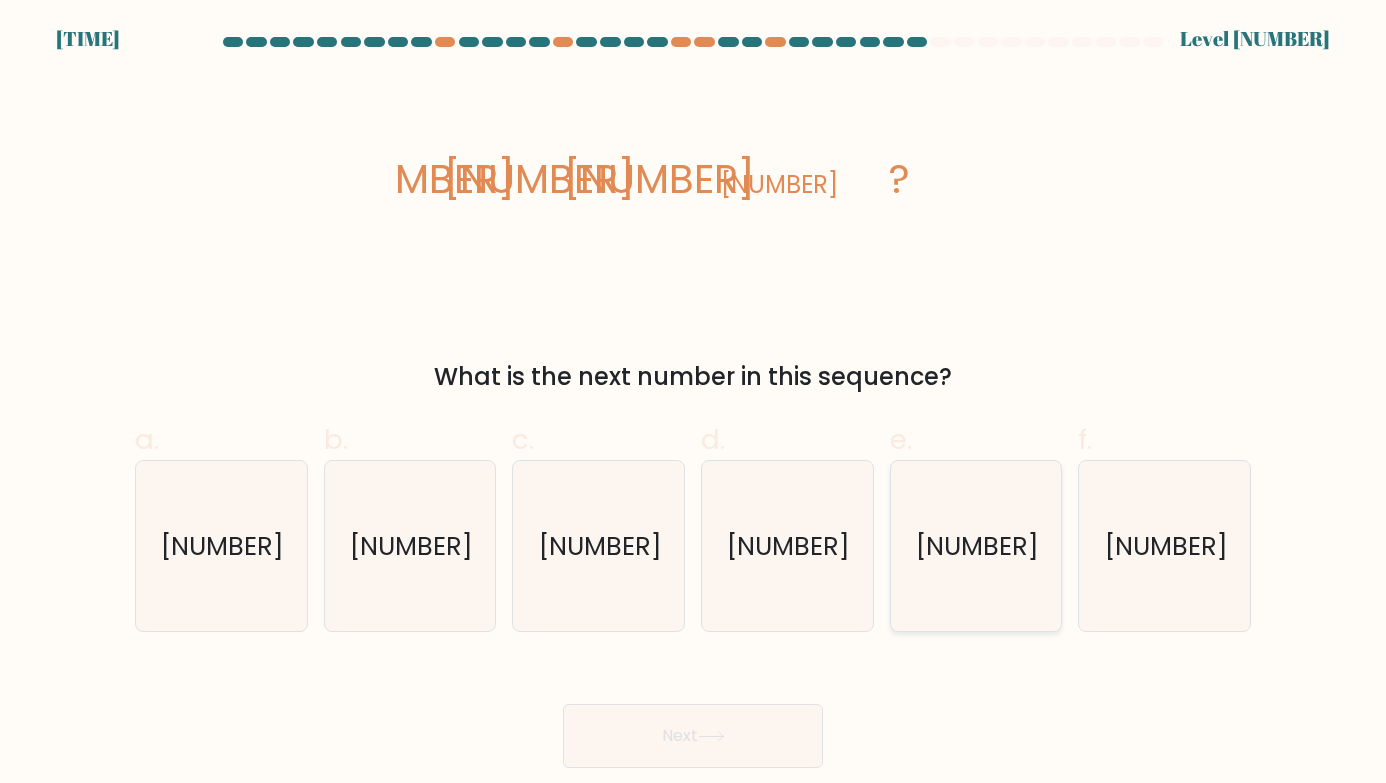click on "-19155" at bounding box center [977, 546] 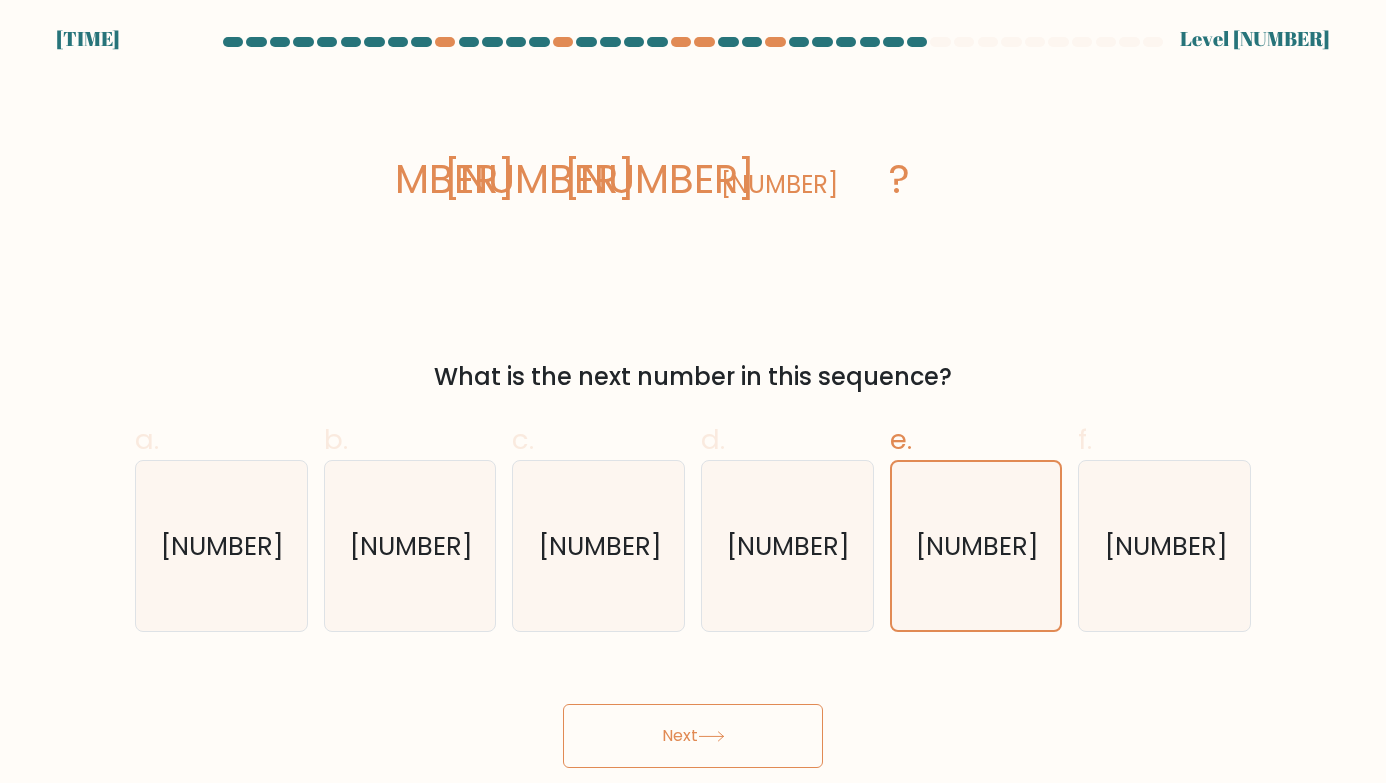 click on "Next" at bounding box center (693, 736) 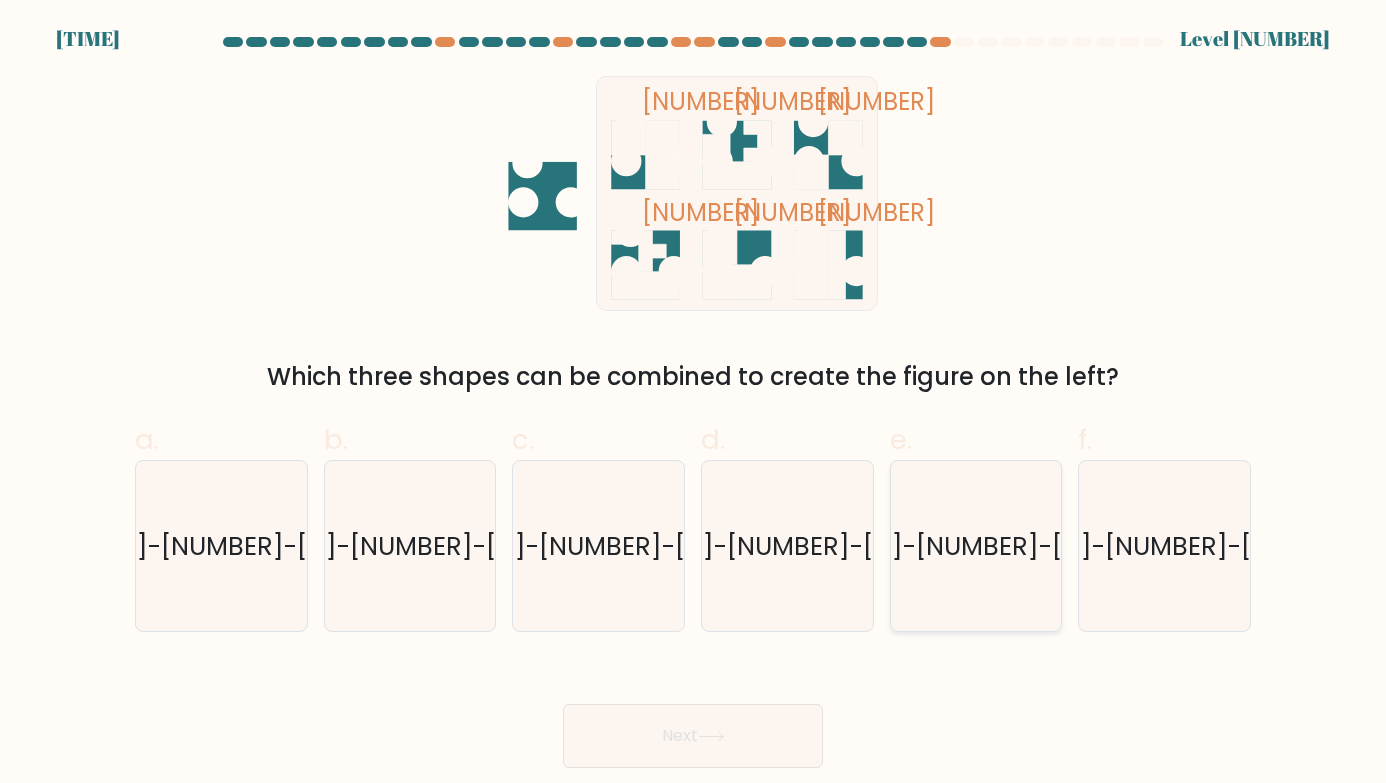 click on "1-3-5" at bounding box center [976, 546] 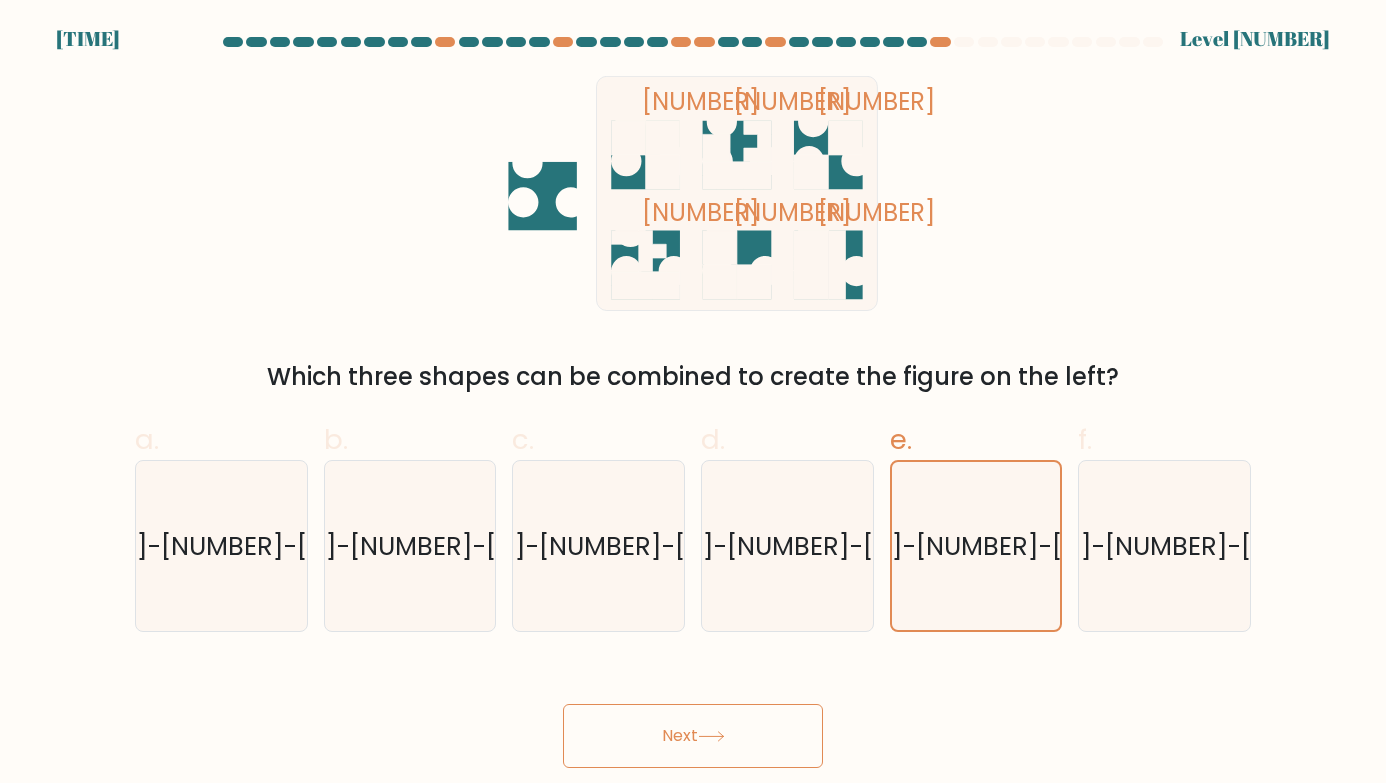 click on "Next" at bounding box center (693, 736) 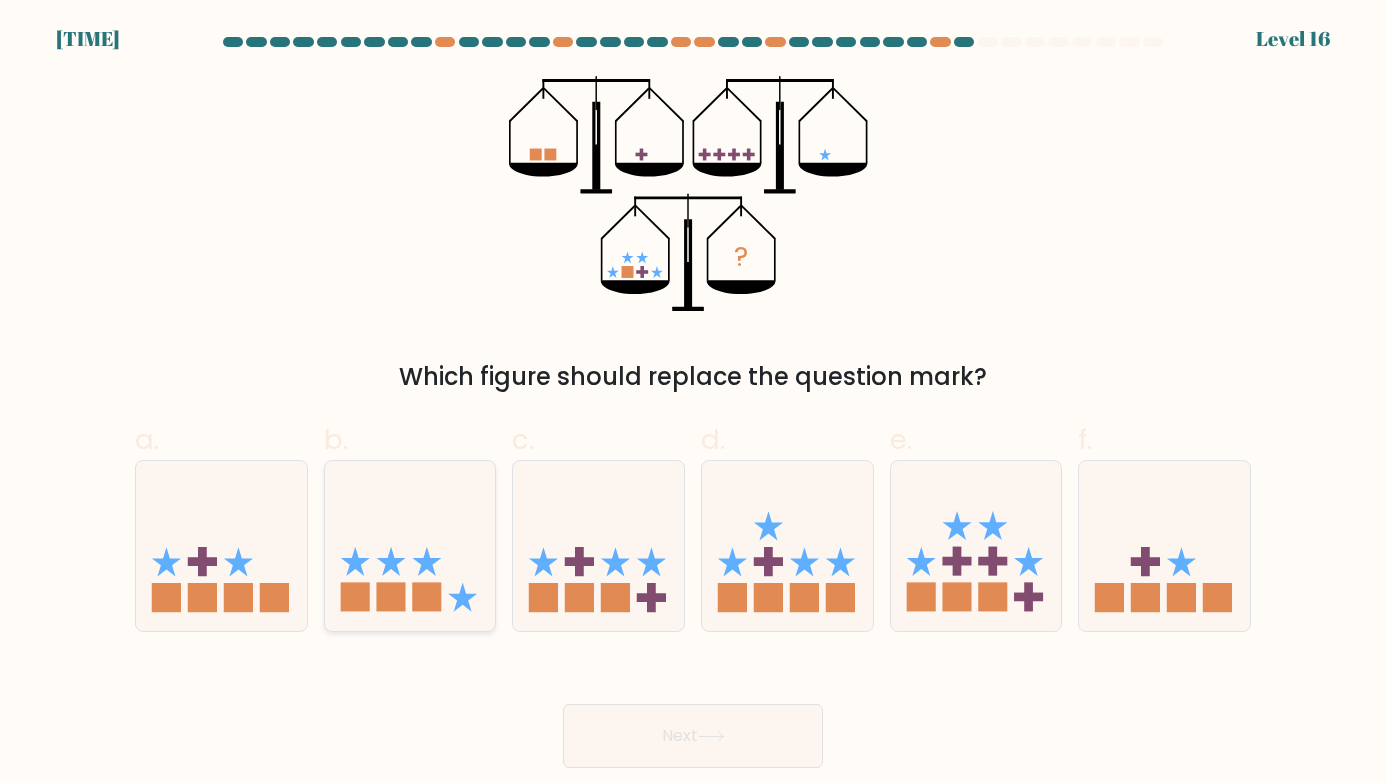 click at bounding box center [410, 546] 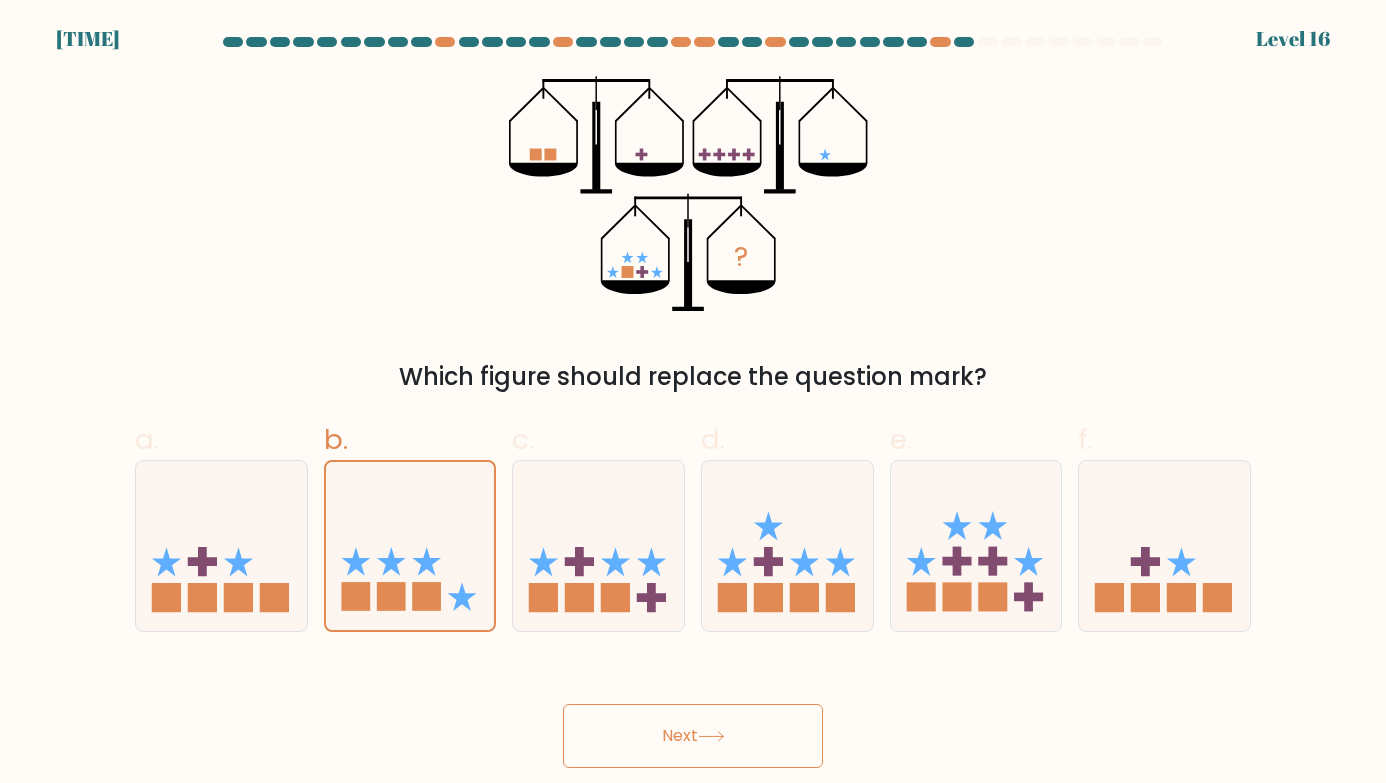 click on "Next" at bounding box center (693, 736) 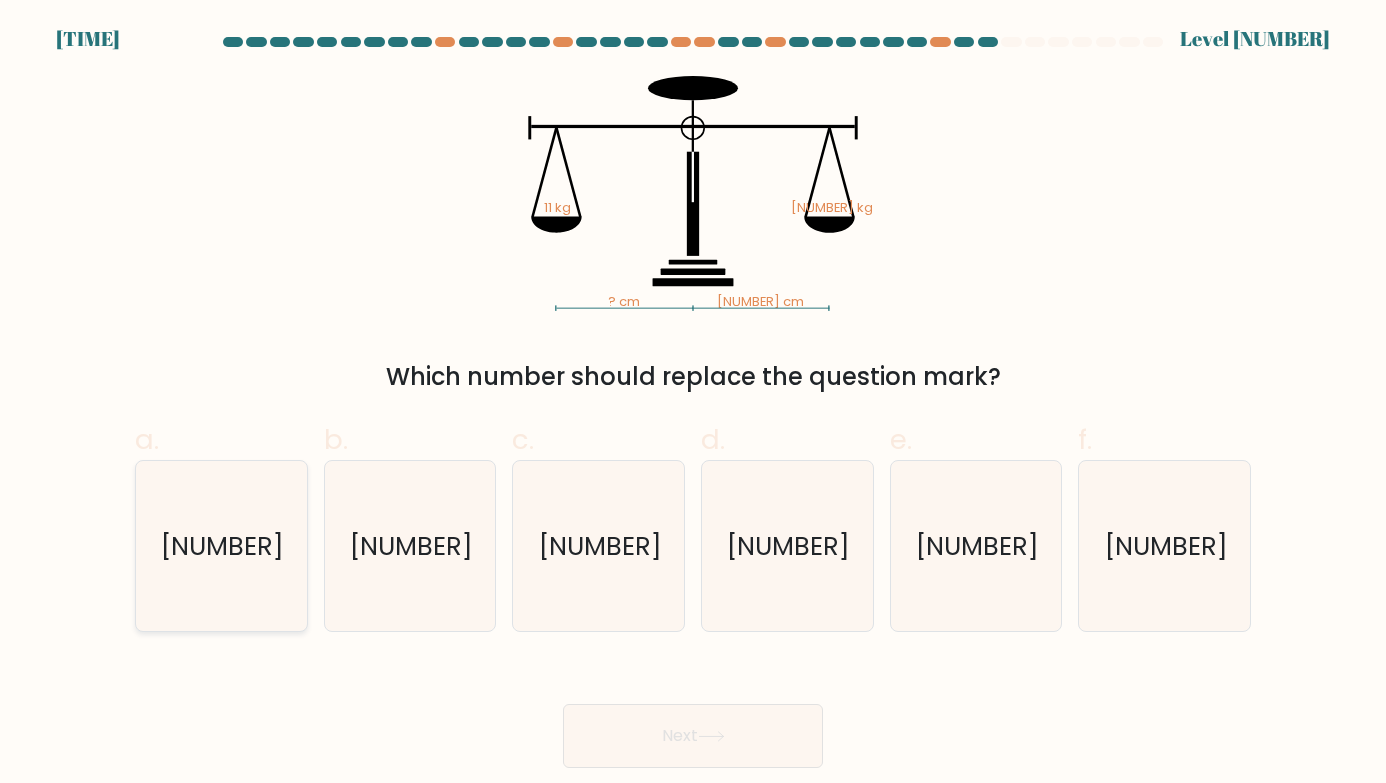click on "225" at bounding box center (221, 546) 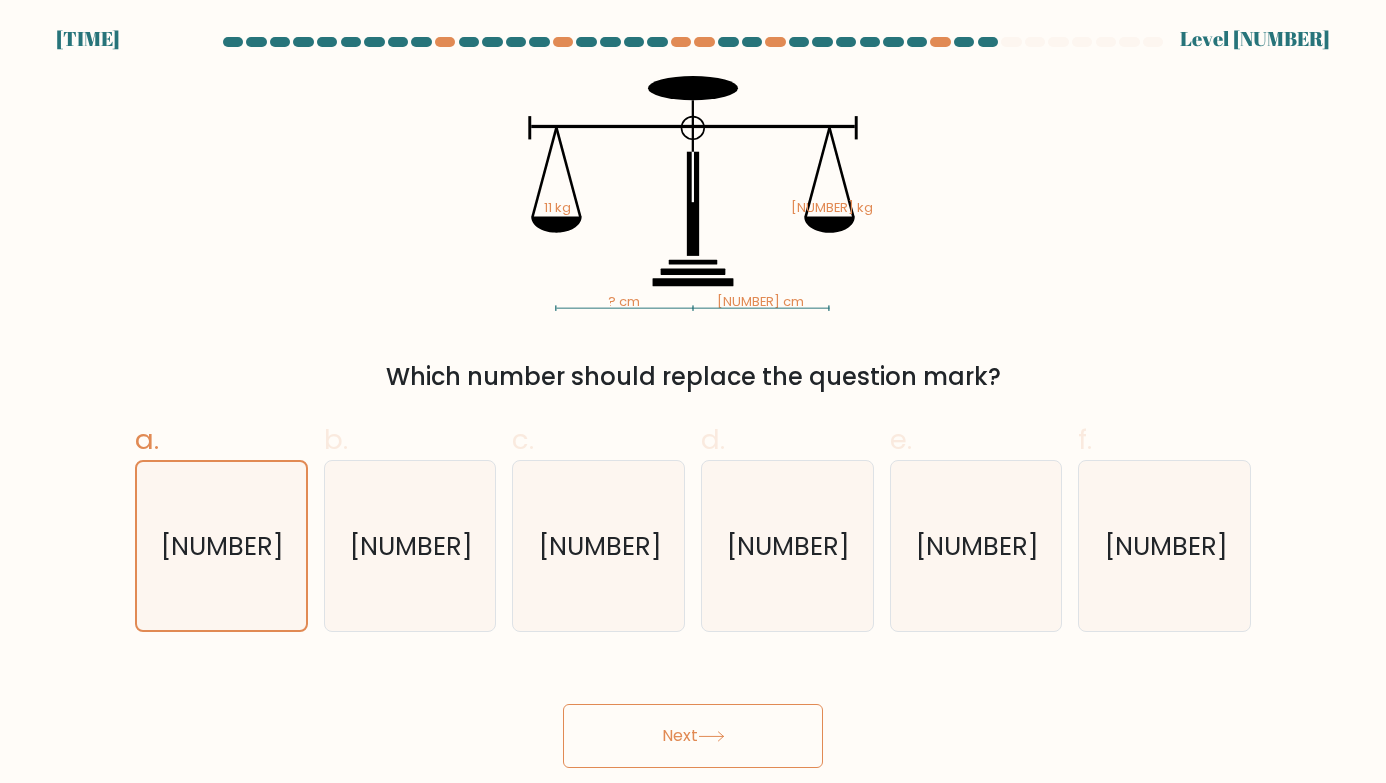 click at bounding box center [711, 736] 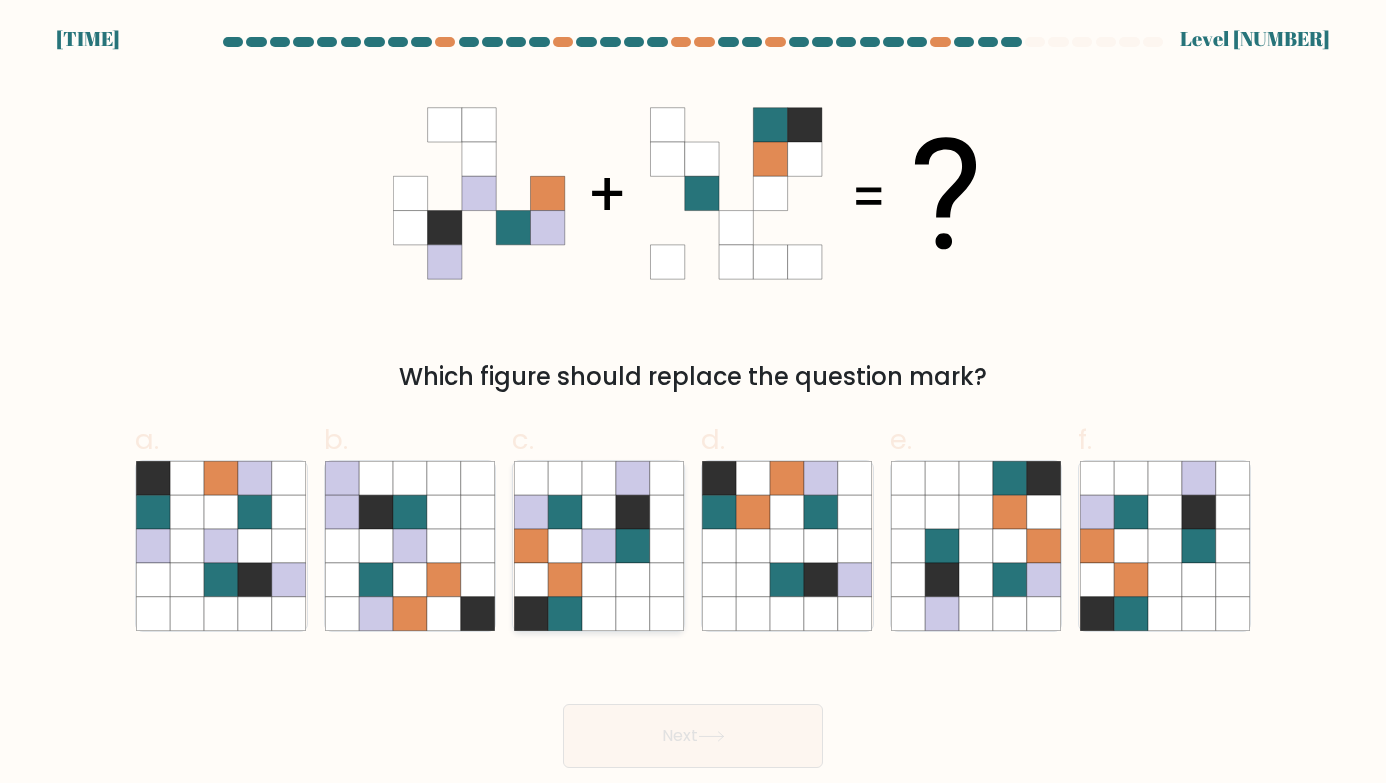 click at bounding box center (633, 580) 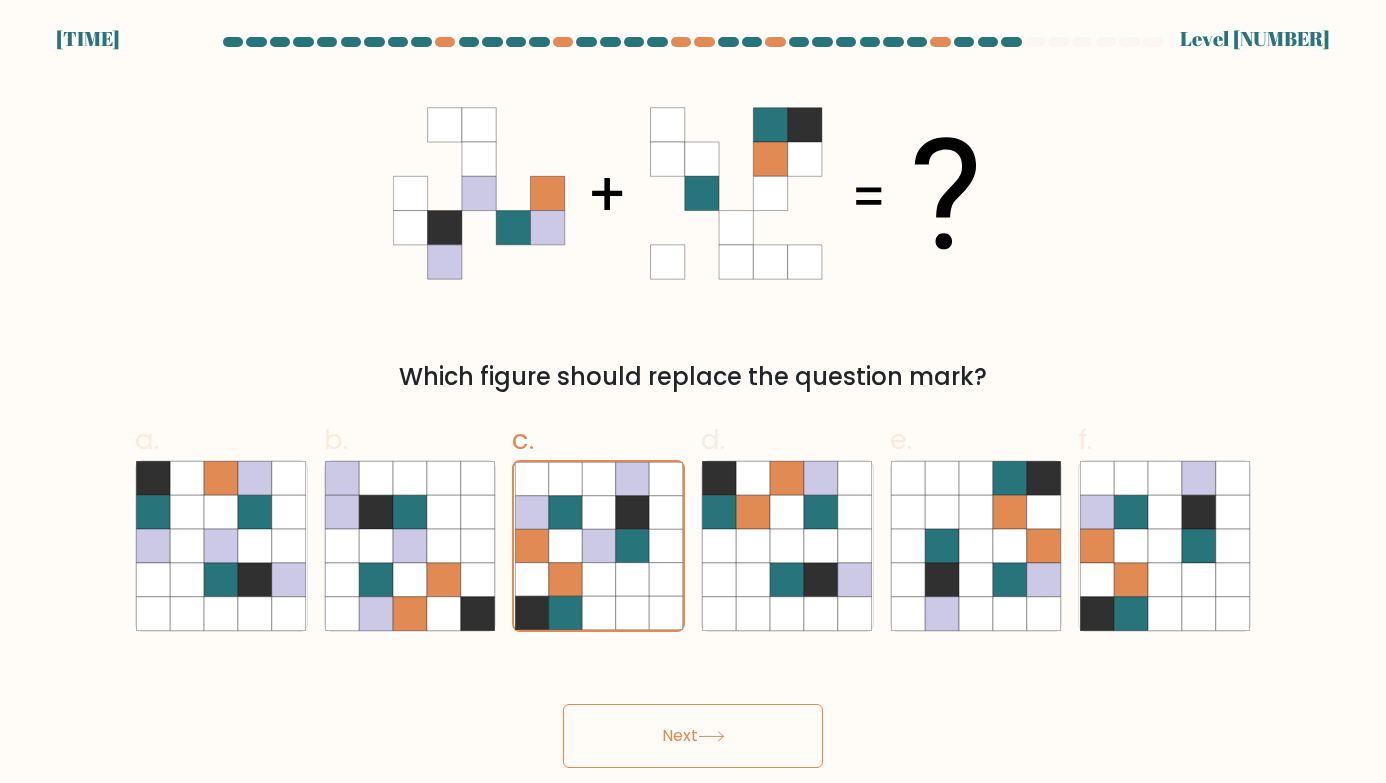 click on "Next" at bounding box center [693, 736] 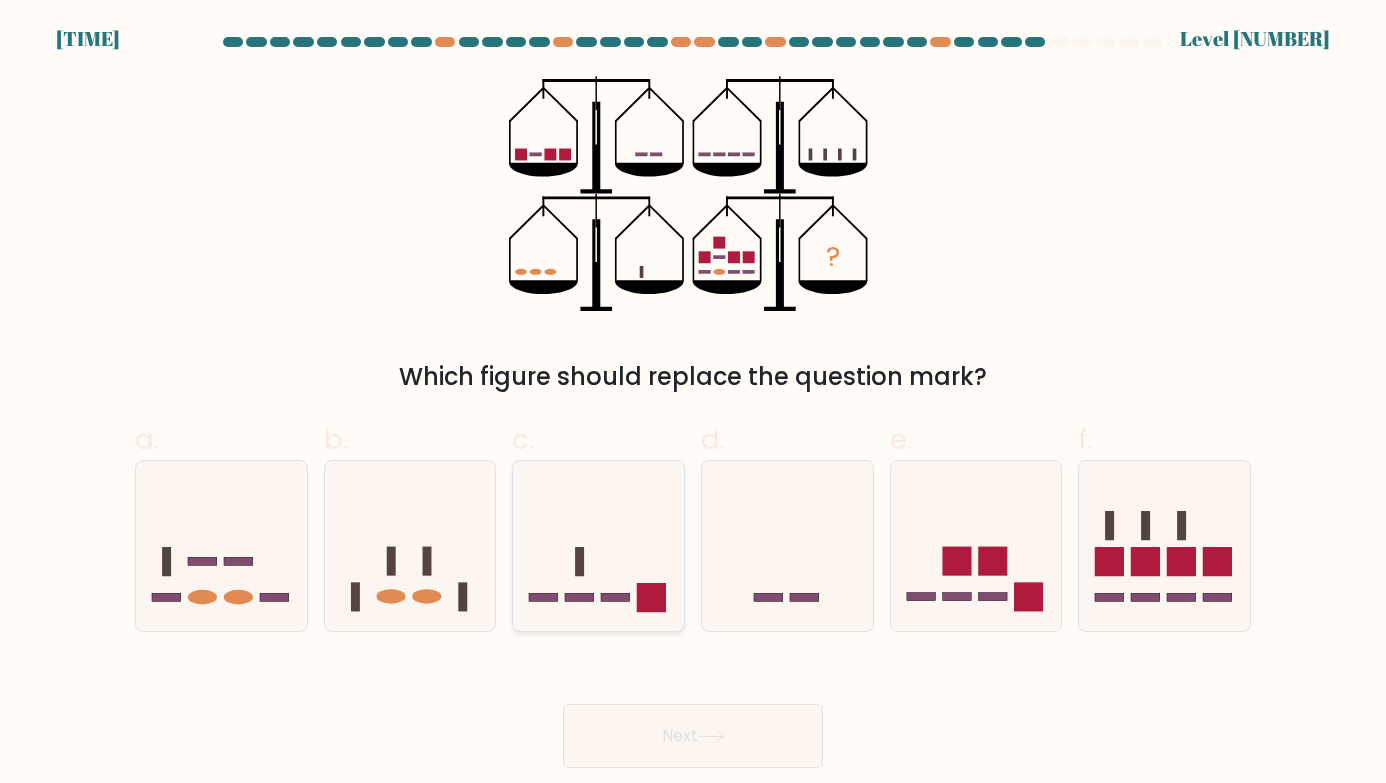 click at bounding box center [598, 545] 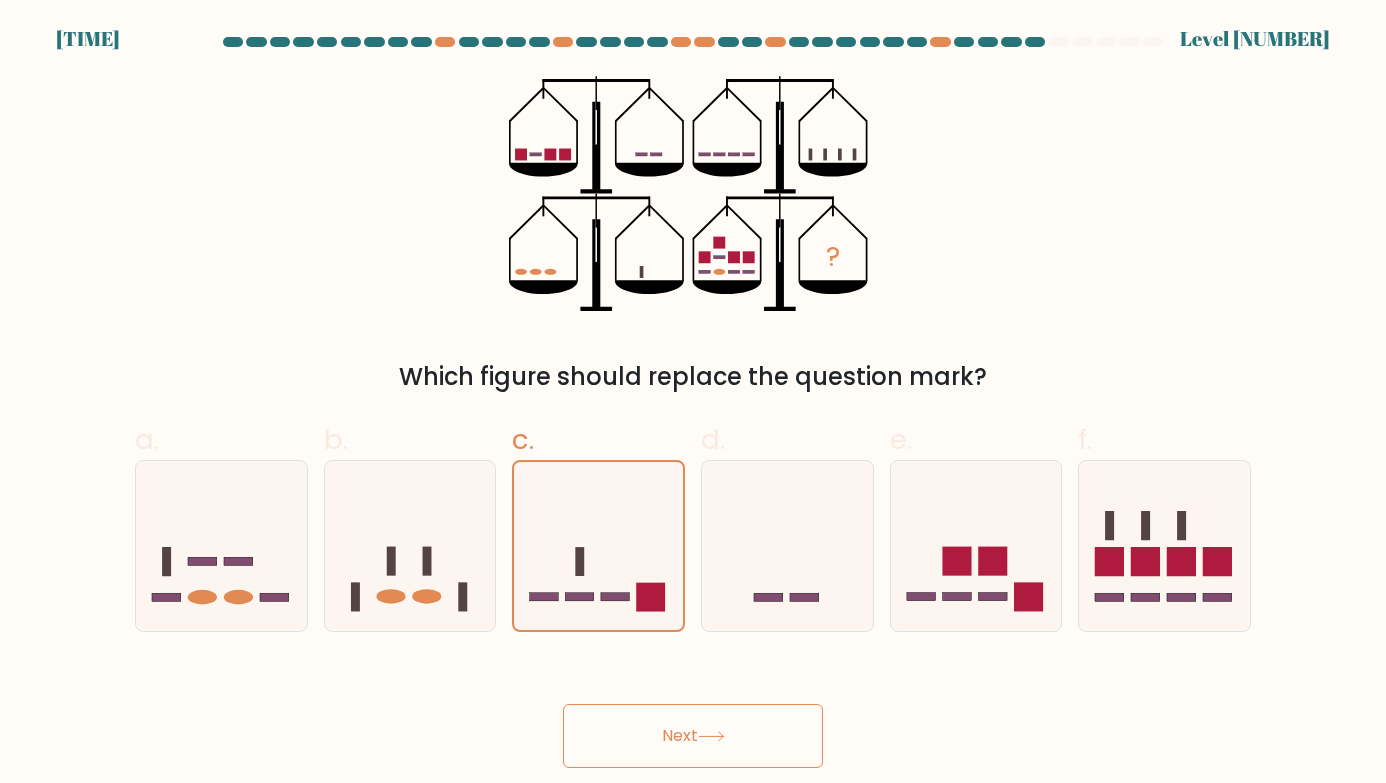 click on "Next" at bounding box center (693, 736) 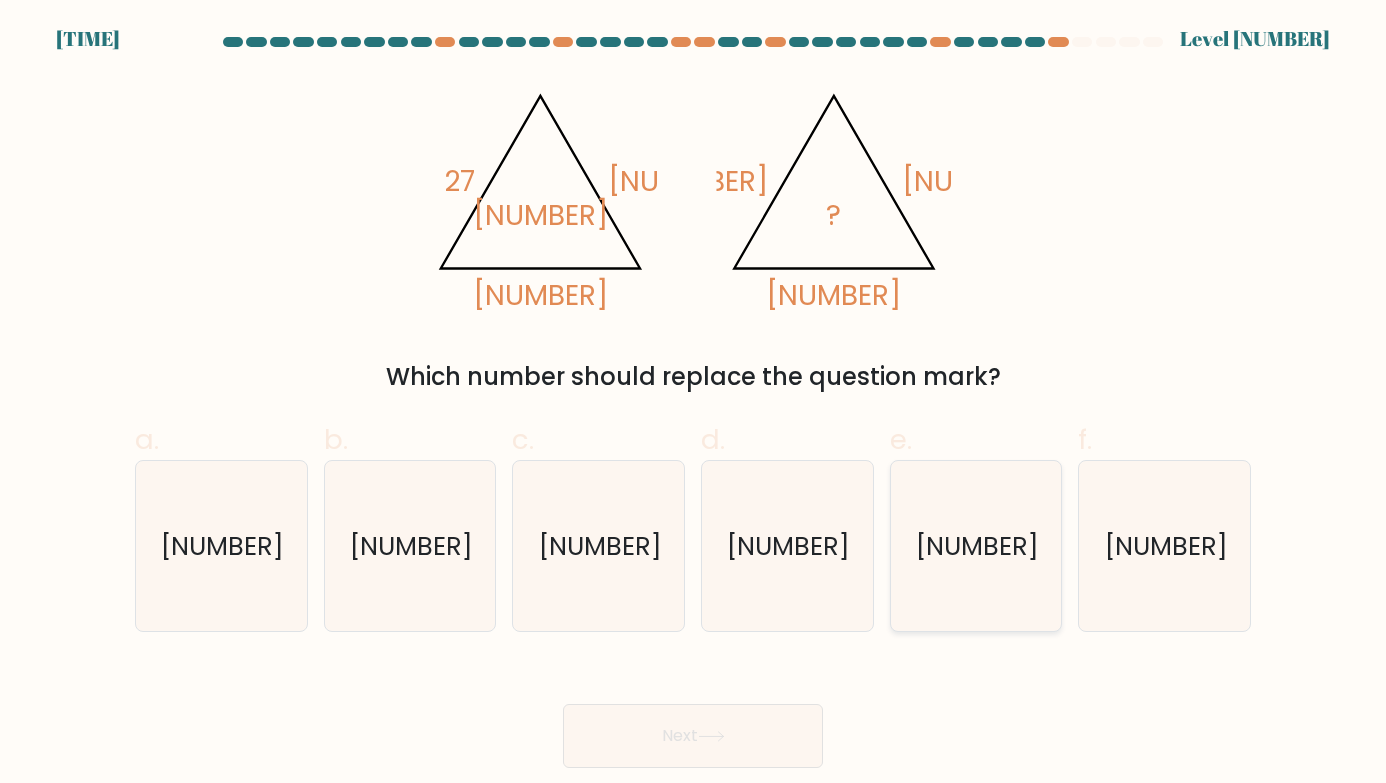 click on "-120" at bounding box center (976, 546) 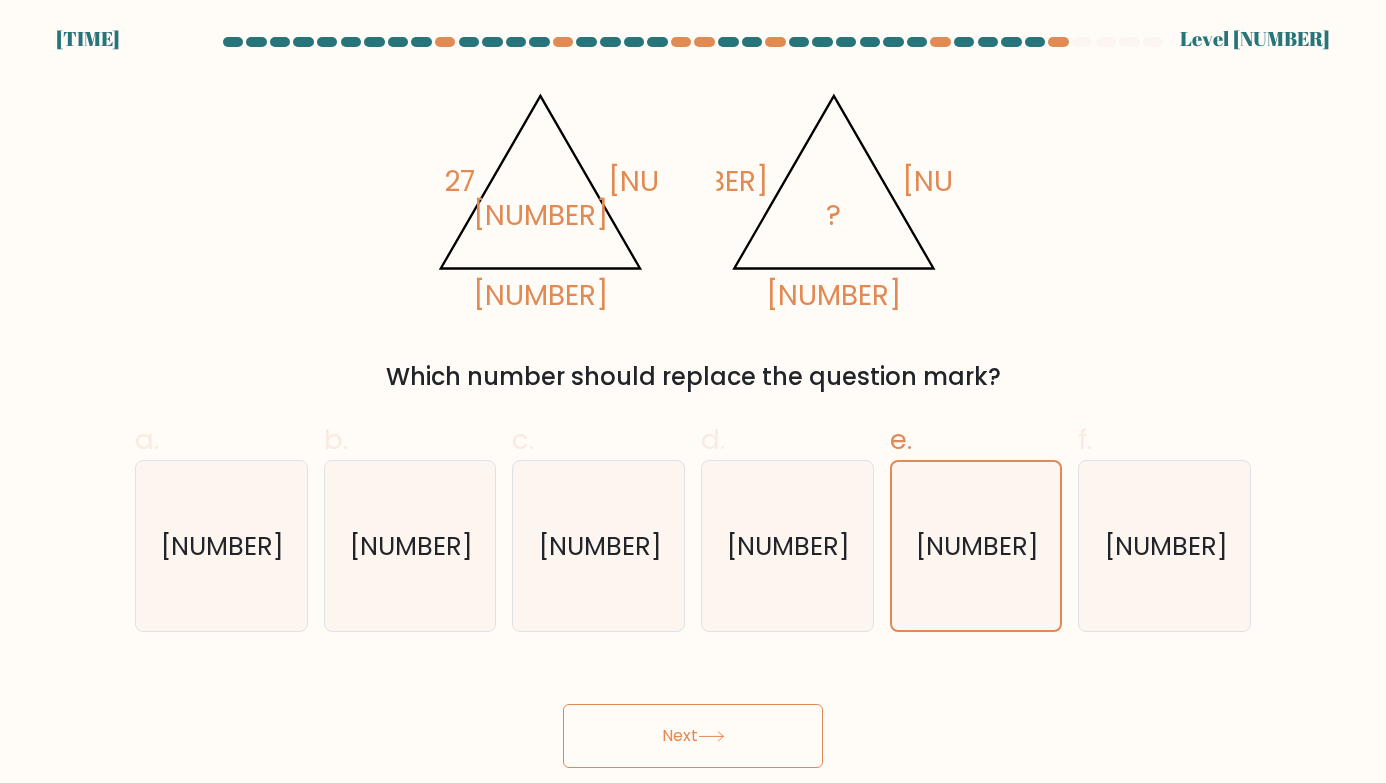 click on "Next" at bounding box center (693, 736) 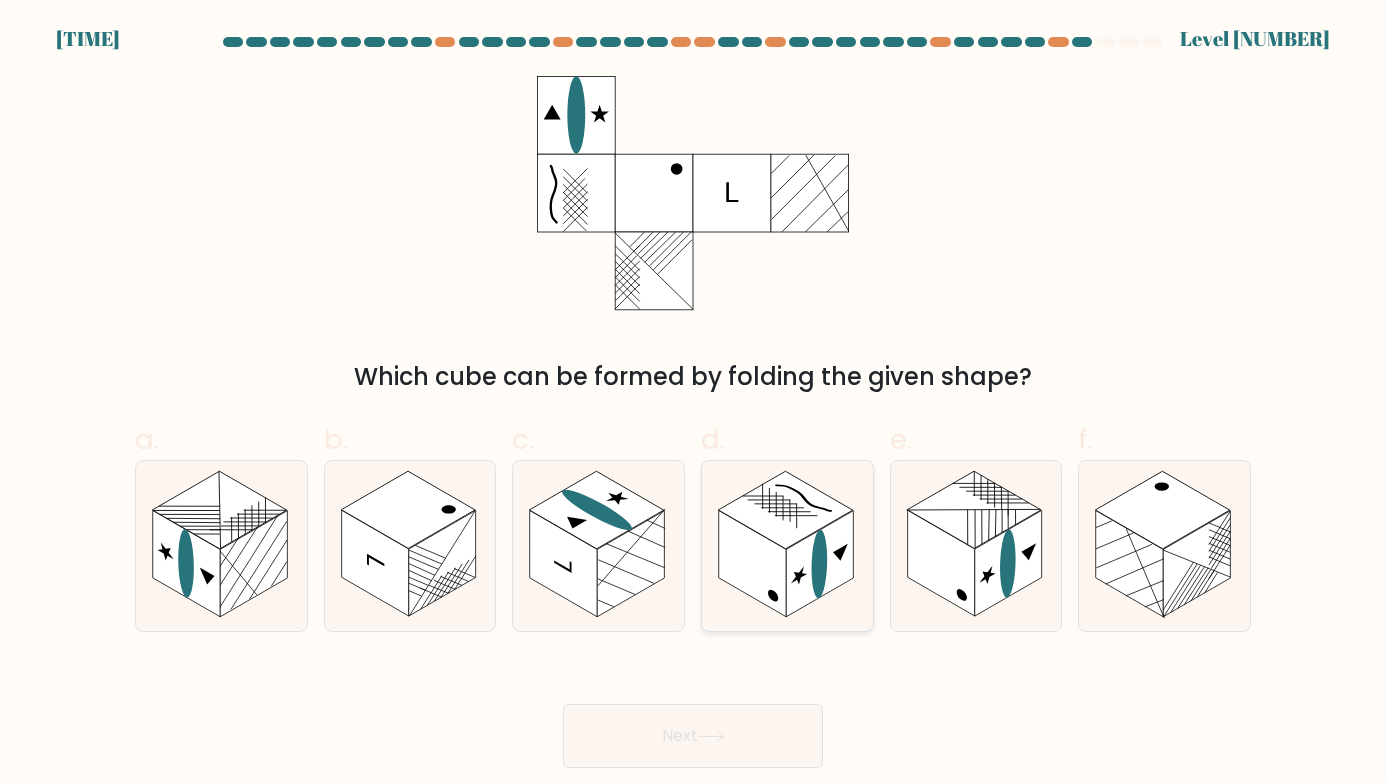 click at bounding box center [785, 510] 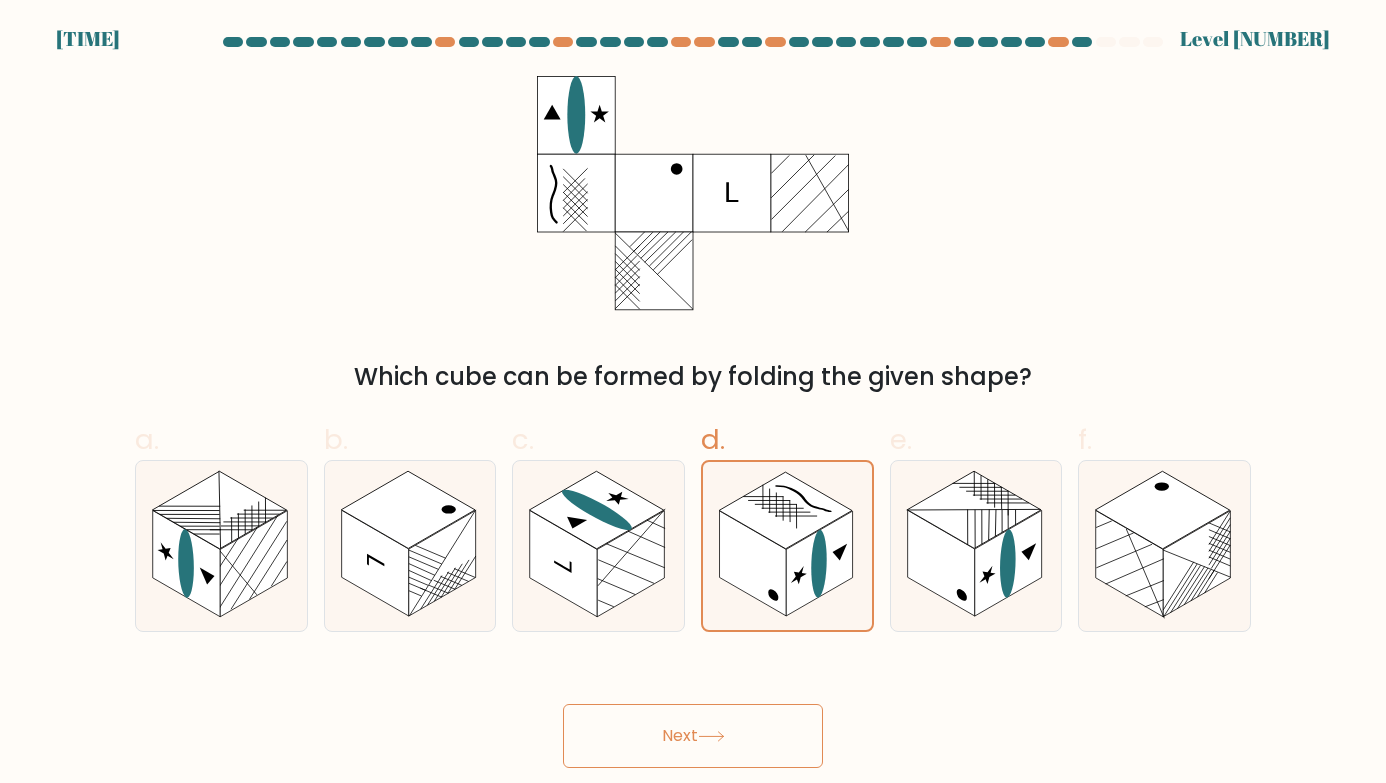 click on "Next" at bounding box center (693, 736) 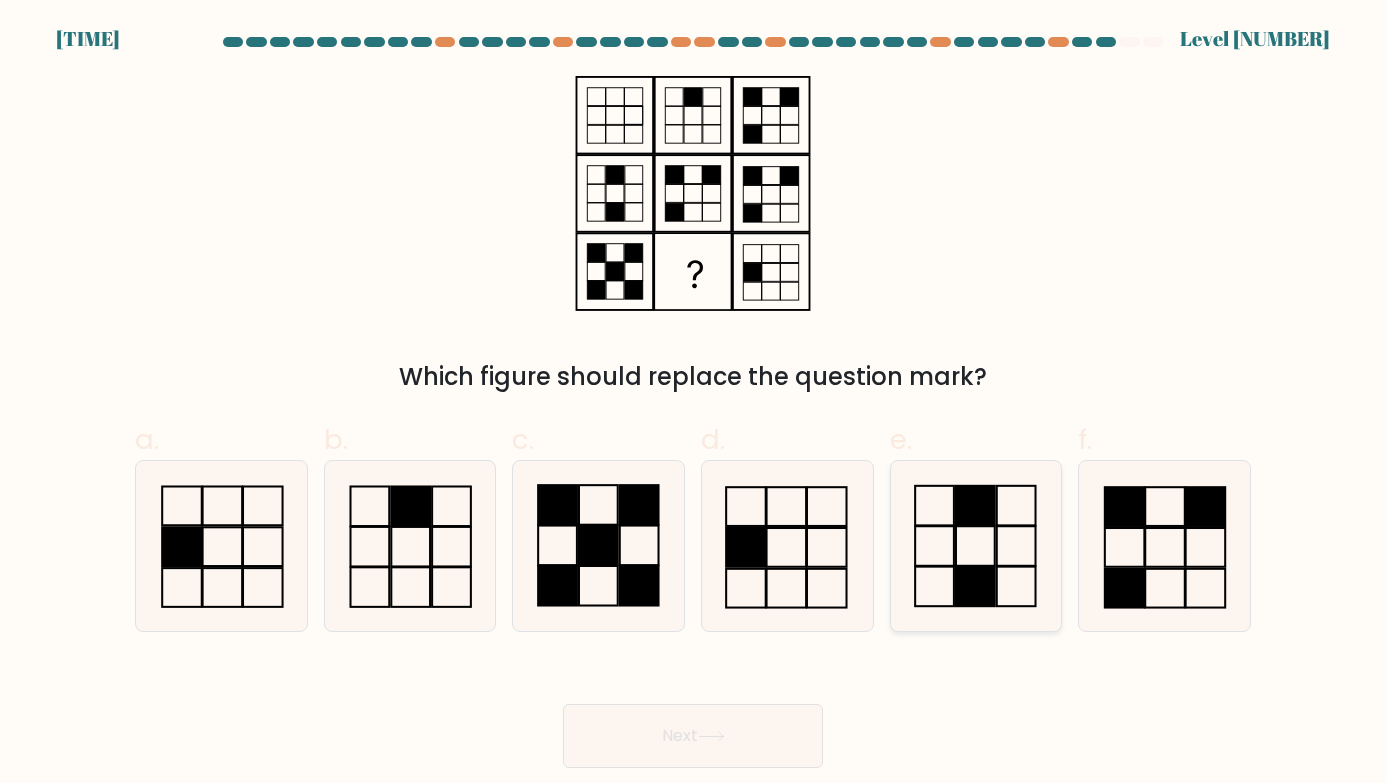 click at bounding box center [976, 546] 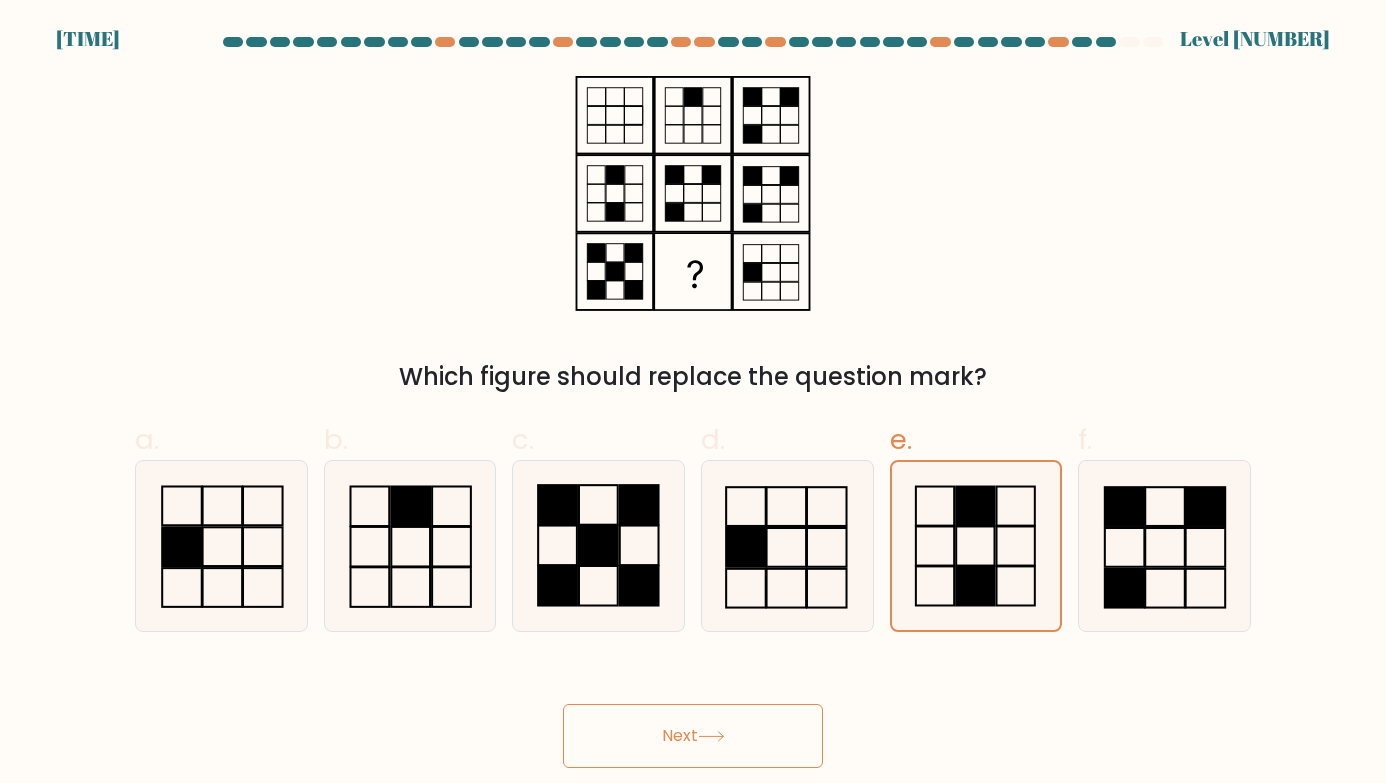 click on "Next" at bounding box center (693, 736) 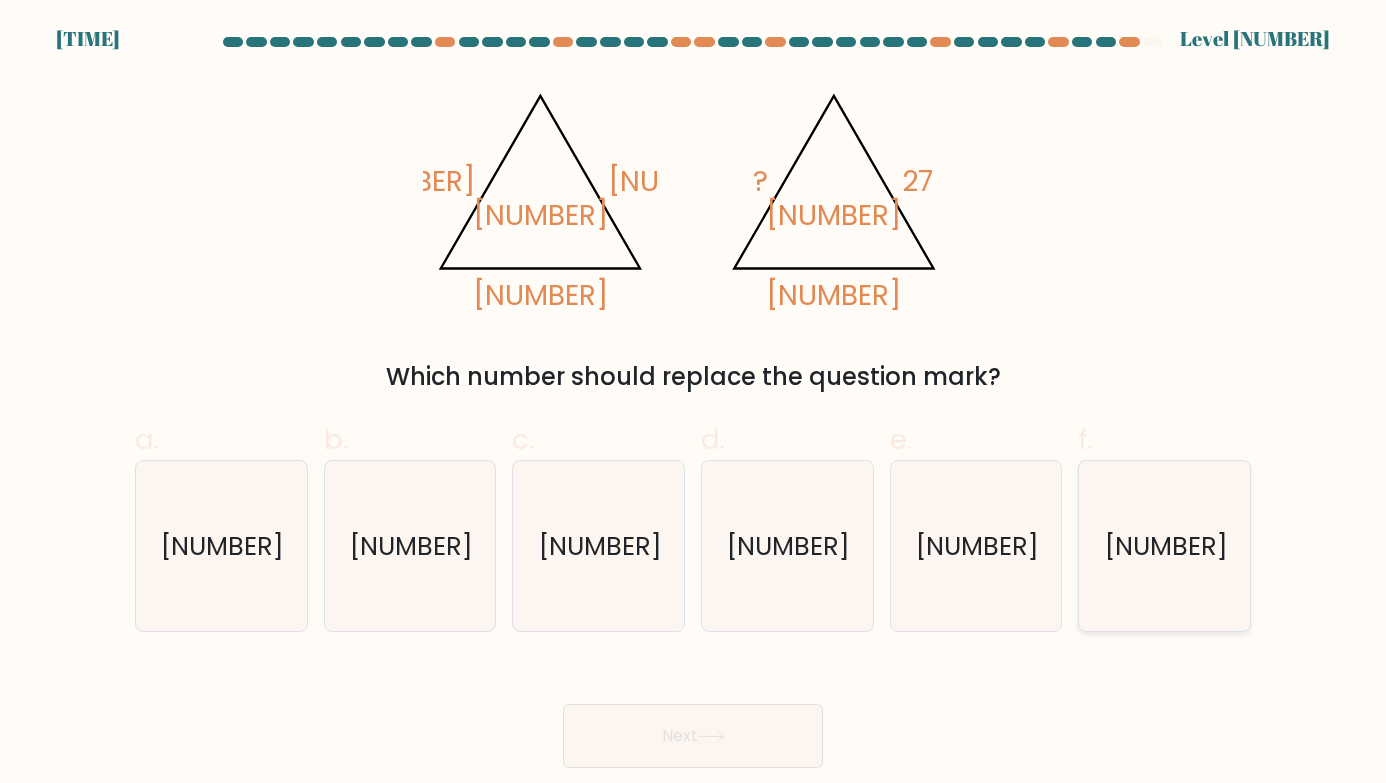 click on "260" at bounding box center (1165, 546) 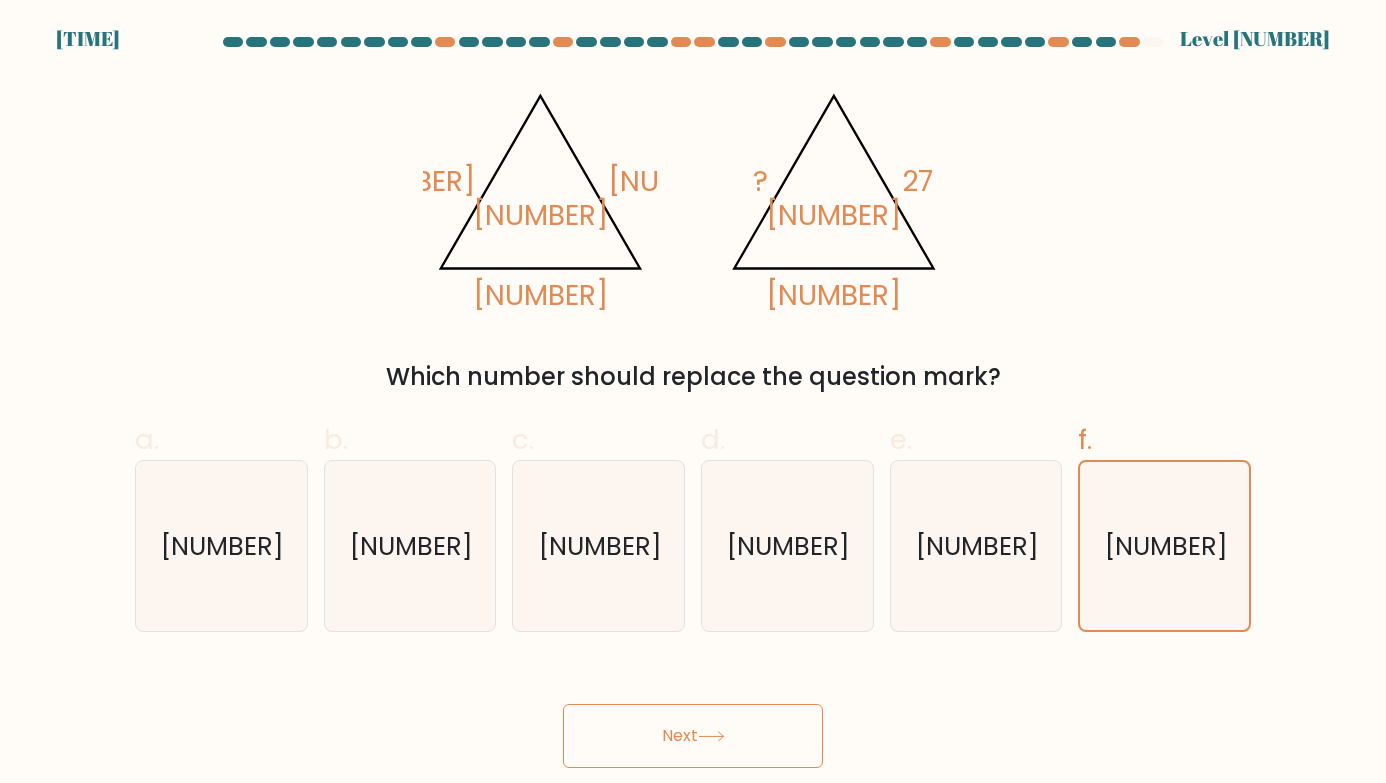 click on "Next" at bounding box center (693, 736) 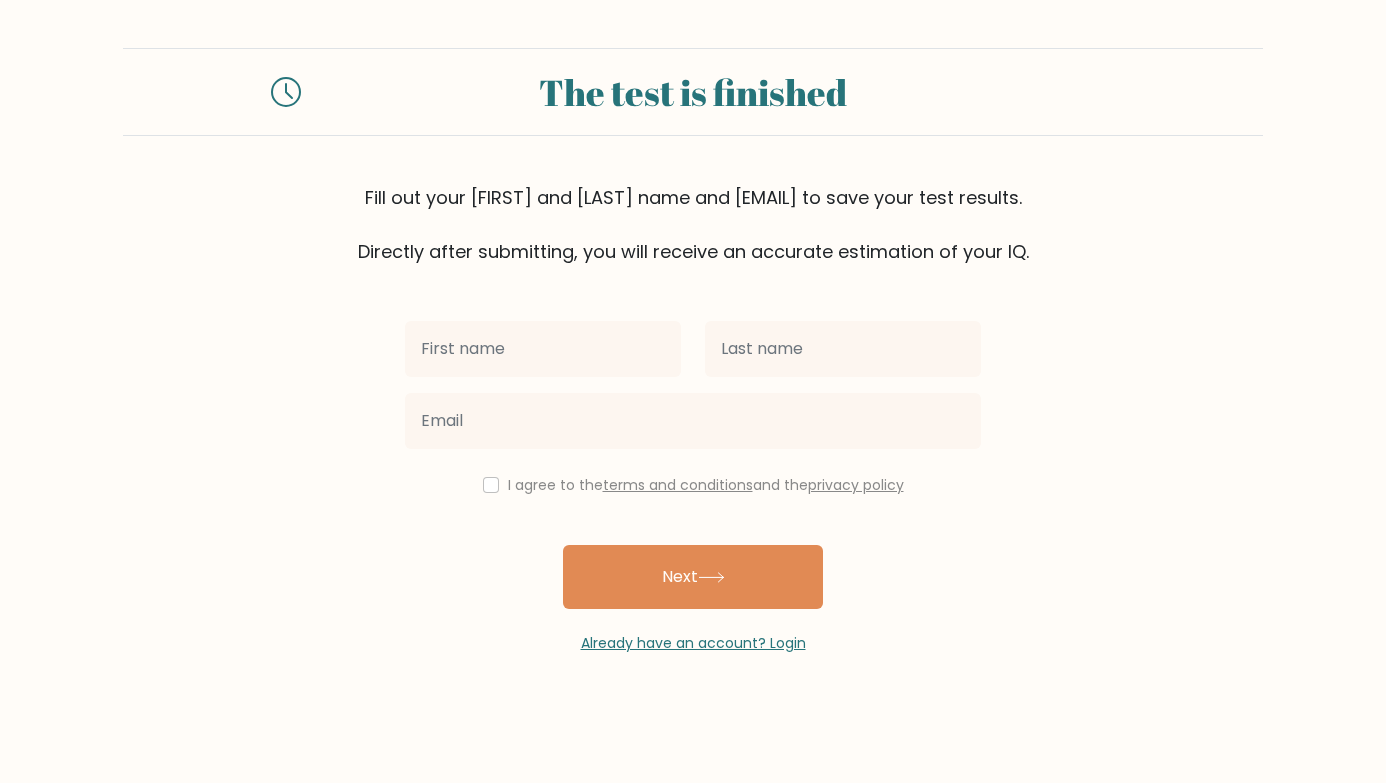 scroll, scrollTop: 0, scrollLeft: 0, axis: both 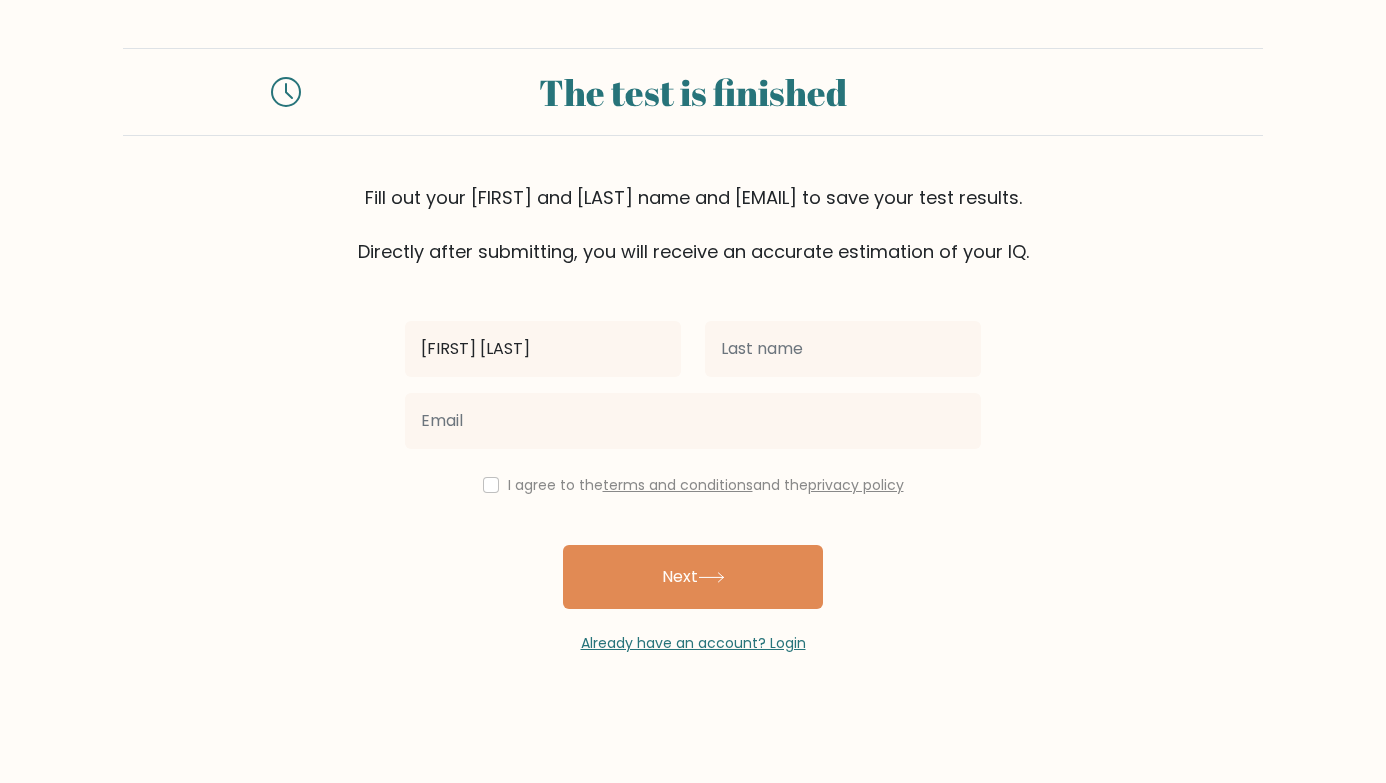 type on "Kyle Bryan" 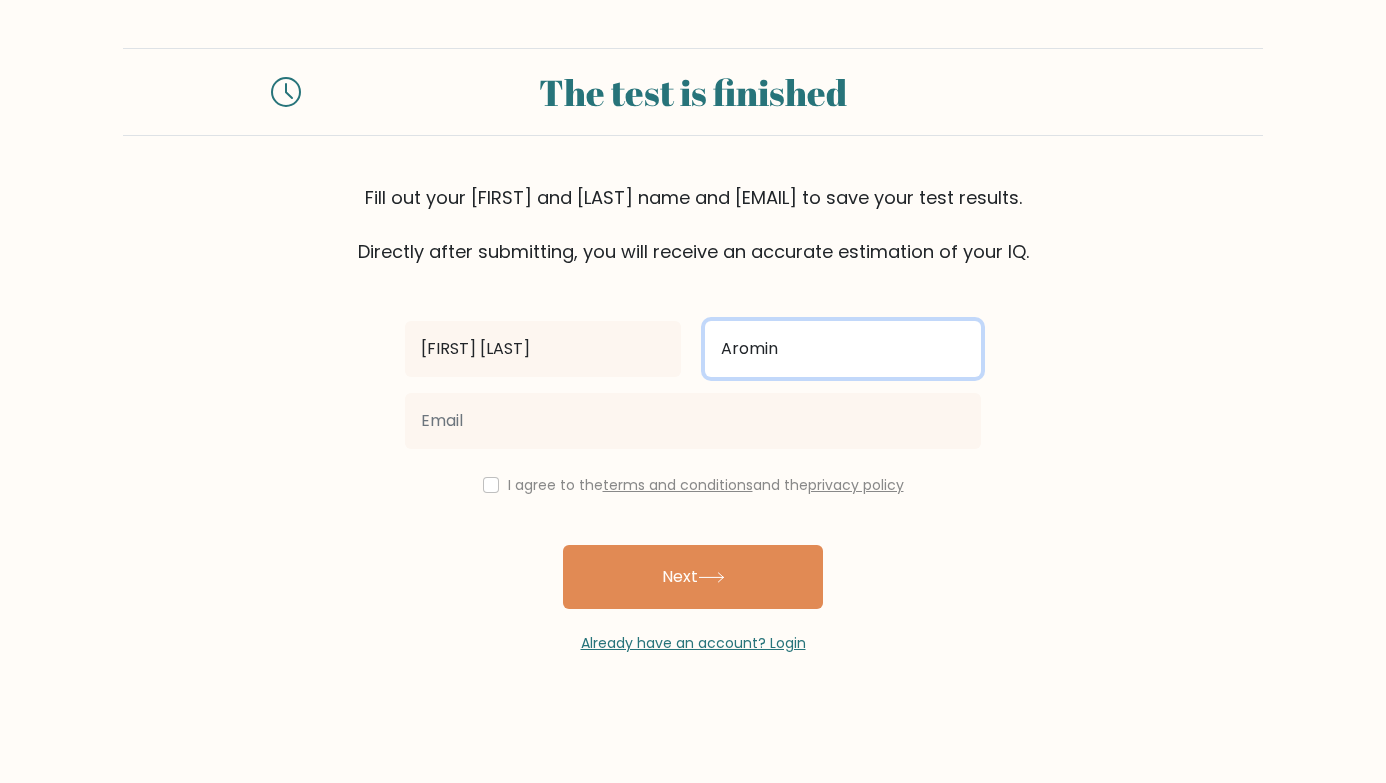 type on "Aromin" 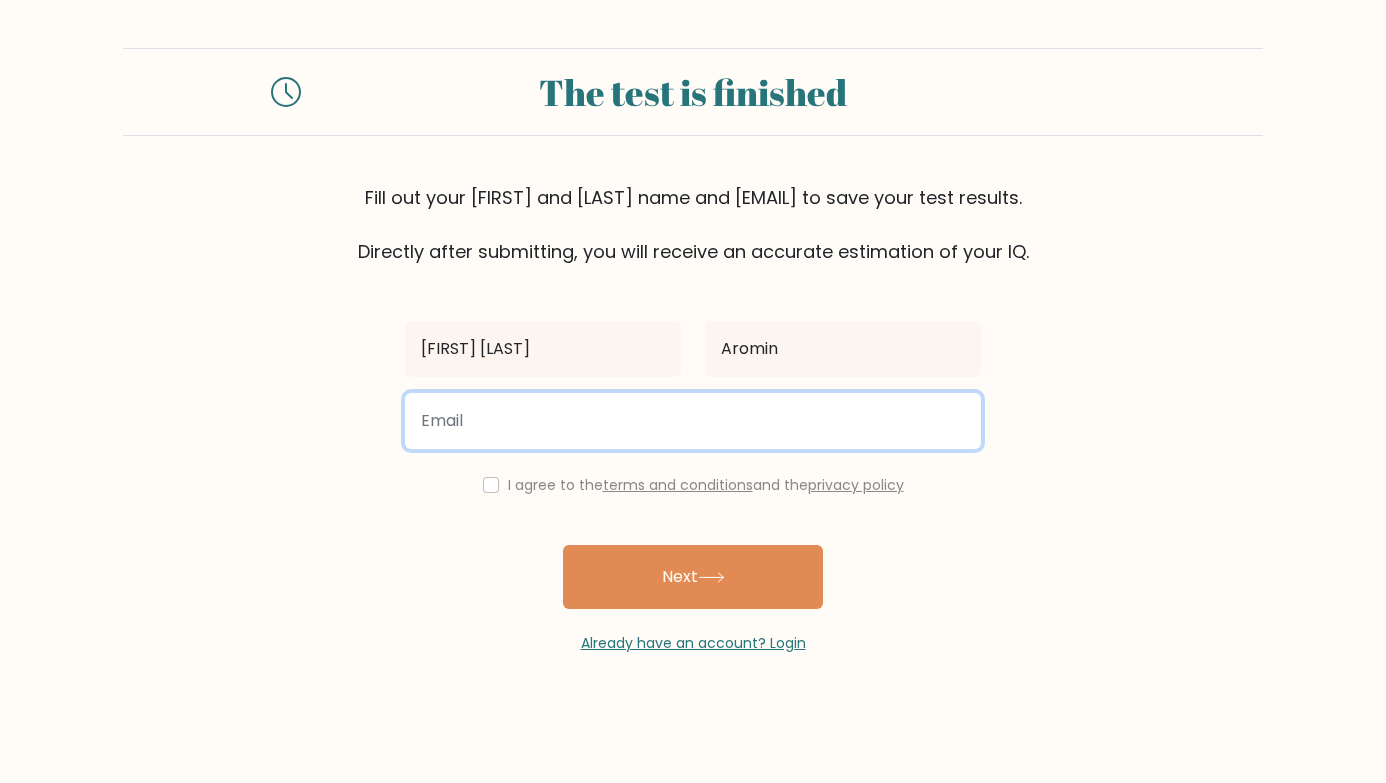click at bounding box center (693, 421) 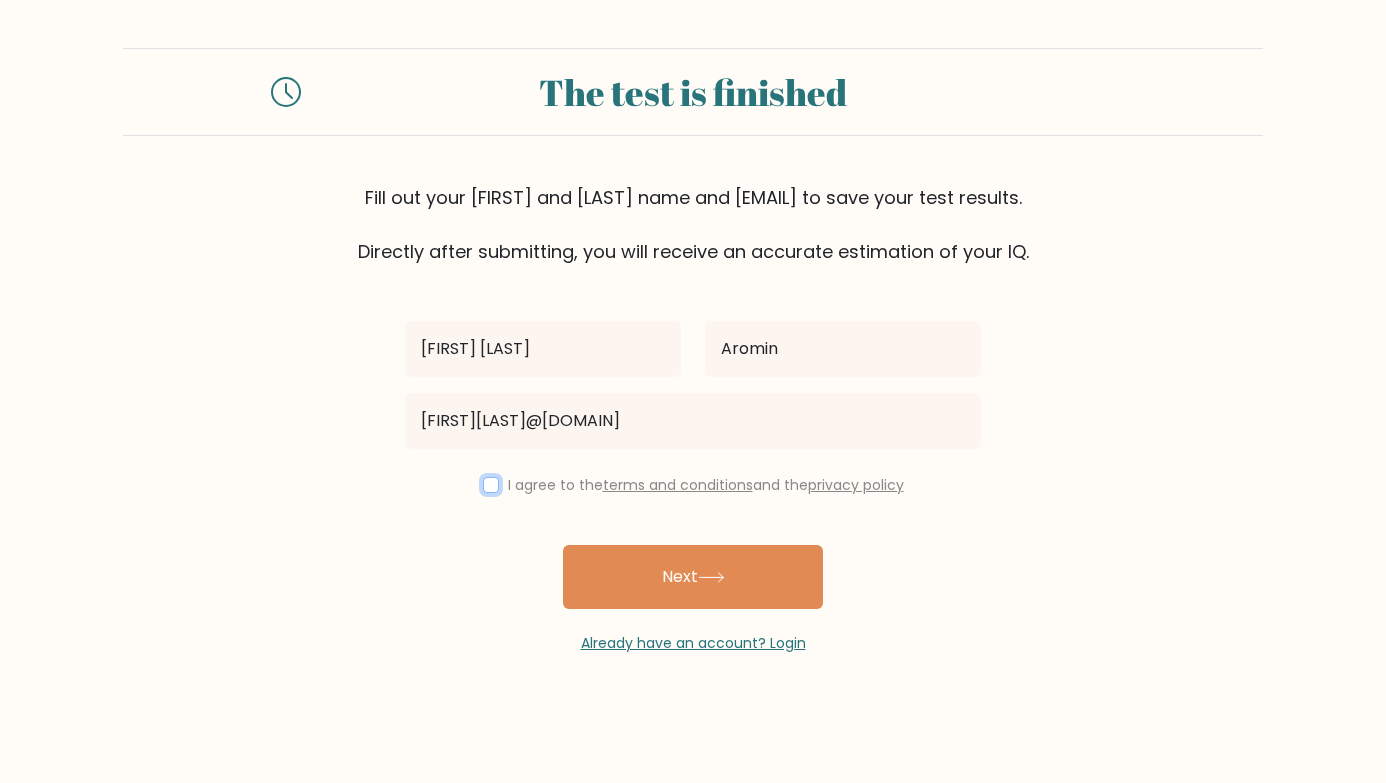 click at bounding box center [491, 485] 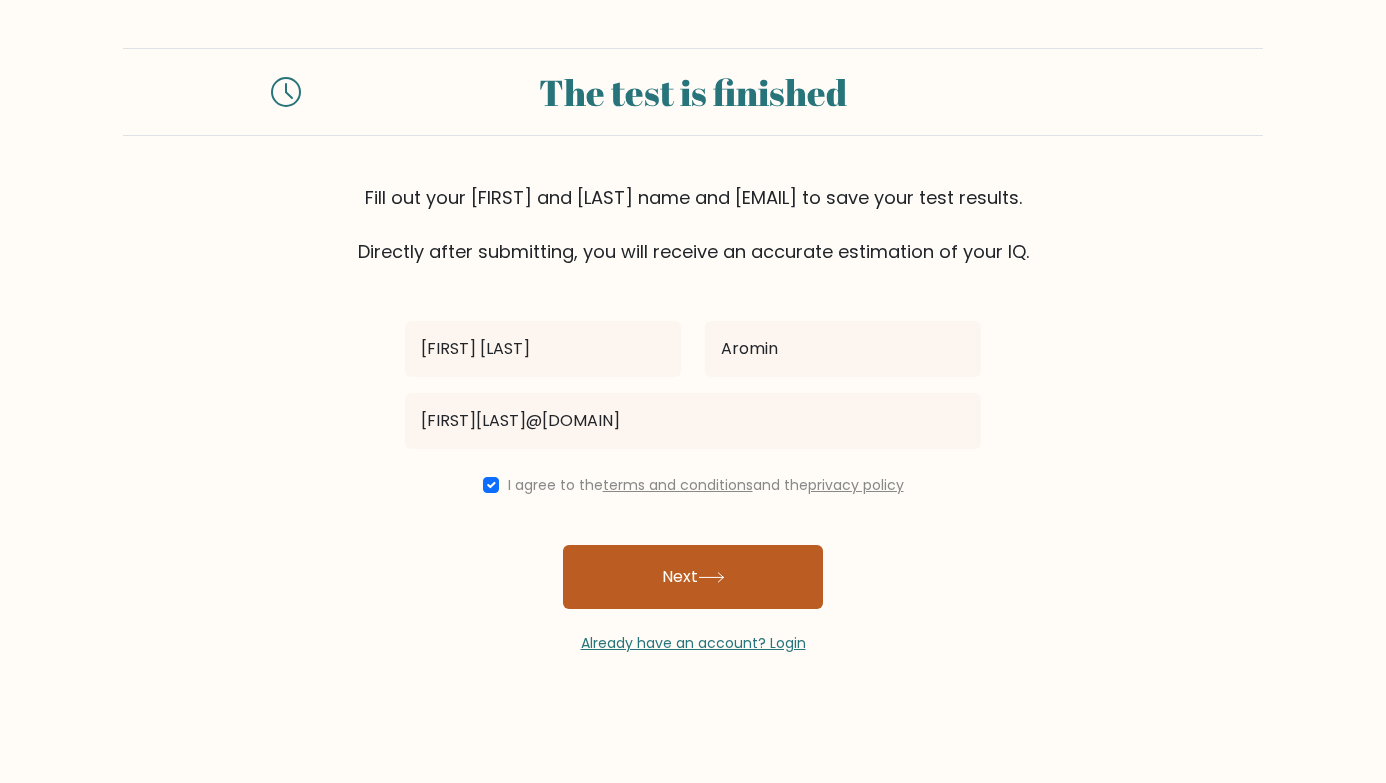 click on "Next" at bounding box center [693, 577] 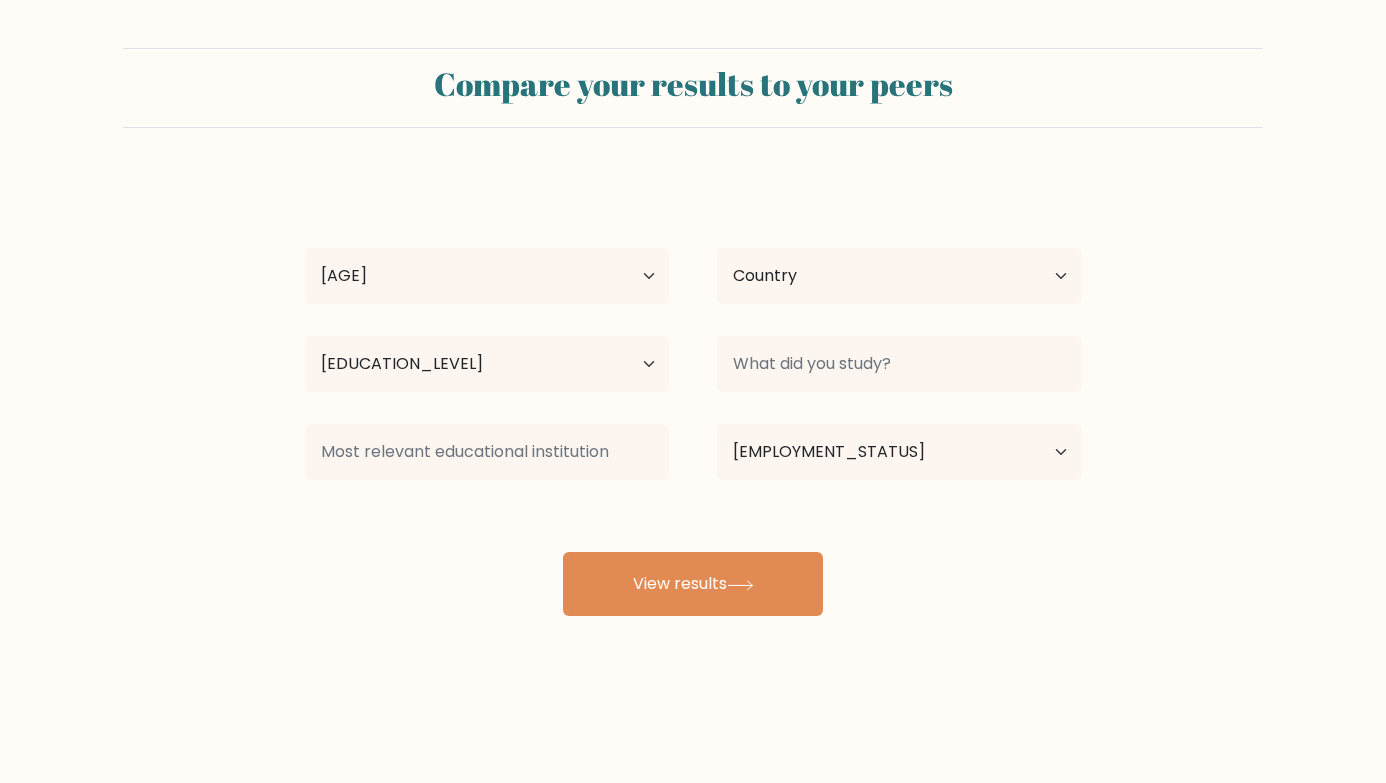scroll, scrollTop: 0, scrollLeft: 0, axis: both 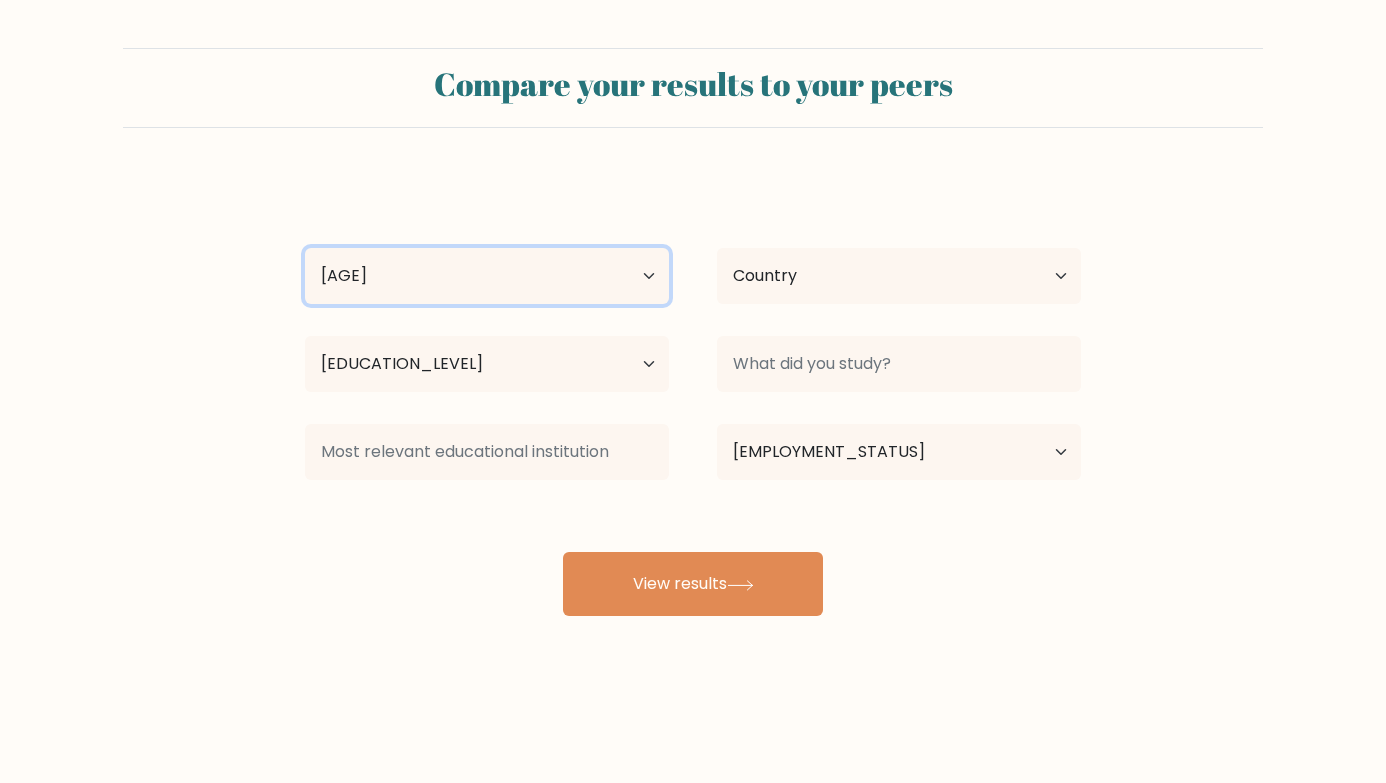 click on "Age
Under 18 years old
18-24 years old
25-34 years old
35-44 years old
45-54 years old
55-64 years old
65 years old and above" at bounding box center [487, 276] 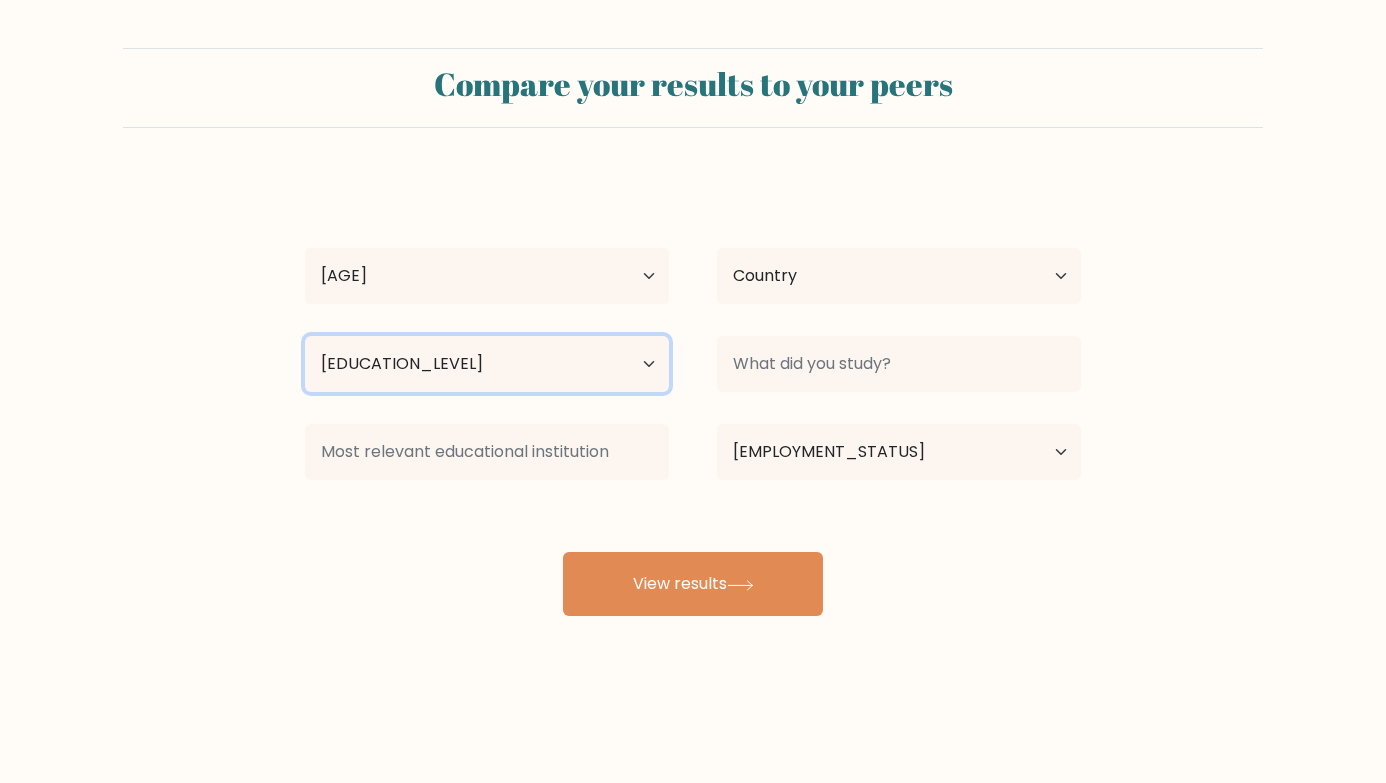 click on "Highest education level
No schooling
Primary
Lower Secondary
Upper Secondary
Occupation Specific
Bachelor's degree
Master's degree
Doctoral degree" at bounding box center (487, 364) 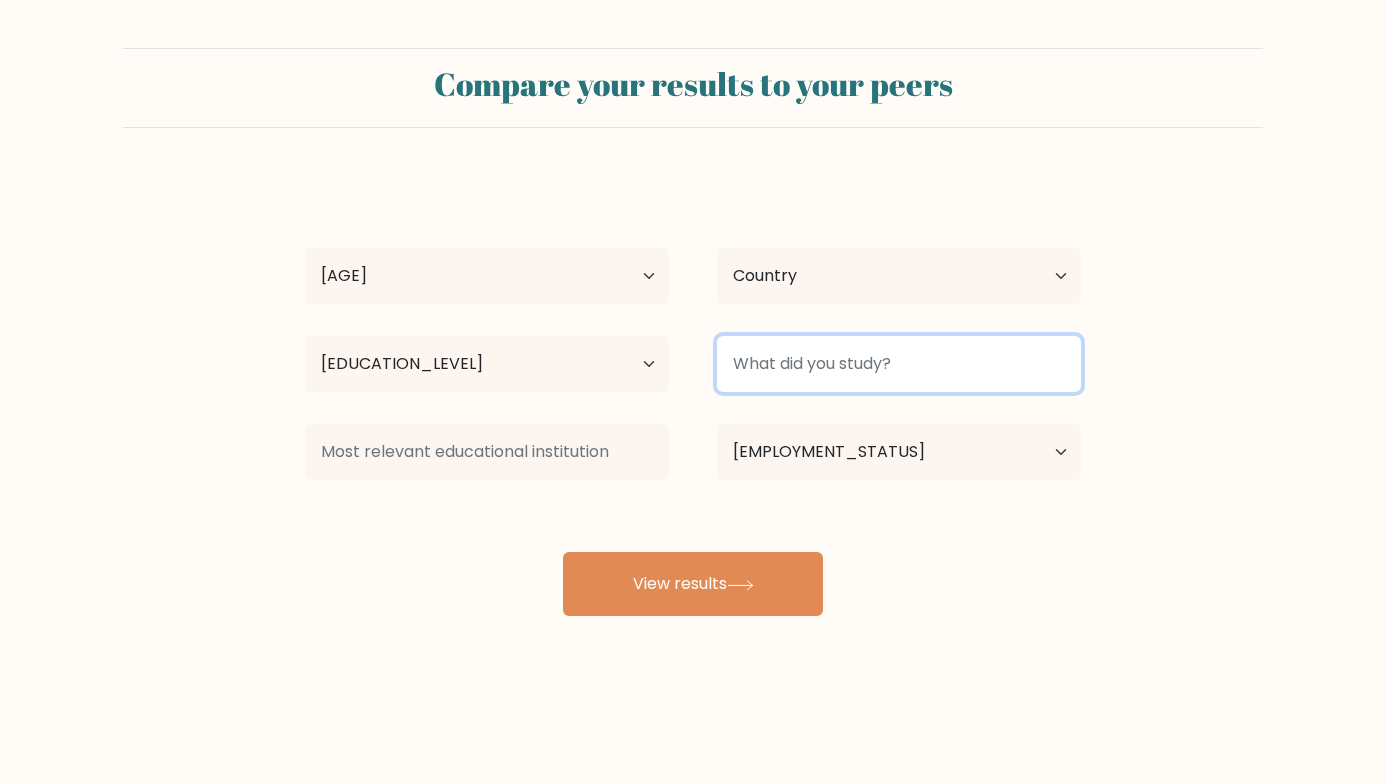 click at bounding box center [899, 364] 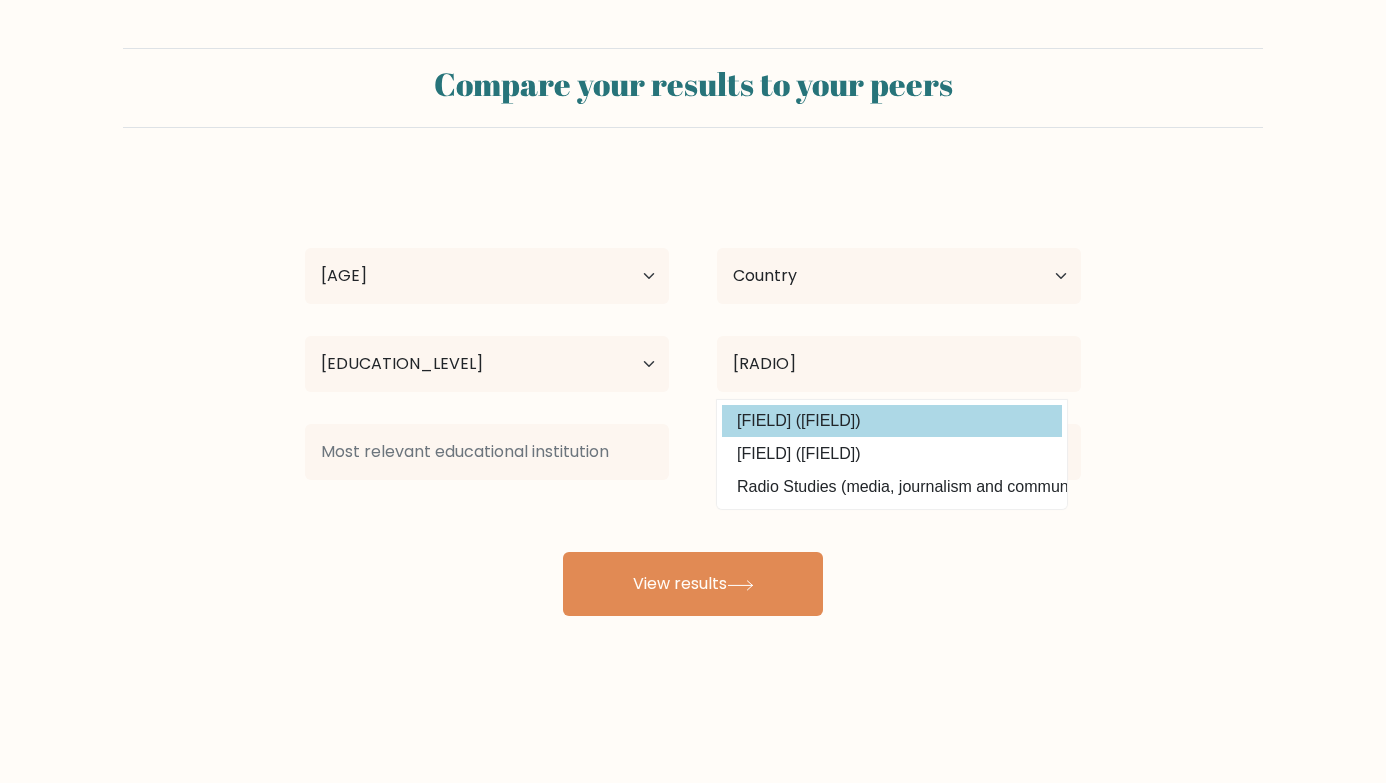 click on "Kyle Bryan
Aromin
Age
Under 18 years old
18-24 years old
25-34 years old
35-44 years old
45-54 years old
55-64 years old
65 years old and above
Country
Afghanistan
Albania
Algeria
American Samoa
Andorra
Angola
Anguilla
Antarctica
Antigua and Barbuda
Argentina
Armenia
Aruba
Australia
Austria
Azerbaijan
Bahamas
Bahrain
Bangladesh
Barbados
Belarus
Belgium
Belize
Benin
Bermuda
Bhutan
Bolivia
Bonaire, Sint Eustatius and Saba
Bosnia and Herzegovina
Botswana
Bouvet Island
Brazil
Brunei" at bounding box center [693, 396] 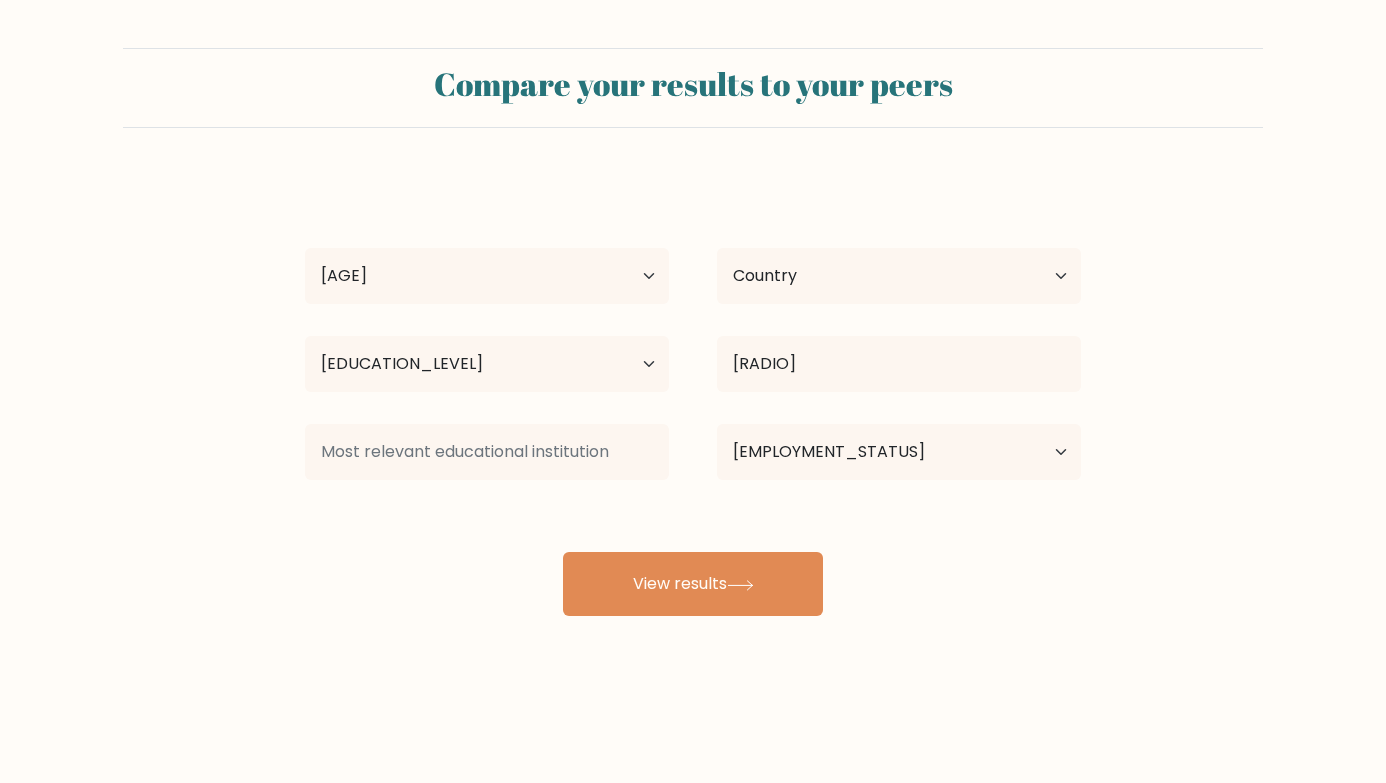 click on "Radio
Radiology (medicine and dentistry)
Radio Production (creative arts and design)
Radio Studies (media, journalism and communications)" at bounding box center (899, 276) 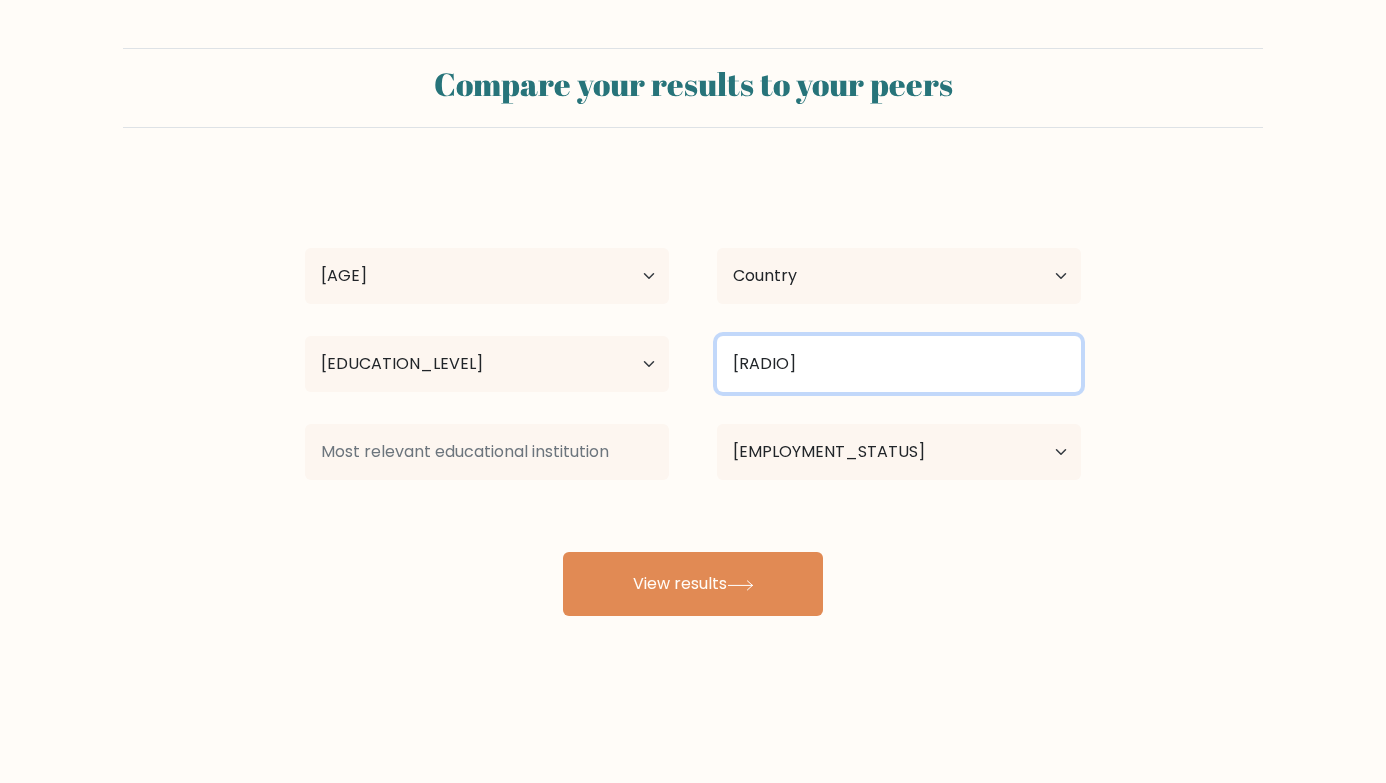 click on "Radio" at bounding box center (899, 364) 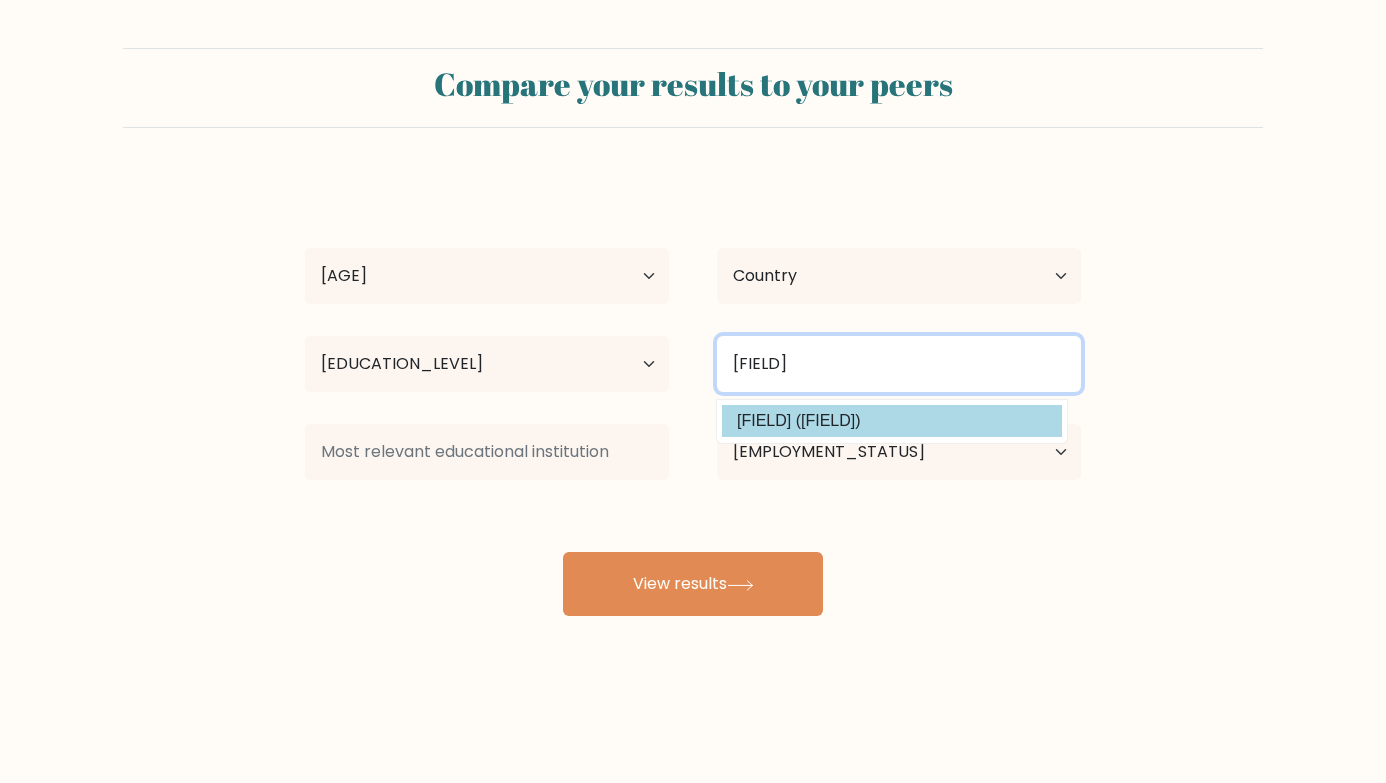 type on "Radiology" 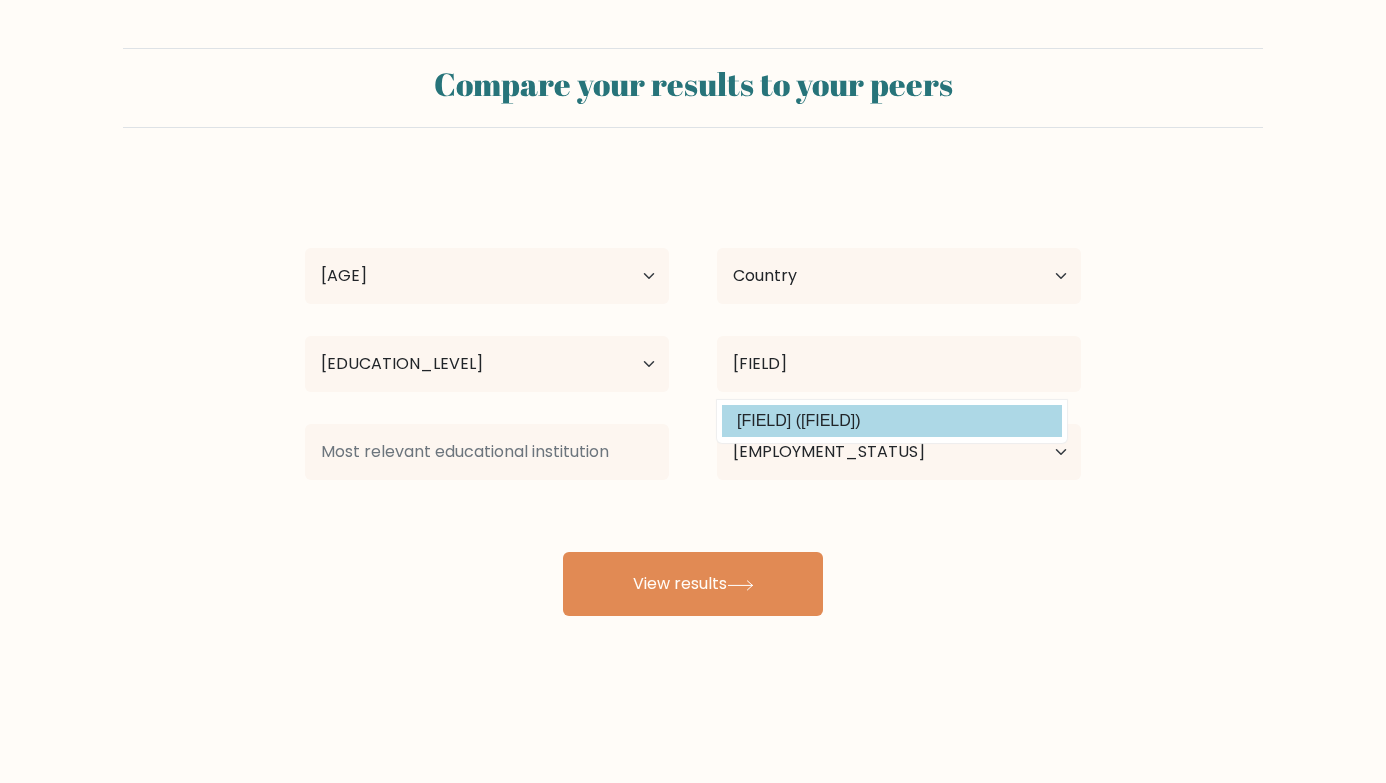 click on "Kyle Bryan
Aromin
Age
Under 18 years old
18-24 years old
25-34 years old
35-44 years old
45-54 years old
55-64 years old
65 years old and above
Country
Afghanistan
Albania
Algeria
American Samoa
Andorra
Angola
Anguilla
Antarctica
Antigua and Barbuda
Argentina
Armenia
Aruba
Australia
Austria
Azerbaijan
Bahamas
Bahrain
Bangladesh
Barbados
Belarus
Belgium
Belize
Benin
Bermuda
Bhutan
Bolivia
Bonaire, Sint Eustatius and Saba
Bosnia and Herzegovina
Botswana
Bouvet Island
Brazil
Brunei" at bounding box center (693, 396) 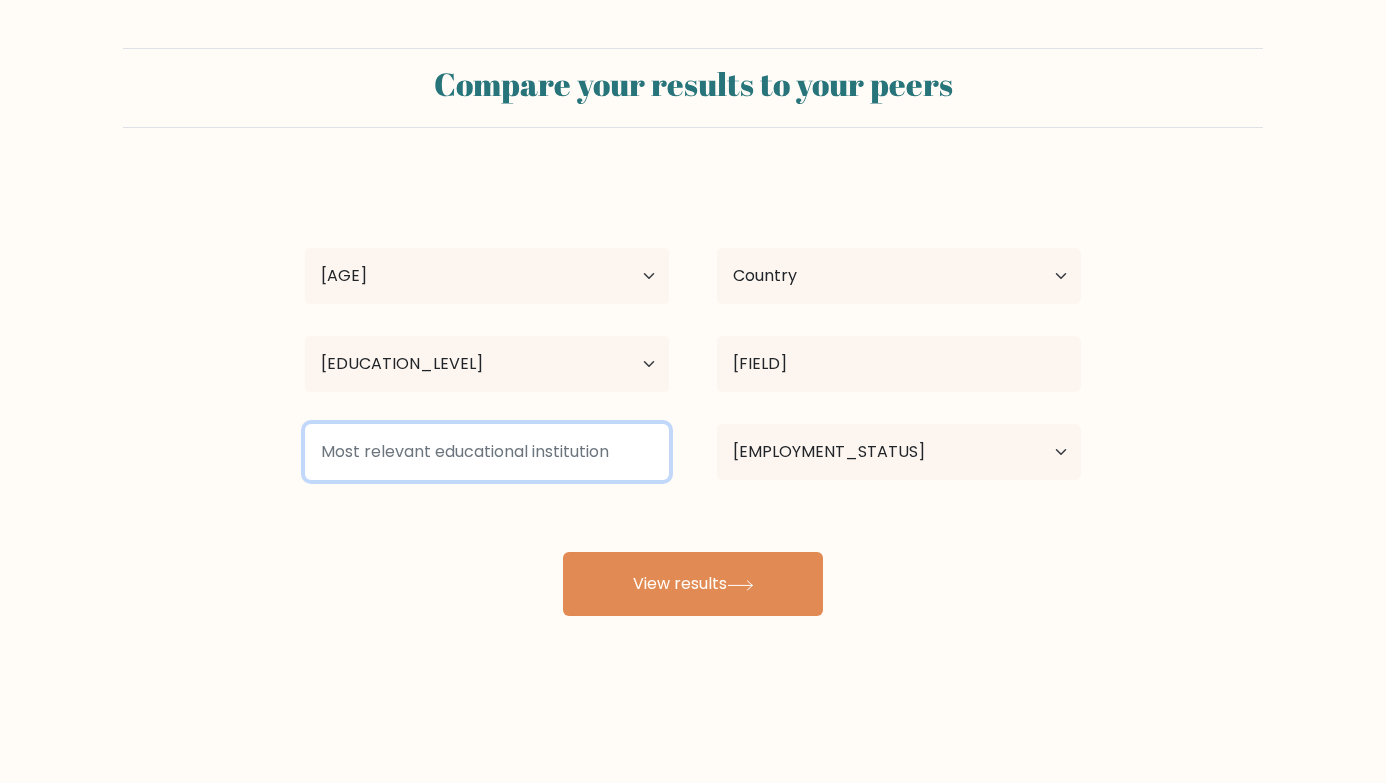 click at bounding box center [487, 452] 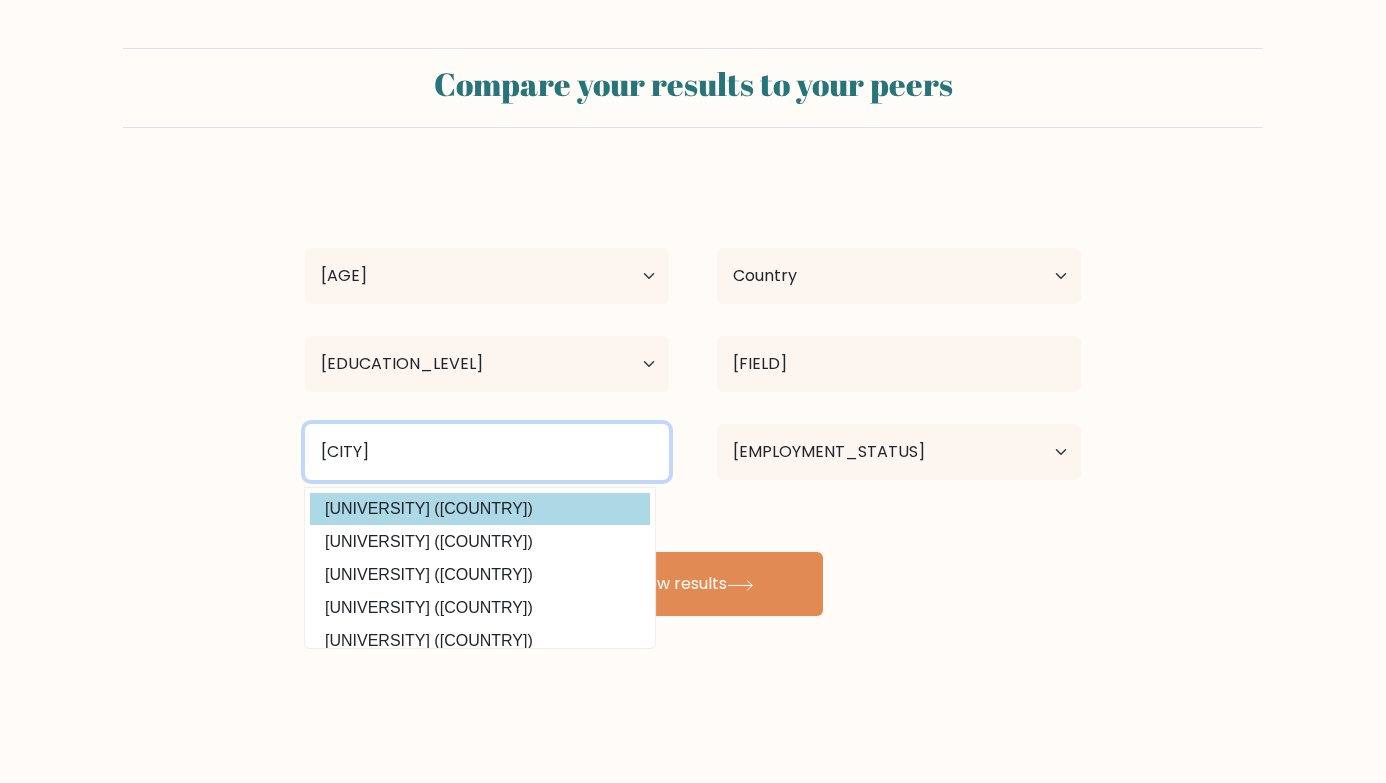 type on "Saint Louis" 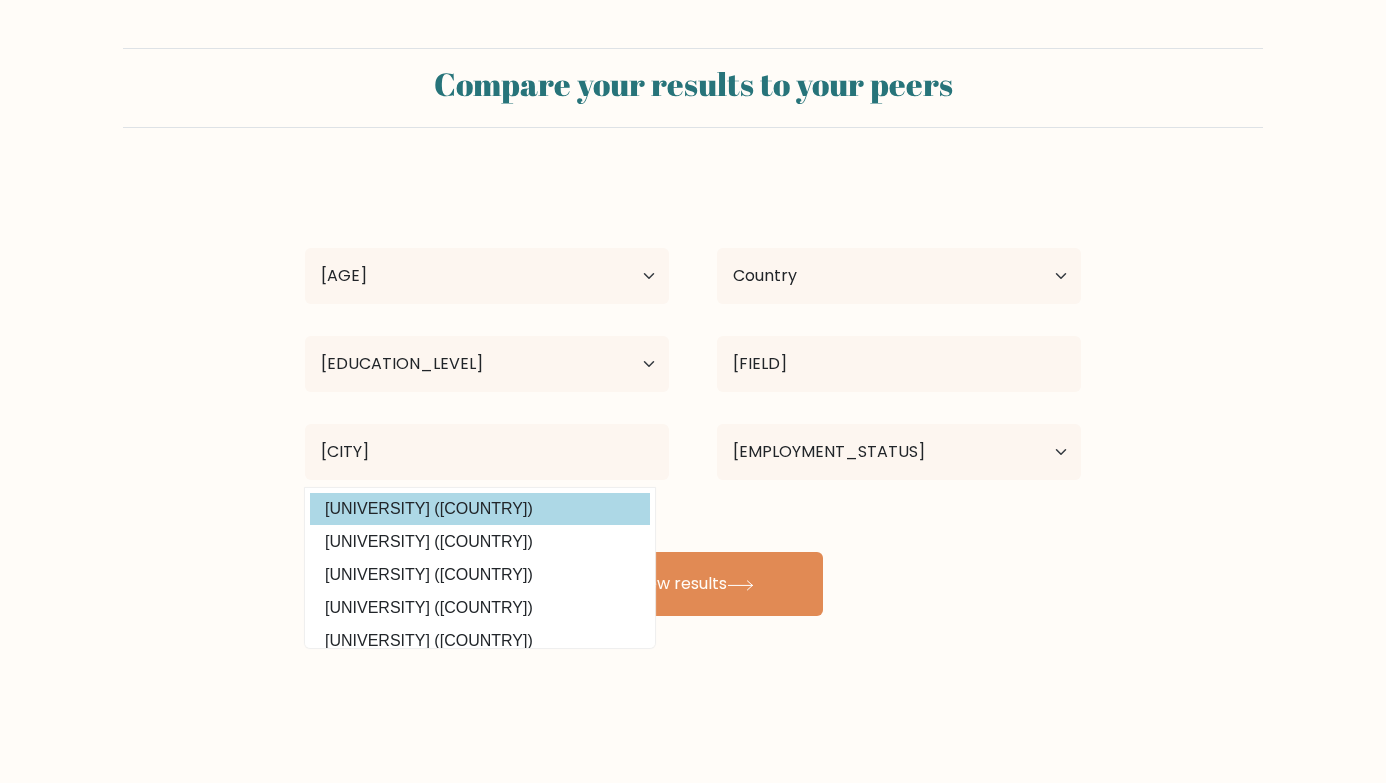 click on "University of Saint Louis (Philippines)" at bounding box center (480, 509) 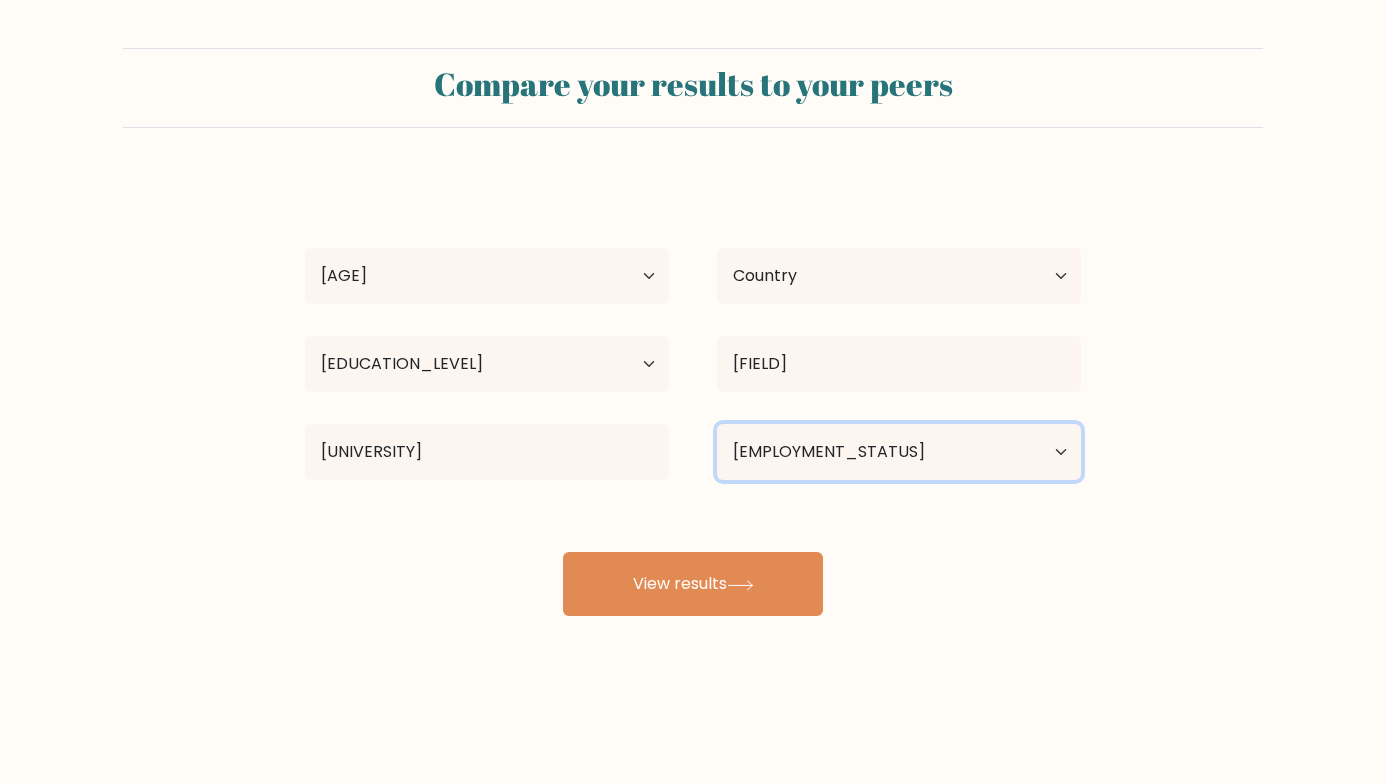 click on "Current employment status
Employed
Student
Retired
Other / prefer not to answer" at bounding box center [899, 452] 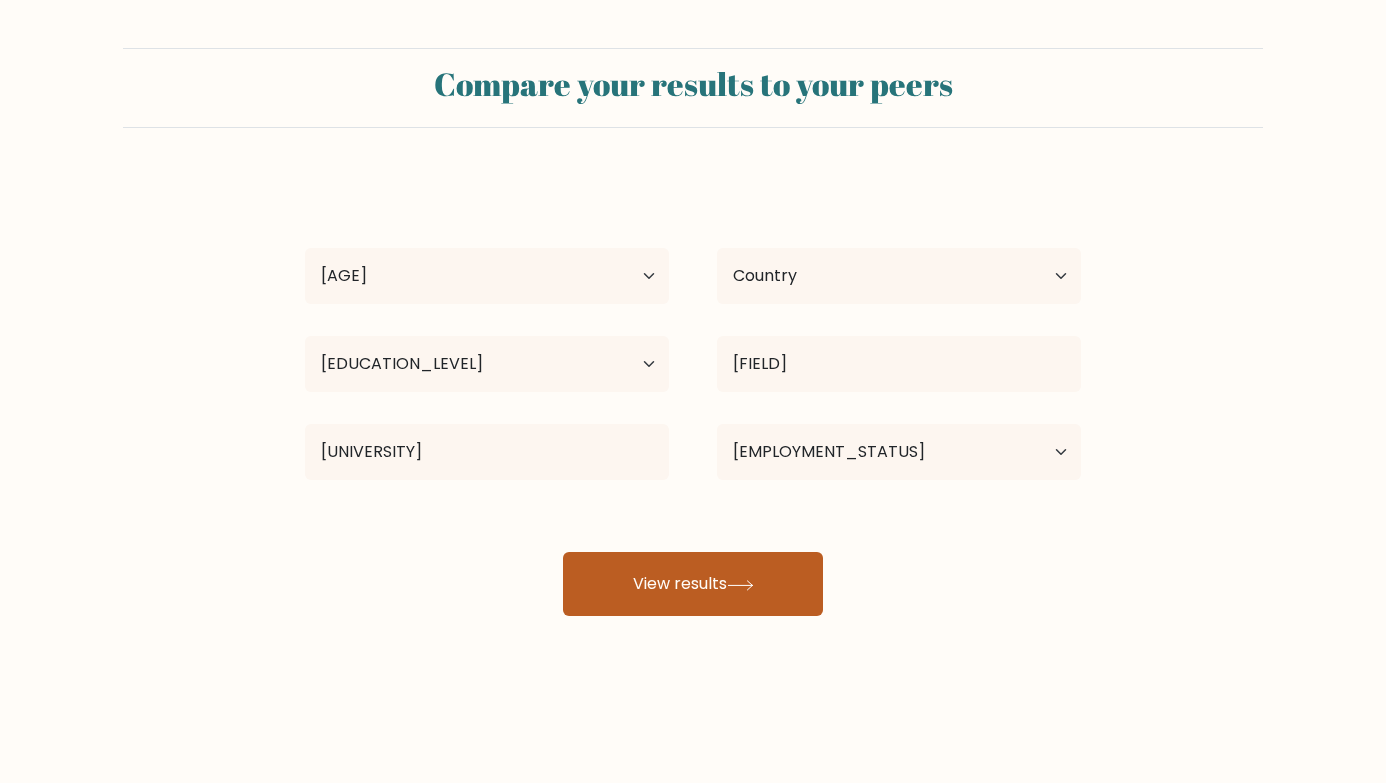 click on "View results" at bounding box center [693, 584] 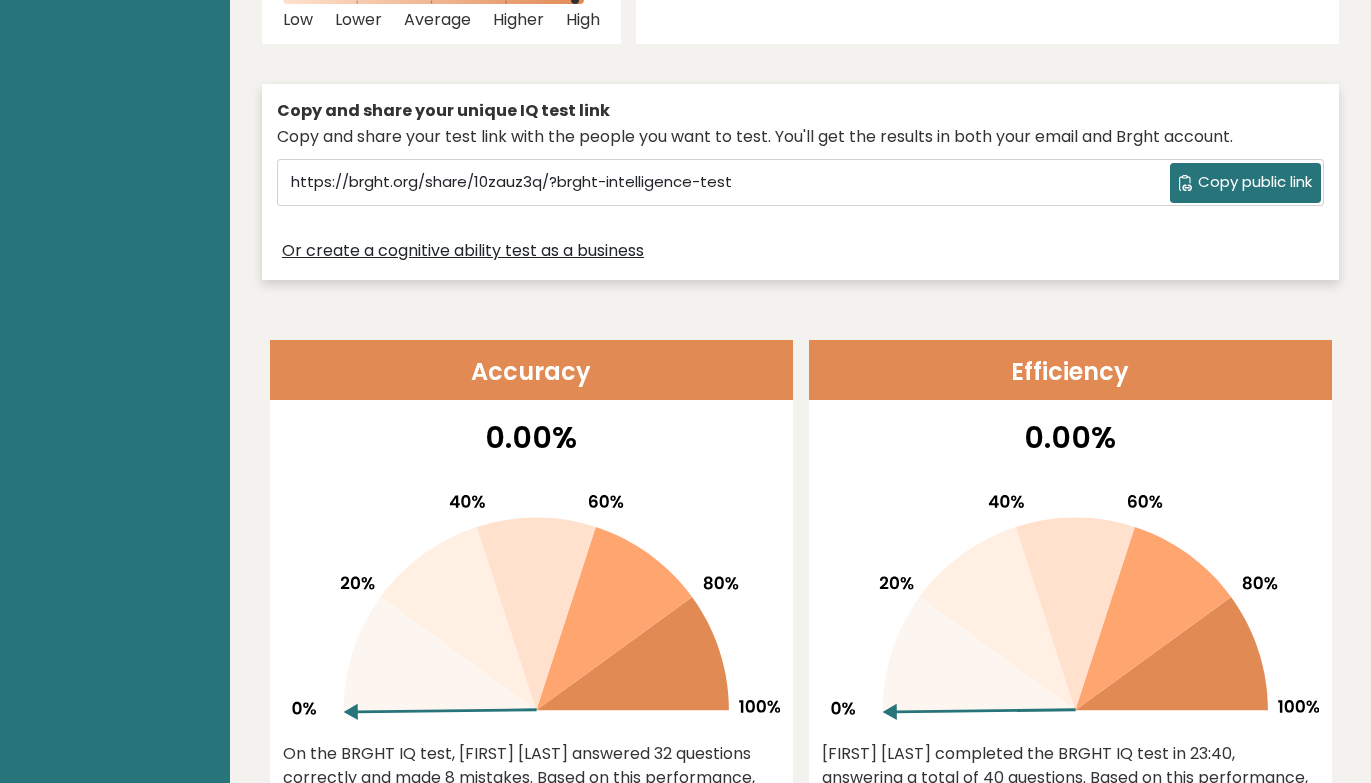 scroll, scrollTop: 0, scrollLeft: 0, axis: both 